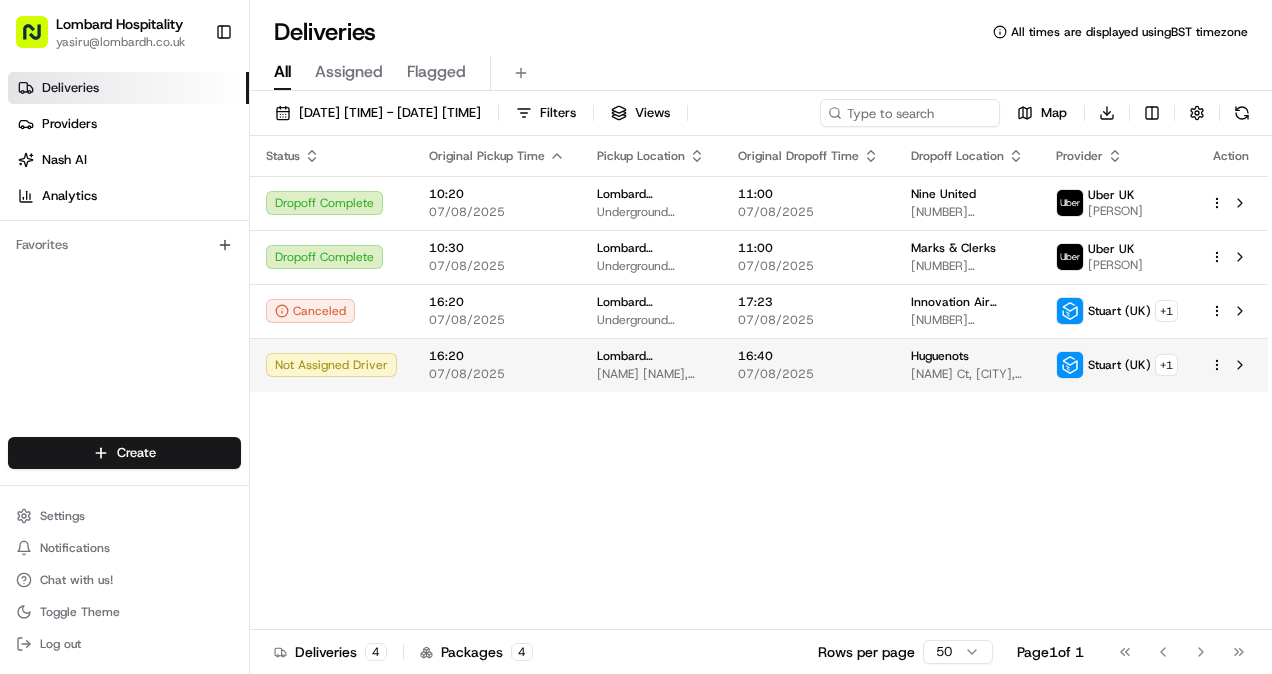 scroll, scrollTop: 0, scrollLeft: 0, axis: both 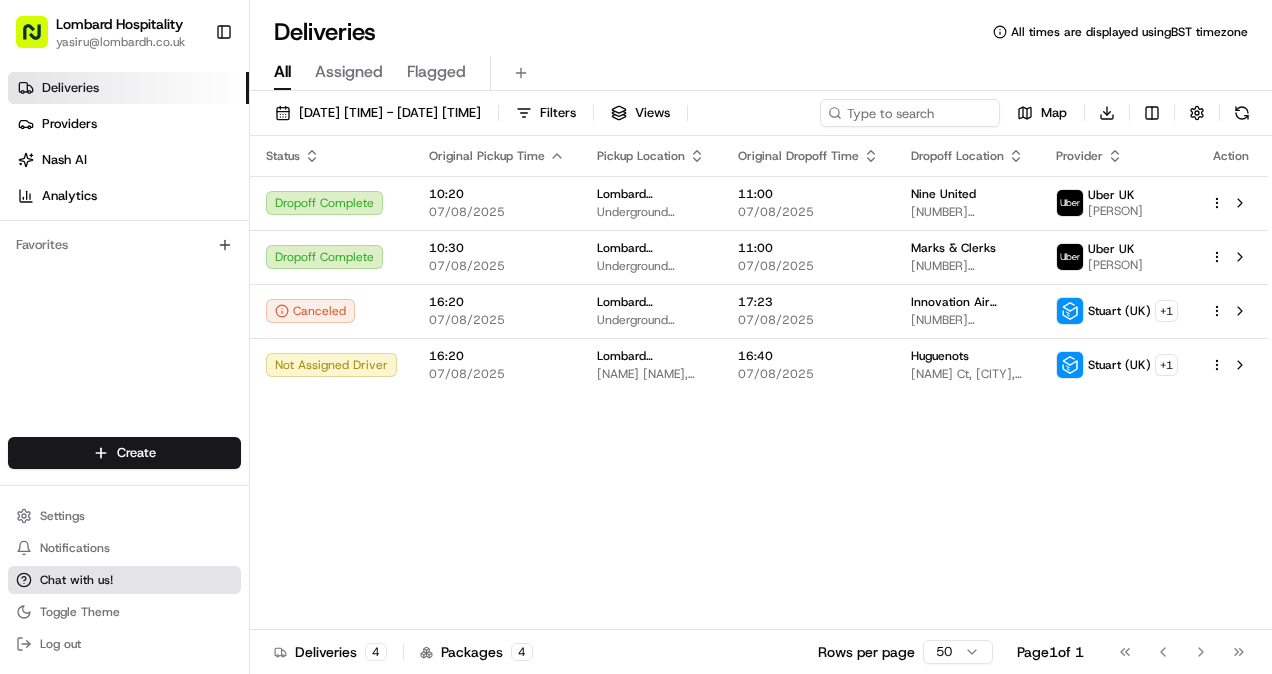 click on "Chat with us!" at bounding box center [124, 580] 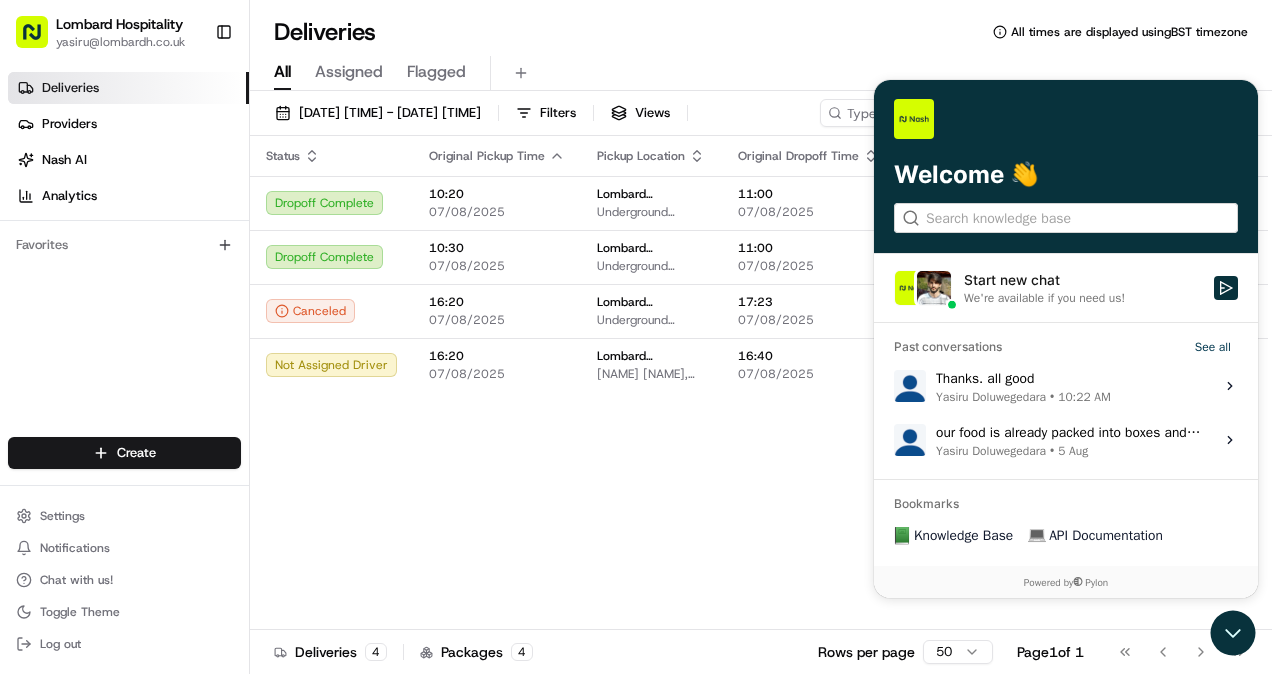 click on "We're available if you need us!" at bounding box center (1044, 298) 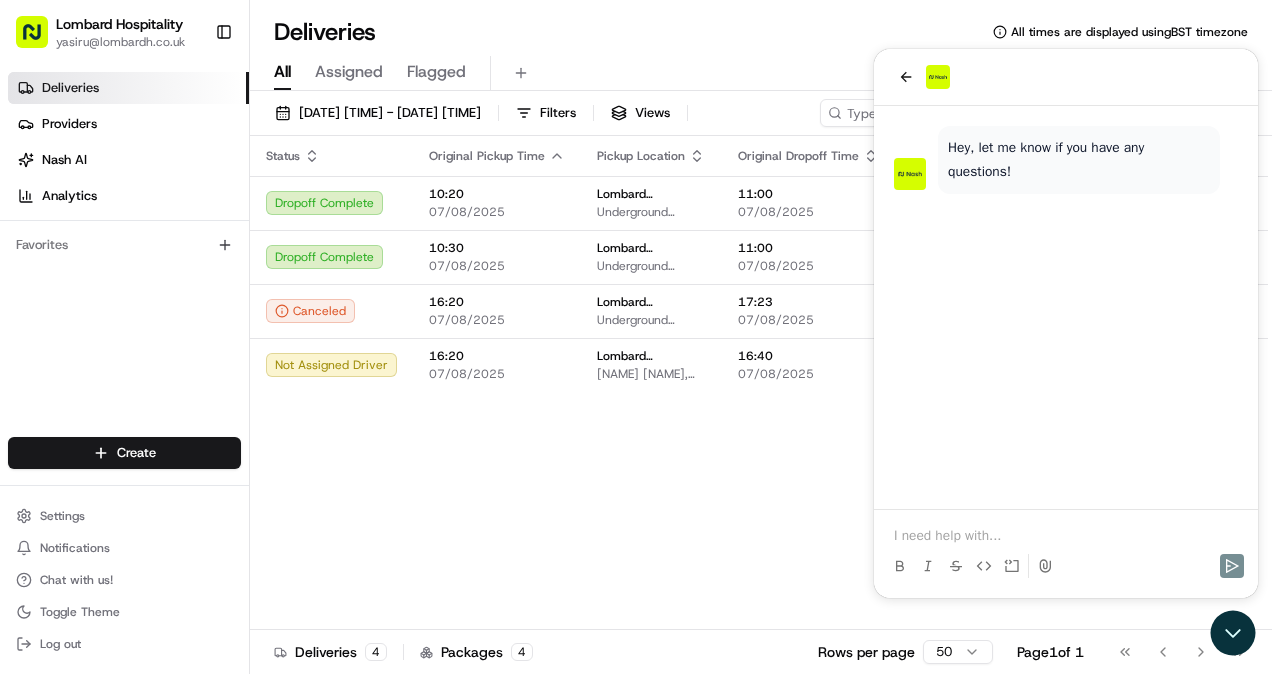 type 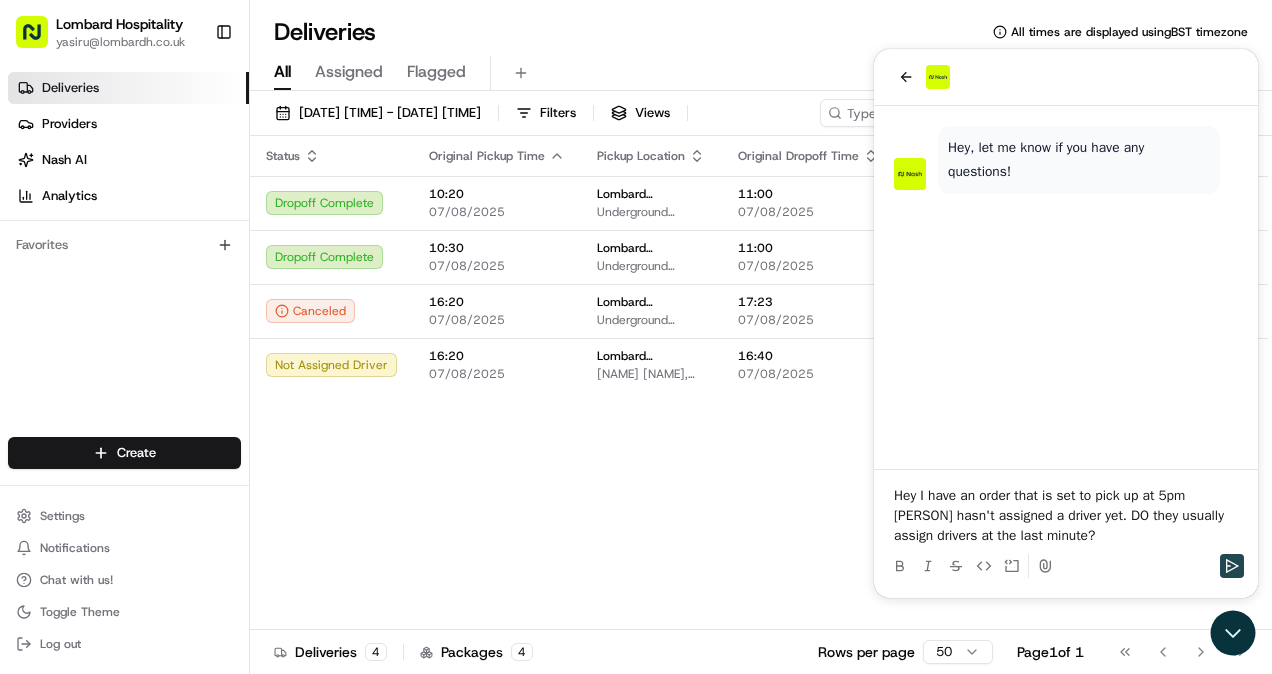click at bounding box center (1232, 566) 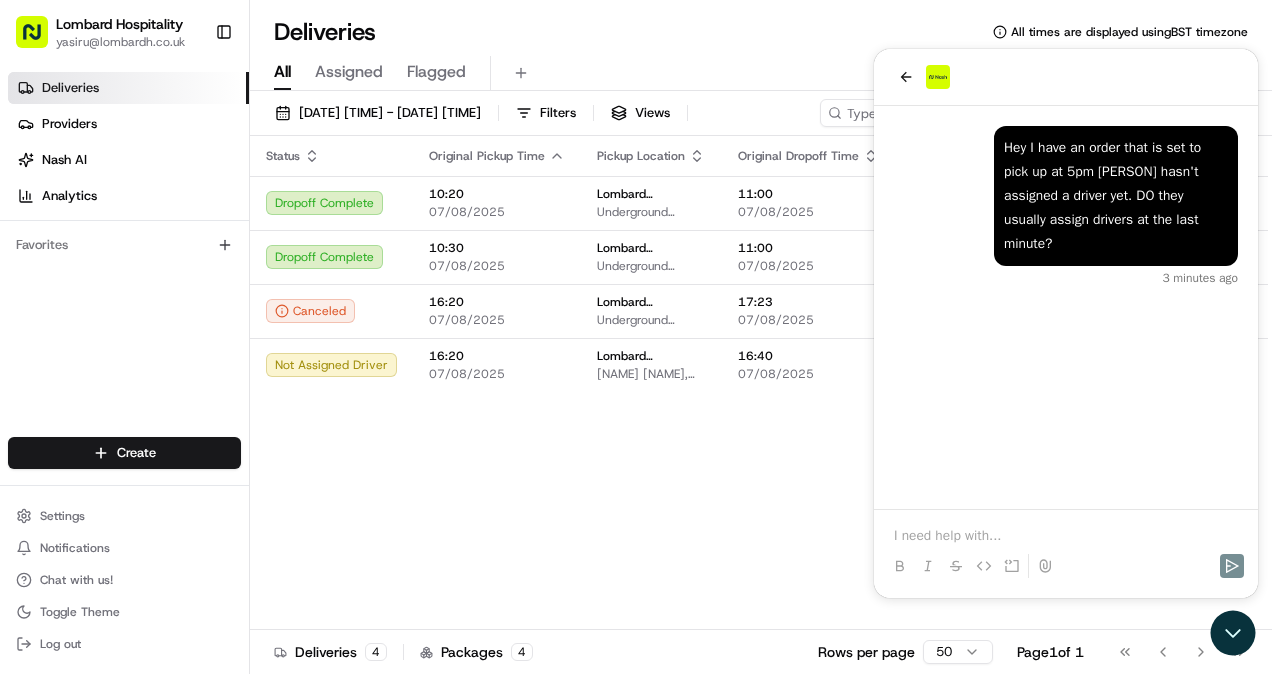 click on "Status Original Pickup Time Pickup Location Original Dropoff Time Dropoff Location Provider Action Dropoff Complete [TIME] [DATE] [COMPANY] - [SERVICE] [NAME], [NAME] [NAME], [NAME] St, [CITY] [POSTAL_CODE], [COUNTRY] [TIME] [DATE] [COMPANY] [NUMBER] [STREET], [CITY] [POSTAL_CODE], [COUNTRY] [PERSON] [COUNTRY] JYE T. Dropoff Complete [TIME] [DATE] [COMPANY] - [SERVICE] [NAME], [NAME] [NAME], [NAME] St, [CITY] [POSTAL_CODE], [COUNTRY] [TIME] [DATE] [COMPANY] [NUMBER] [STREET], [CITY] [POSTAL_CODE], [COUNTRY] [PERSON] [COUNTRY] MEGHANA U. Canceled [TIME] [DATE] [COMPANY] - [SERVICE] [NAME], [NAME] [NAME], [NAME] St, [CITY] [POSTAL_CODE], [COUNTRY] [TIME] [DATE] [COMPANY] [NUMBER] [STREET], [CITY] [POSTAL_CODE], [COUNTRY] [PERSON] (UK) + 1 Not Assigned Driver [TIME] [DATE] [COMPANY] - [SERVICE] [NAME], [NAME] [NAME], [NAME] St, [CITY] [POSTAL_CODE], [COUNTRY] [TIME] [DATE] [COMPANY] [NAME] [NAME] Ct, [CITY], [COUNTRY] [PERSON] (UK) + 1" at bounding box center (759, 383) 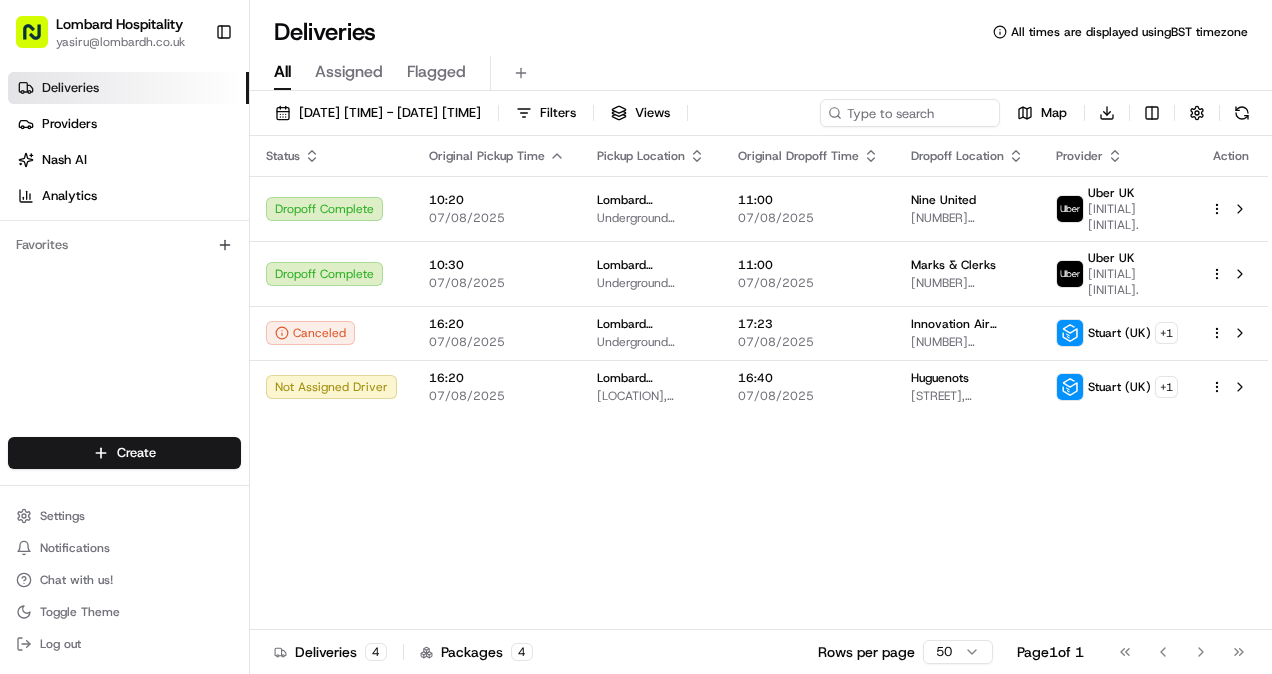 scroll, scrollTop: 0, scrollLeft: 0, axis: both 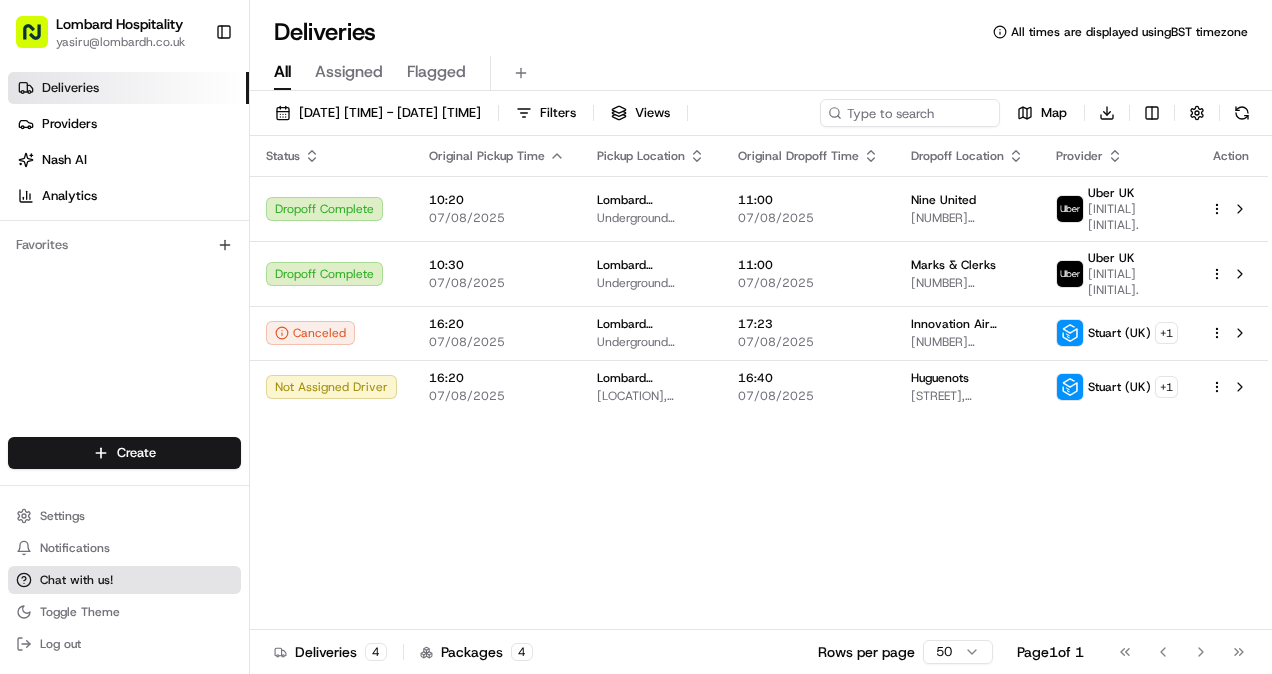 click on "Chat with us!" at bounding box center (76, 580) 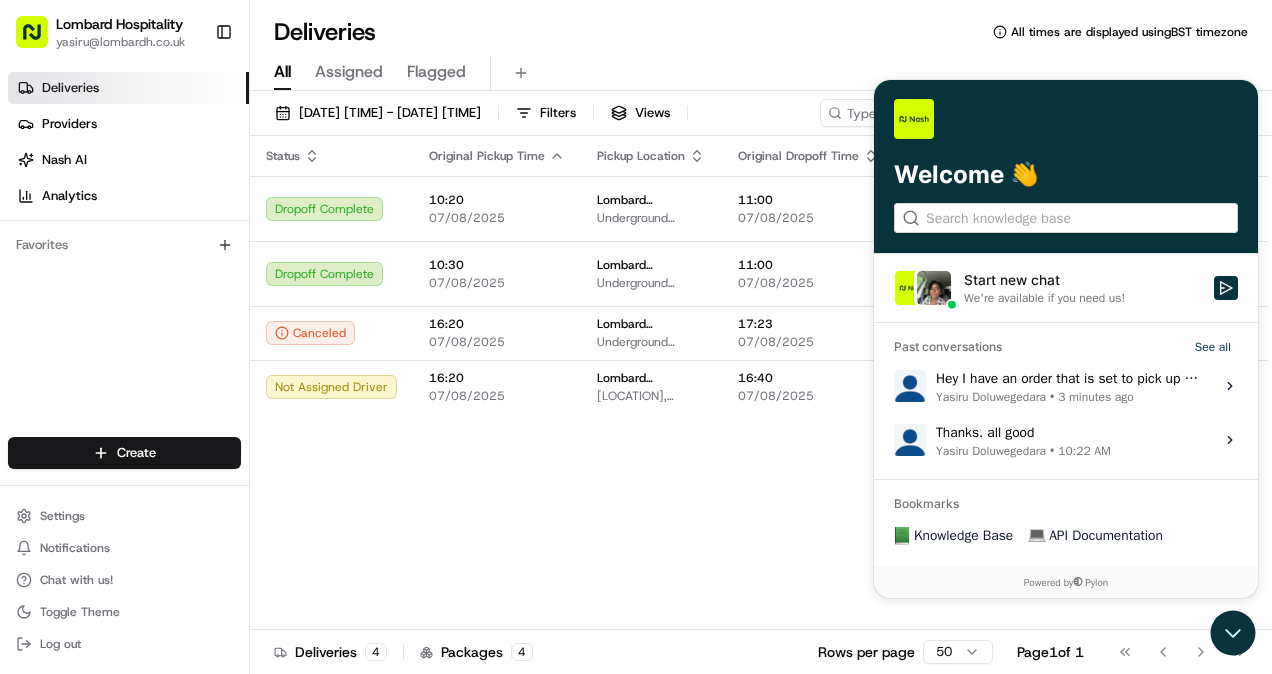 click on "Hey I have an order that is set to pick up at 5pm Stuart hasn't assigned a driver yet. DO they usually assign drivers at the last minute? Yasiru Doluwegedara • 3 minutes ago" at bounding box center [1069, 386] 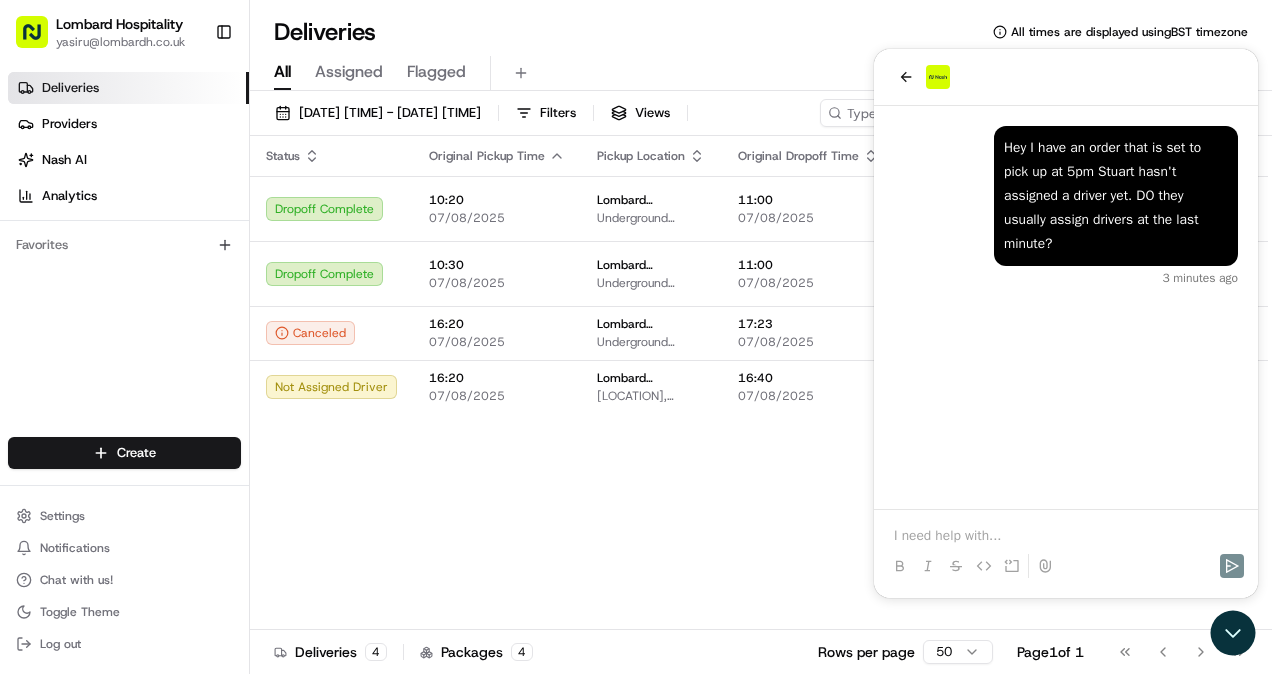 click on "Status Original Pickup Time Pickup Location Original Dropoff Time Dropoff Location Provider Action Dropoff Complete [TIME] [DATE] [COMPANY] - [SERVICE] [NAME], [NAME] [NAME], [NAME] St, [CITY] [POSTAL_CODE], [COUNTRY] [TIME] [DATE] [COMPANY] [NUMBER] [STREET], [CITY] [POSTAL_CODE], [COUNTRY] [PERSON] [COUNTRY] JYE T. Dropoff Complete [TIME] [DATE] [COMPANY] - [SERVICE] [NAME], [NAME] [NAME], [NAME] St, [CITY] [POSTAL_CODE], [COUNTRY] [TIME] [DATE] [COMPANY] [NUMBER] [STREET], [CITY] [POSTAL_CODE], [COUNTRY] [PERSON] [COUNTRY] MEGHANA U. Canceled [TIME] [DATE] [COMPANY] - [SERVICE] [NAME], [NAME] [NAME], [NAME] St, [CITY] [POSTAL_CODE], [COUNTRY] [TIME] [DATE] [COMPANY] [NUMBER] [STREET], [CITY] [POSTAL_CODE], [COUNTRY] [PERSON] (UK) + 1 Not Assigned Driver [TIME] [DATE] [COMPANY] - [SERVICE] [NAME], [NAME] [NAME], [NAME] St, [CITY] [POSTAL_CODE], [COUNTRY] [TIME] [DATE] [COMPANY] [NAME] [NAME] Ct, [CITY], [COUNTRY] [PERSON] (UK) + 1" at bounding box center [759, 383] 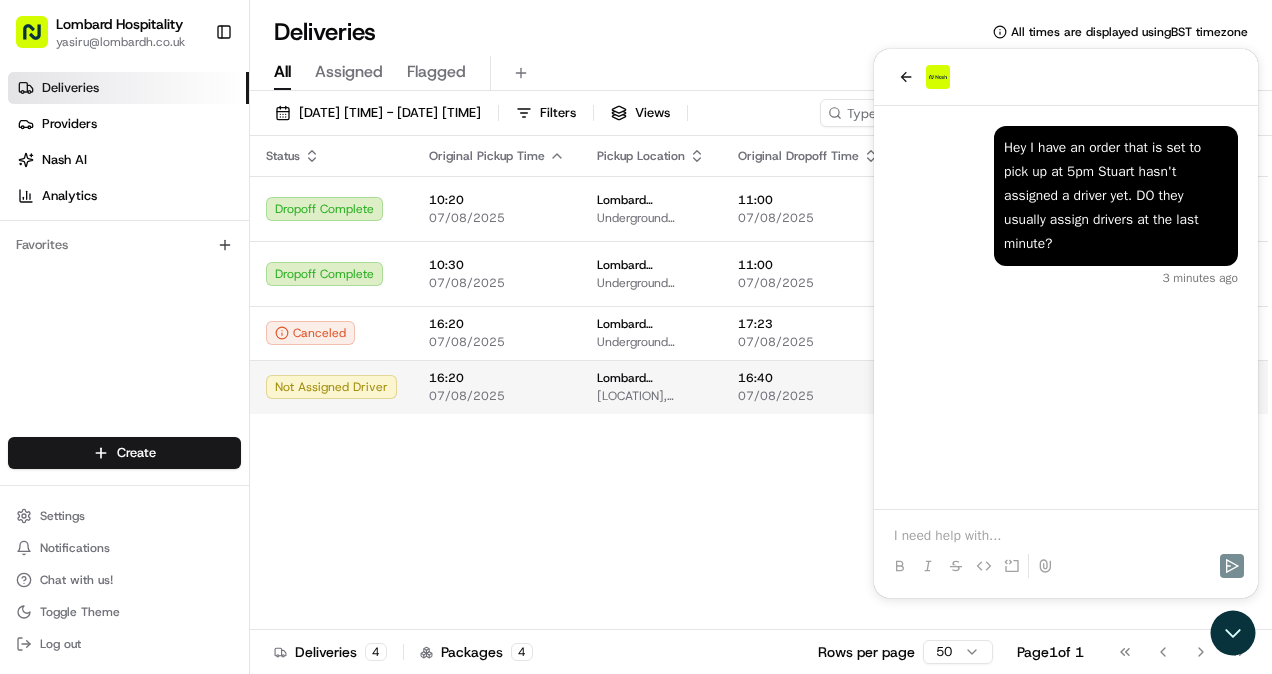 click on "16:40 07/08/2025" at bounding box center [808, 387] 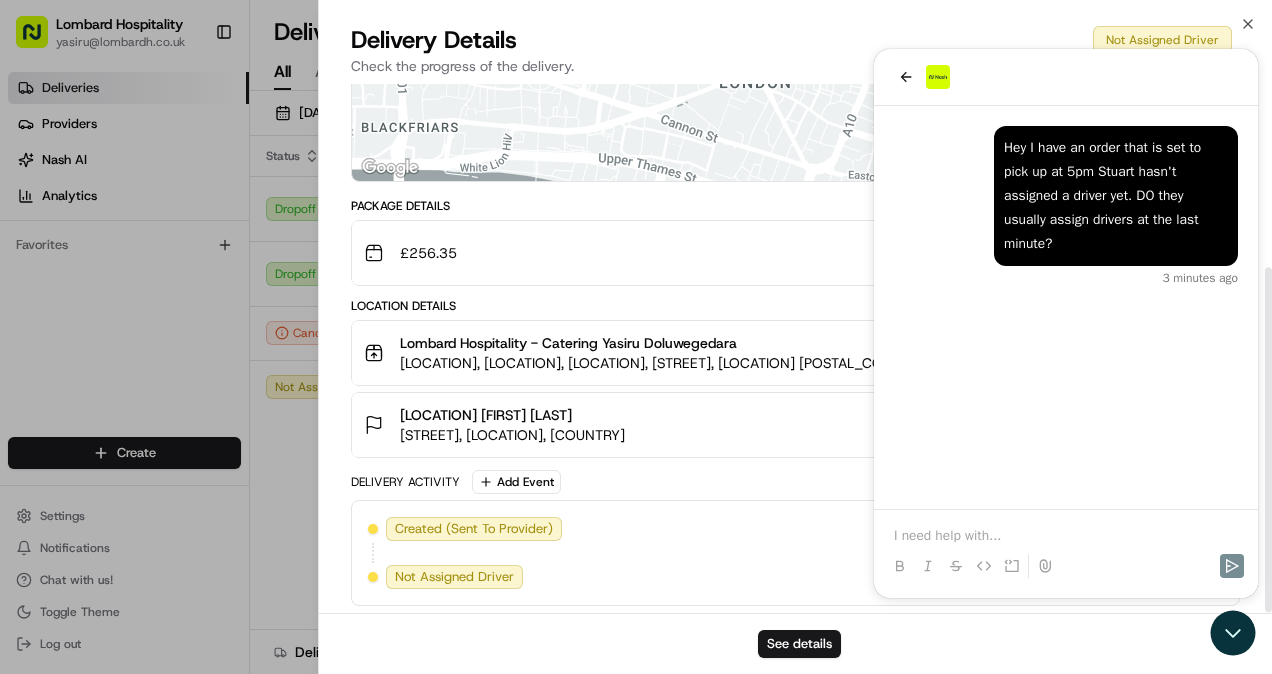 scroll, scrollTop: 280, scrollLeft: 0, axis: vertical 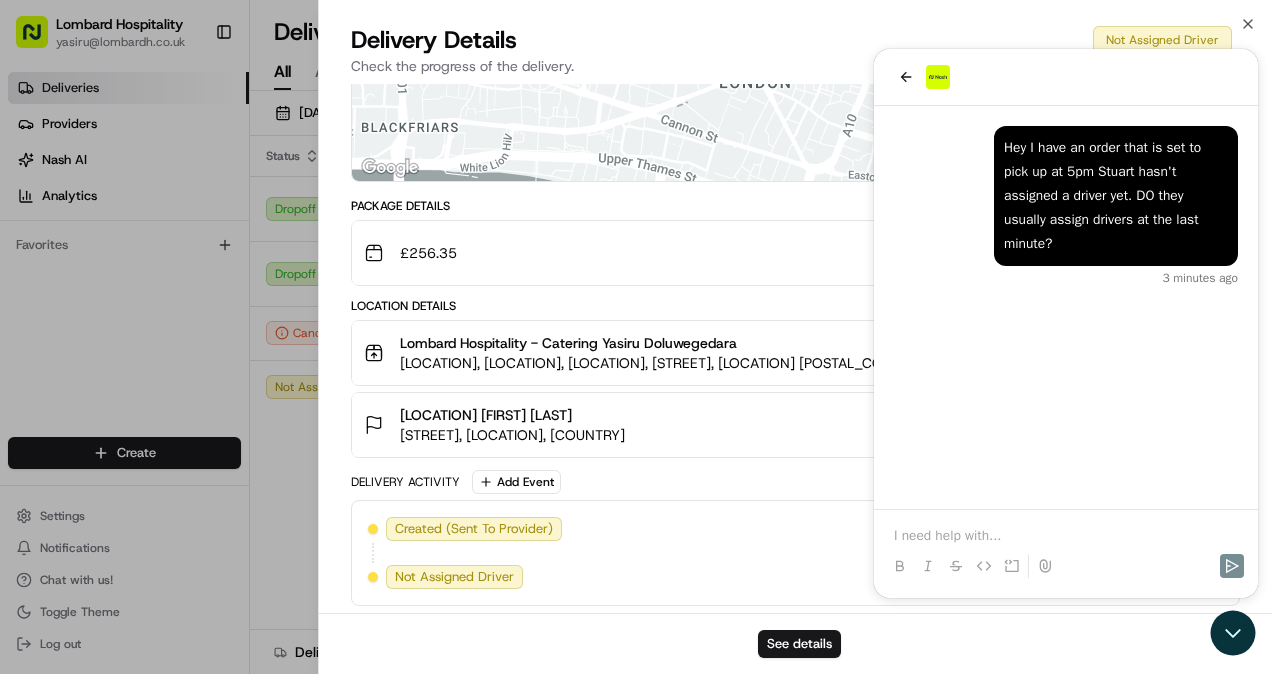 click on "[NAME] [NAME] [NAME]" at bounding box center [486, 415] 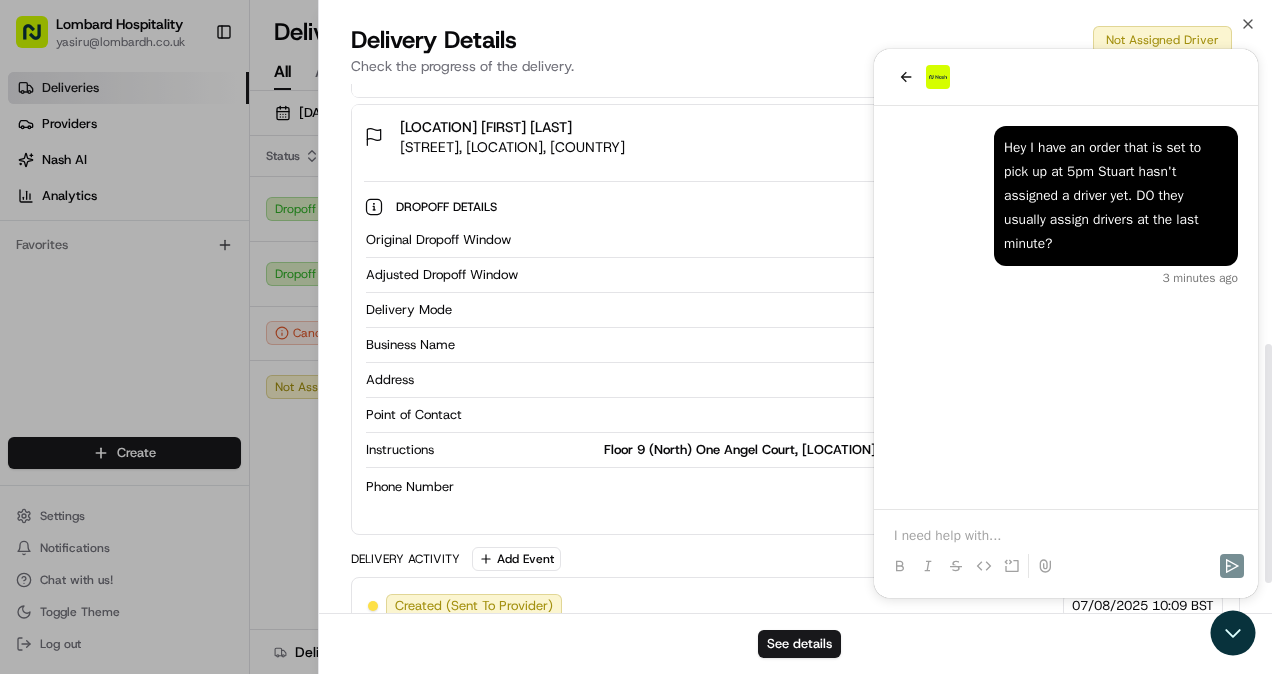 scroll, scrollTop: 644, scrollLeft: 0, axis: vertical 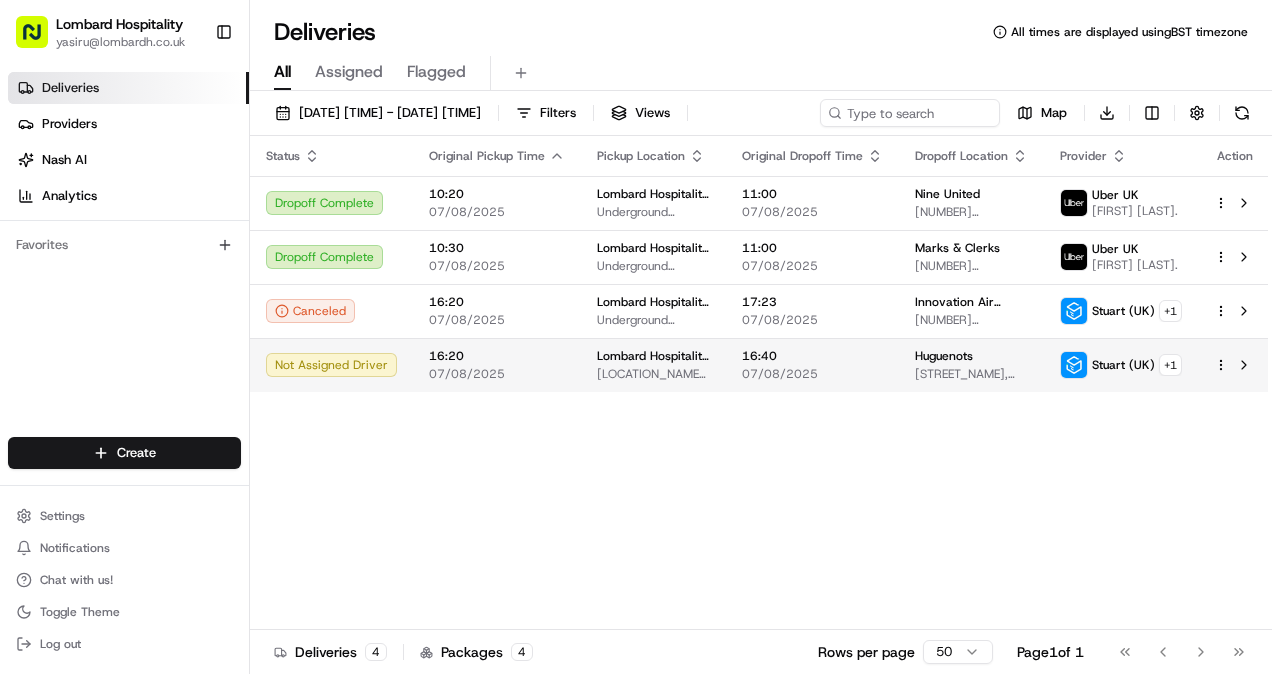 click on "16:40" at bounding box center [812, 356] 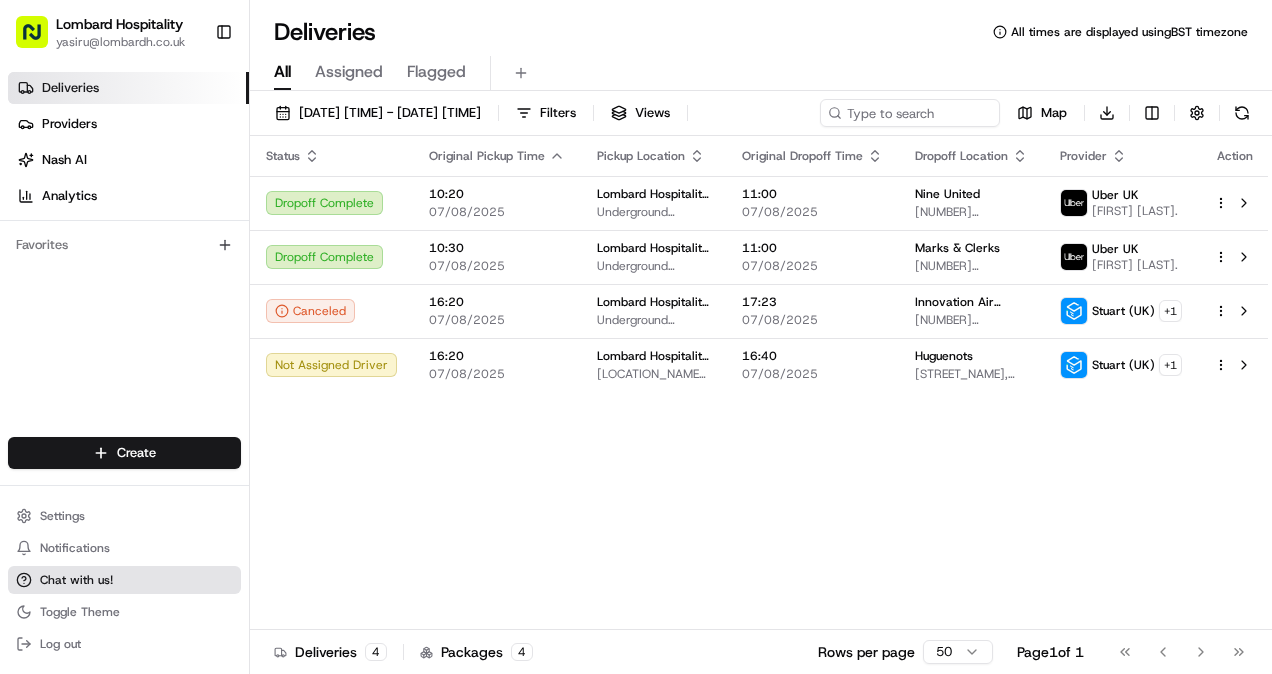 click on "Chat with us!" at bounding box center (124, 580) 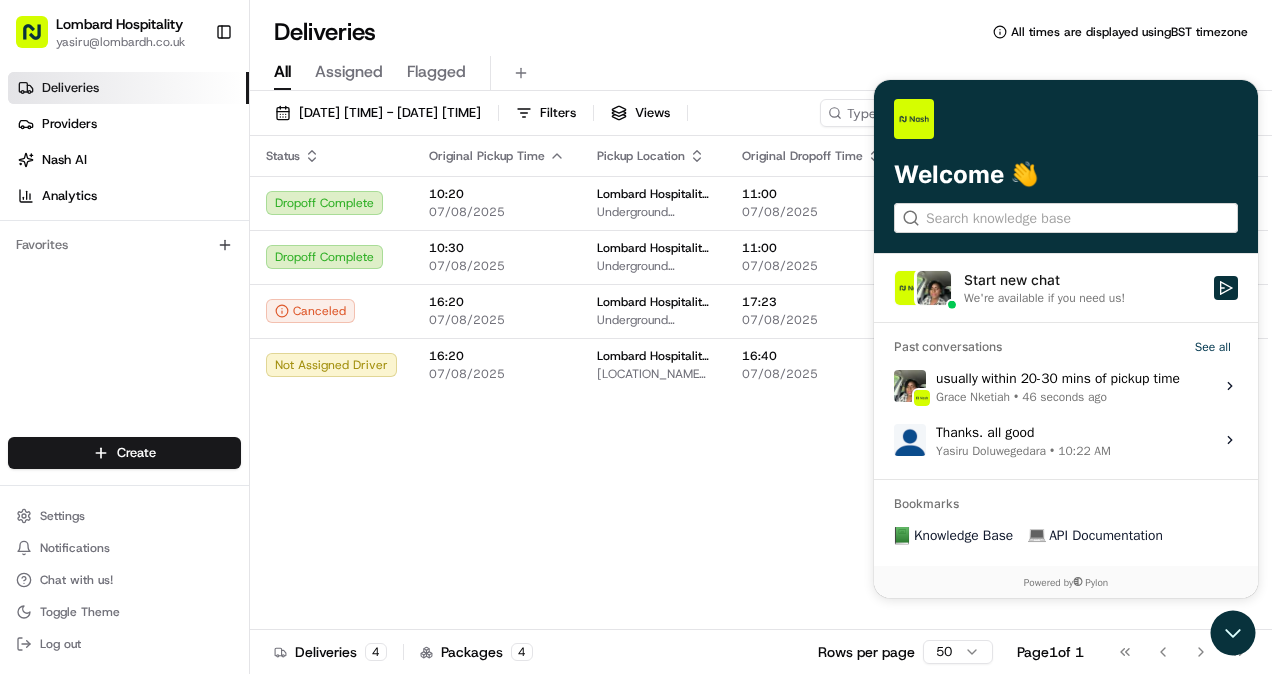 click on "Grace Nketiah" at bounding box center [973, 397] 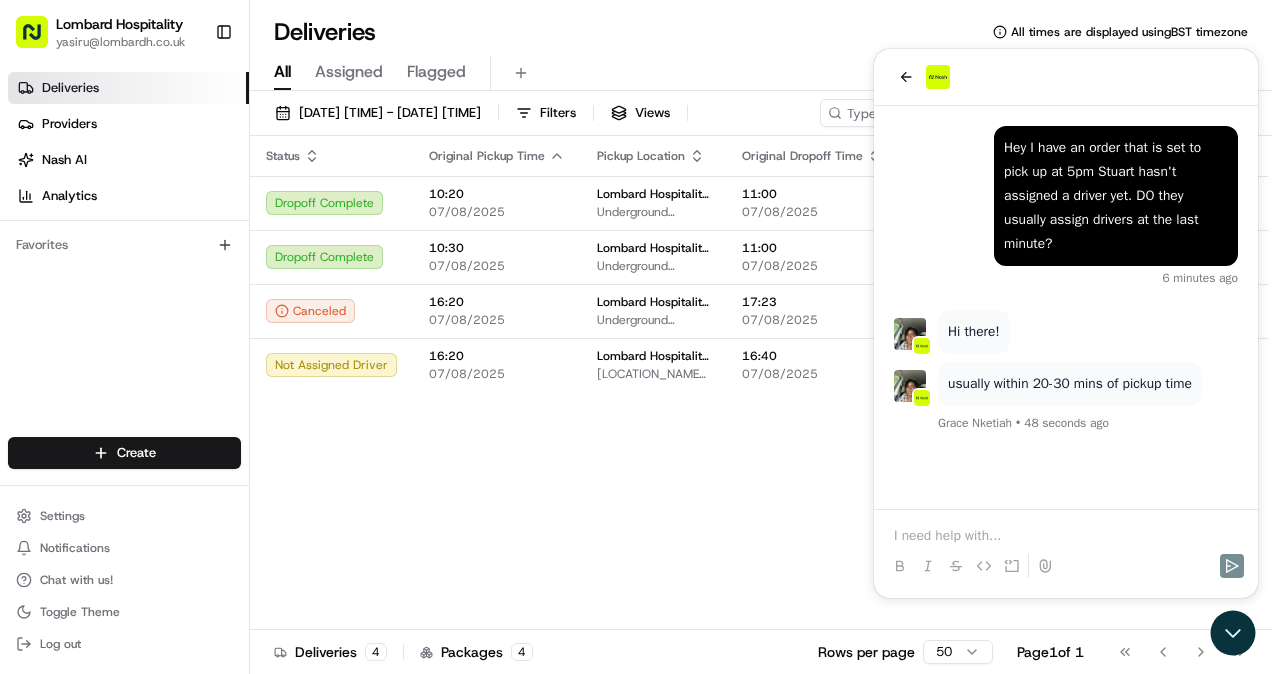 click at bounding box center [1066, 536] 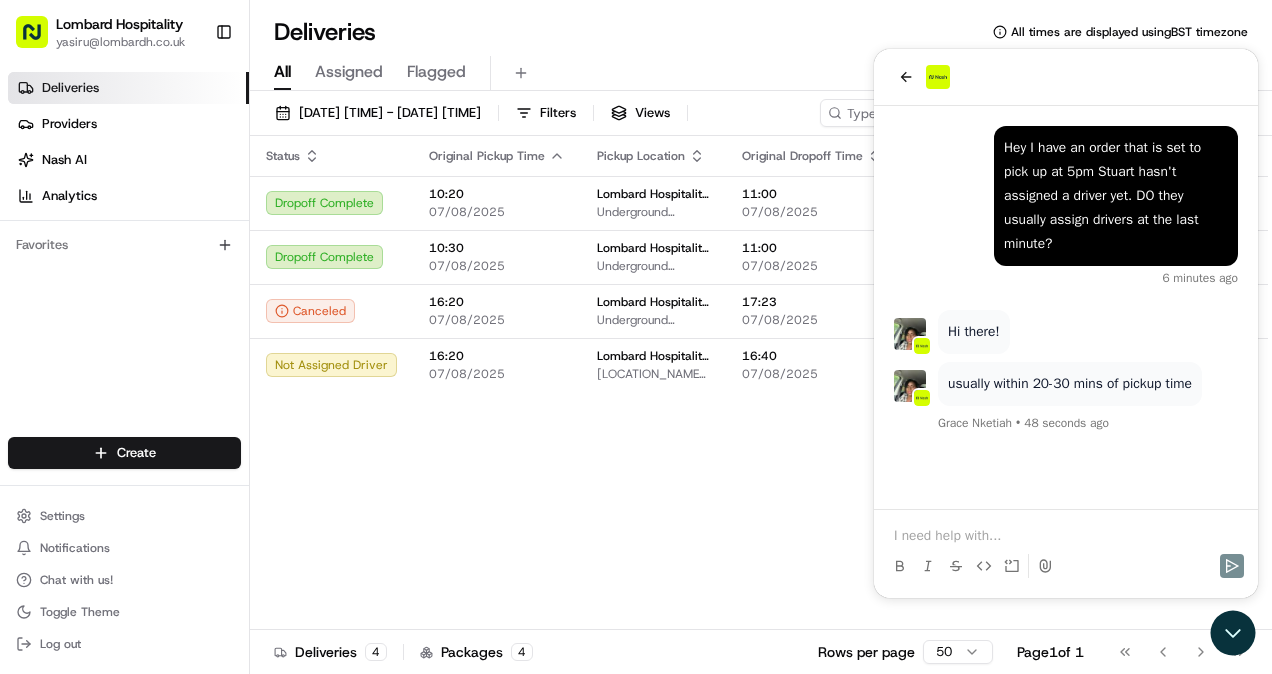 type 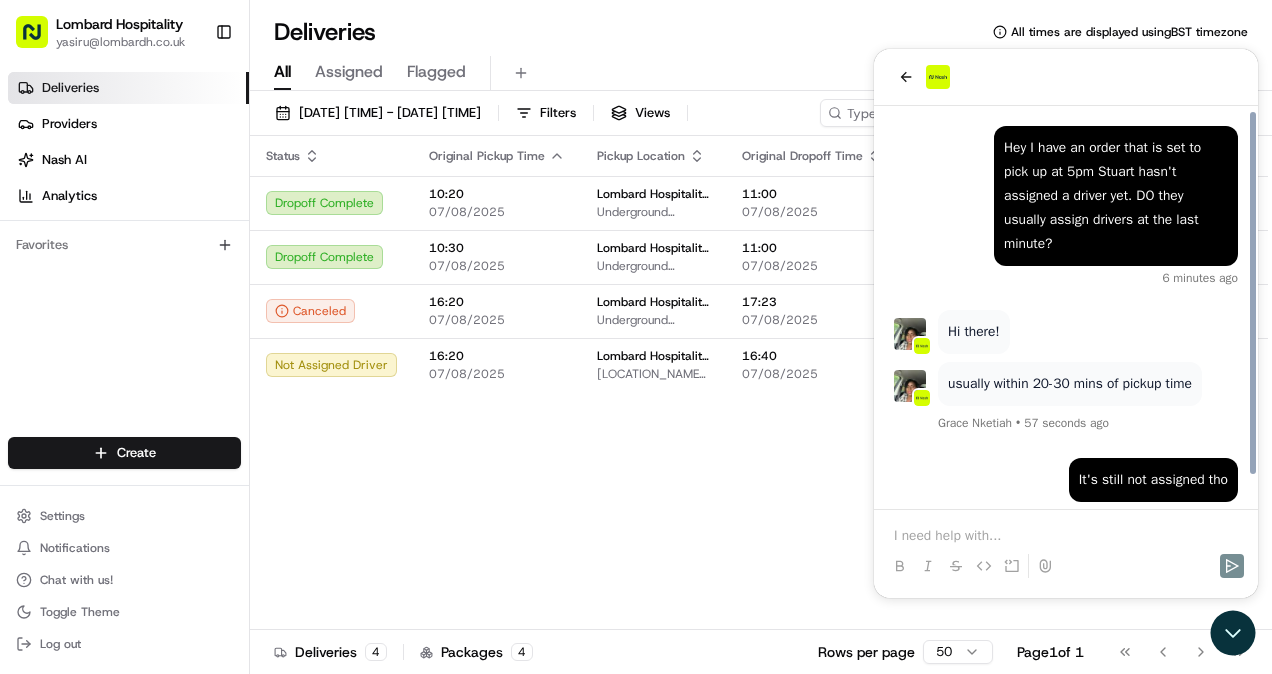 scroll, scrollTop: 32, scrollLeft: 0, axis: vertical 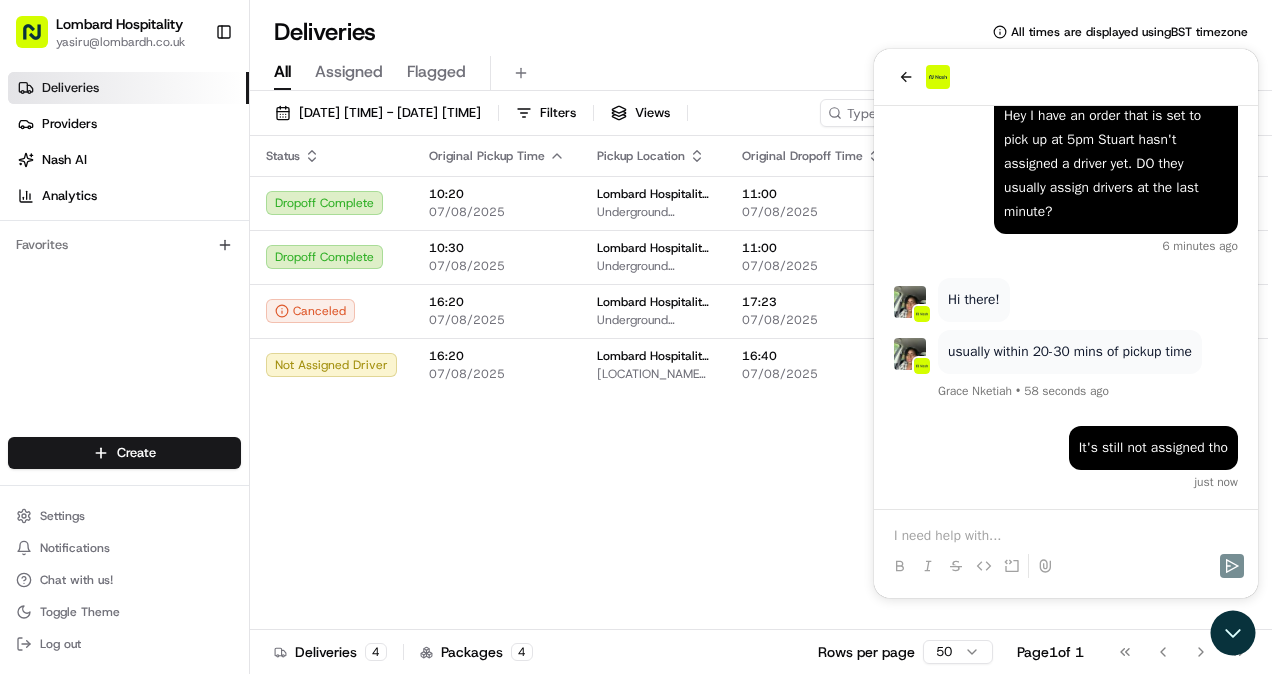 click at bounding box center [1066, 536] 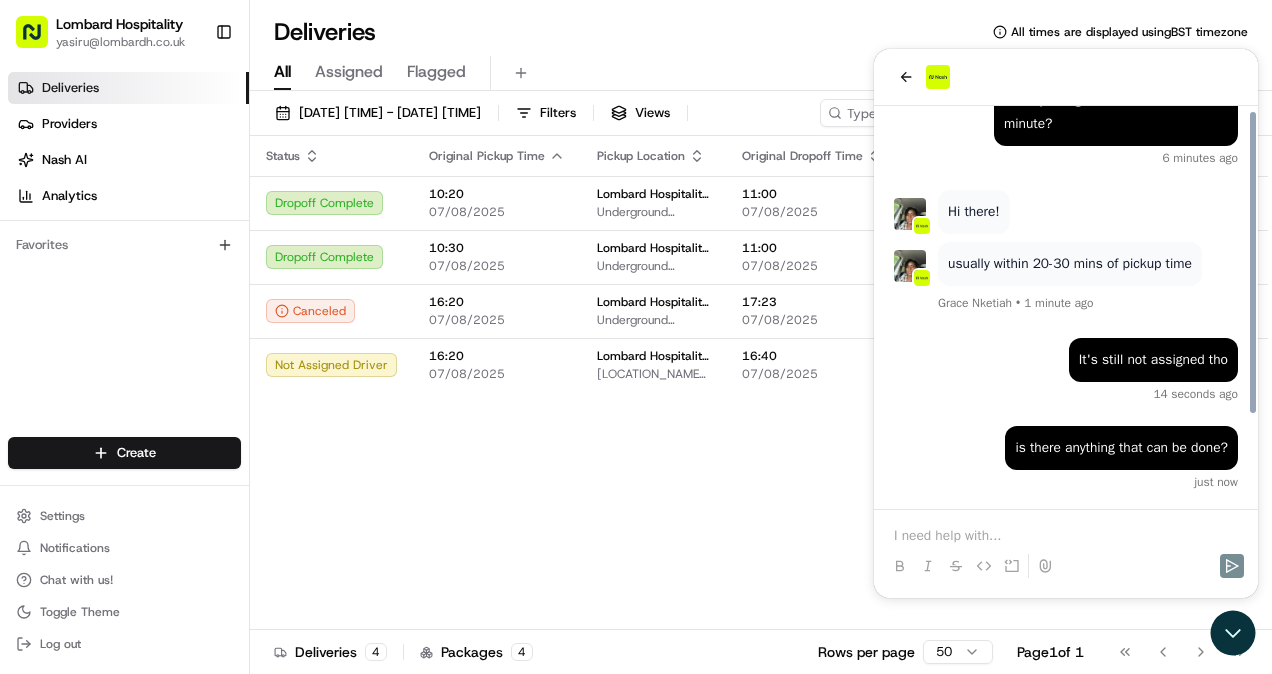 scroll, scrollTop: 84, scrollLeft: 0, axis: vertical 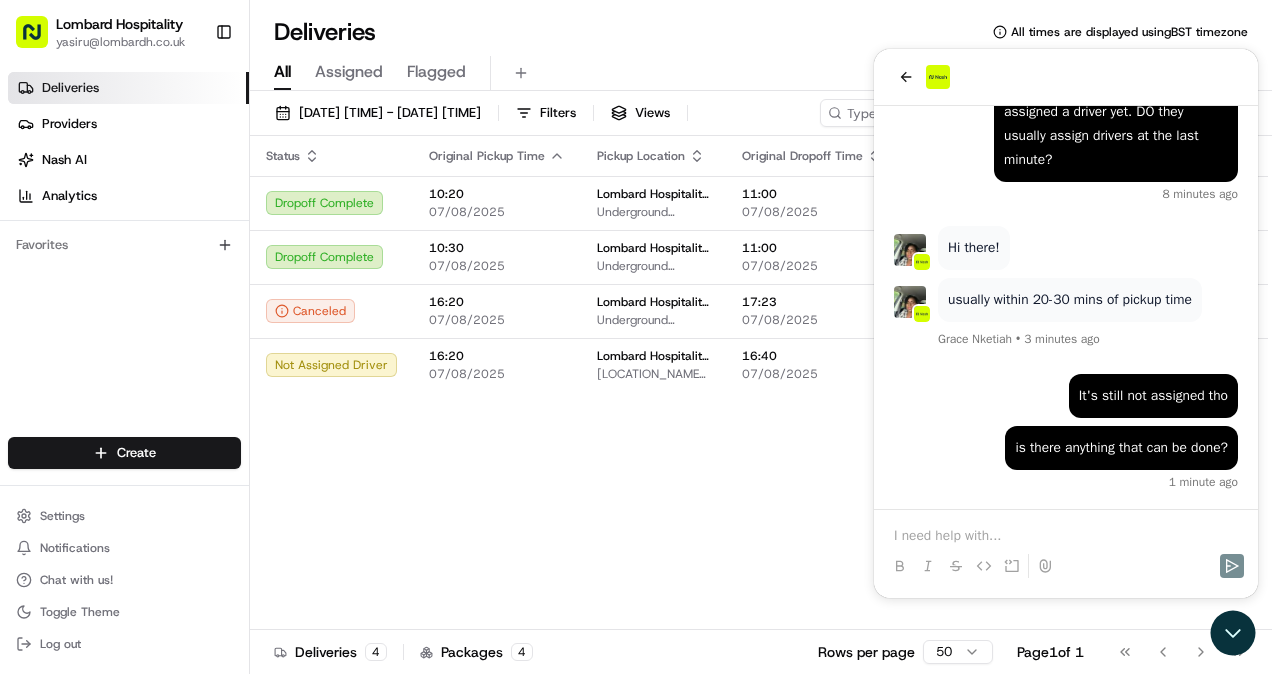 click on "Status Original Pickup Time Pickup Location Original Dropoff Time Dropoff Location Provider Action Dropoff Complete 10:20 07/08/2025 Lombard Hospitality - Catering Underground Station Shop, 1 Lombard St, London EC3V 3LA, UK 11:00 07/08/2025 Nine United 34 Queen Anne's Gate, London SW1H 9AB, UK Uber UK JYE T. Dropoff Complete 10:30 07/08/2025 Lombard Hospitality - Catering Underground Station Shop, 1 Lombard St, London EC3V 3LA, UK 11:00 07/08/2025 Marks & Clerks 15 New Fetter Ln, London EC4A, UK Uber UK MEGHANA U. Canceled 16:20 07/08/2025 Lombard Hospitality - Catering Underground Station Shop, 1 Lombard St, London EC3V 3LA, UK 17:23 07/08/2025 Innovation Air Conditioning and Building Services Limited 2 Lansdowne Rd, Croydon CR9 2JT, UK Stuart (UK) + 1 Not Assigned Driver 16:20 07/08/2025 Lombard Hospitality - Catering Bank Station, Underground Ltd, Bank/Monument Complex, Princes St, London EC3V 3LA, UK 16:40 07/08/2025 Huguenots Angel Ct, London, UK Stuart (UK) + 1" at bounding box center (761, 383) 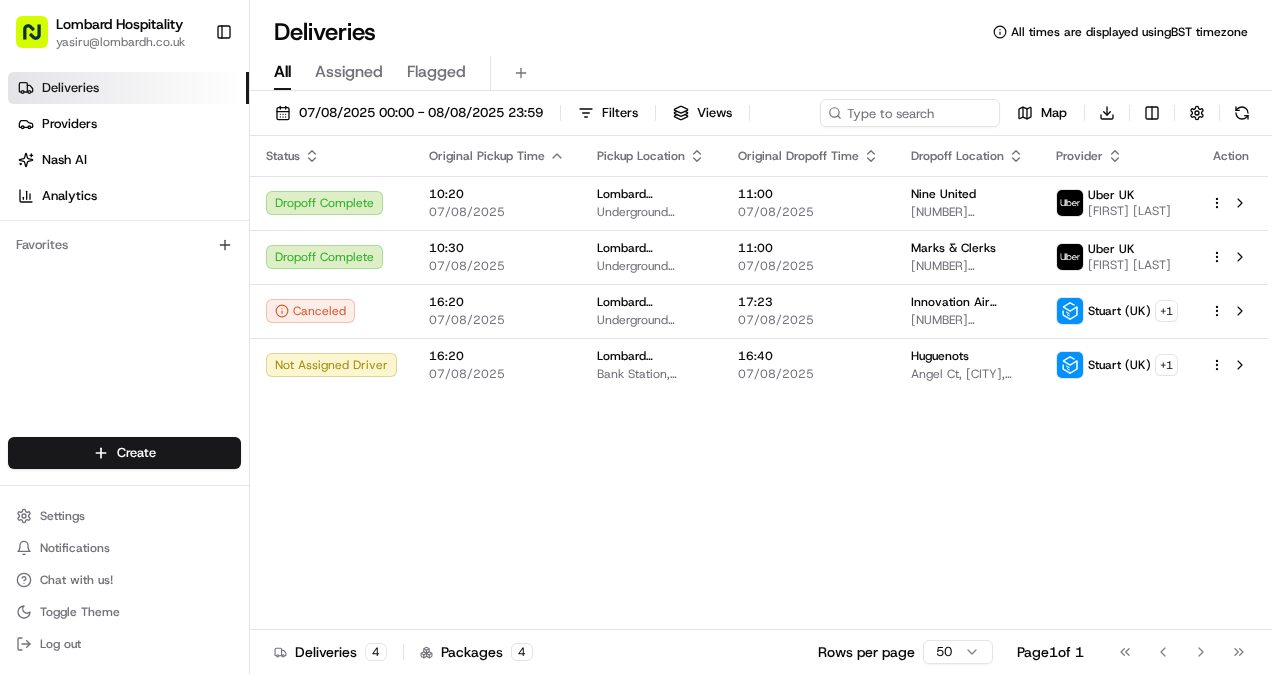 scroll, scrollTop: 0, scrollLeft: 0, axis: both 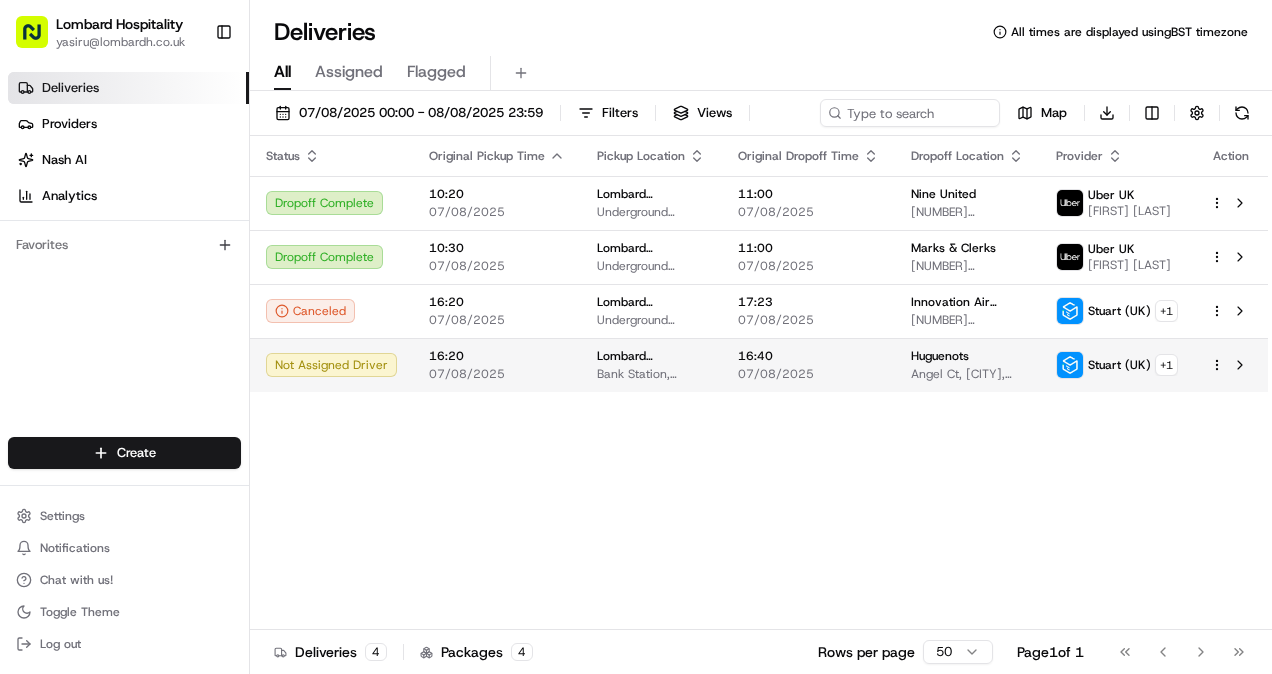 click on "Lombard Hospitality - Catering" at bounding box center [651, 356] 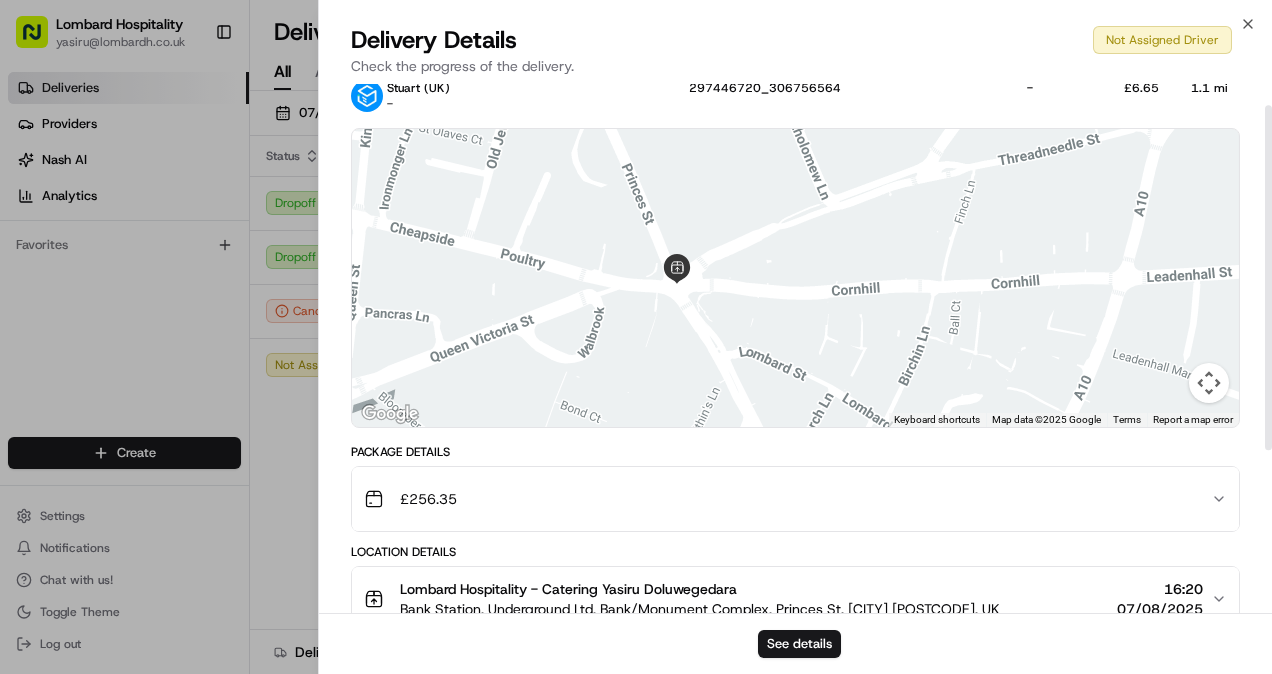scroll, scrollTop: 32, scrollLeft: 0, axis: vertical 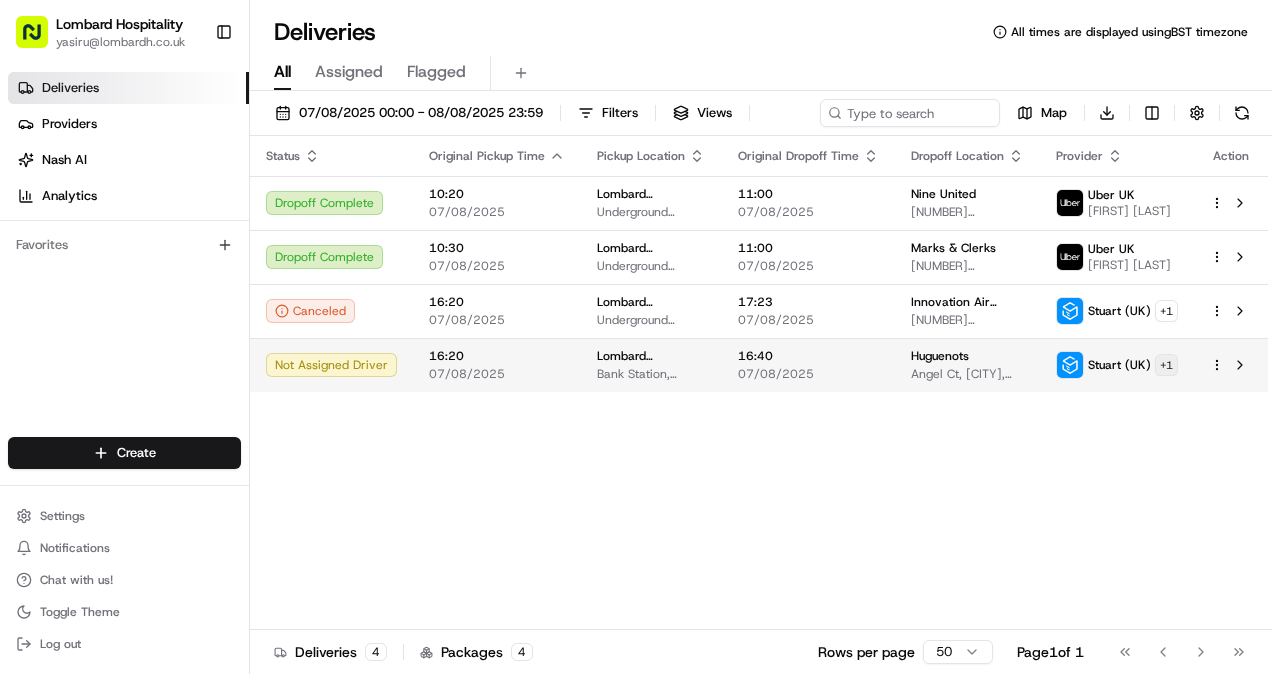 click on "Lombard Hospitality yasiru@lombardh.co.uk Toggle Sidebar Deliveries Providers Nash AI Analytics Favorites Main Menu Members & Organization Organization Users Roles Preferences Customization Tracking Orchestration Automations Dispatch Strategy Locations Pickup Locations Dropoff Locations Billing Billing Refund Requests Integrations Notification Triggers Webhooks API Keys Request Logs Create Settings Notifications Chat with us! Toggle Theme Log out Deliveries All times are displayed using  BST   timezone All Assigned Flagged 07/08/2025 00:00 - 08/08/2025 23:59 Filters Views Map Download Status Original Pickup Time Pickup Location Original Dropoff Time Dropoff Location Provider Action Dropoff Complete 10:20 07/08/2025 Lombard Hospitality - Catering Underground Station Shop, 1 Lombard St, London EC3V 3LA, UK 11:00 07/08/2025 Nine United 34 Queen Anne's Gate, London SW1H 9AB, UK Uber UK JYE T. Dropoff Complete 10:30 07/08/2025 Lombard Hospitality - Catering 11:00 07/08/2025 Marks & Clerks Uber UK +" at bounding box center (636, 337) 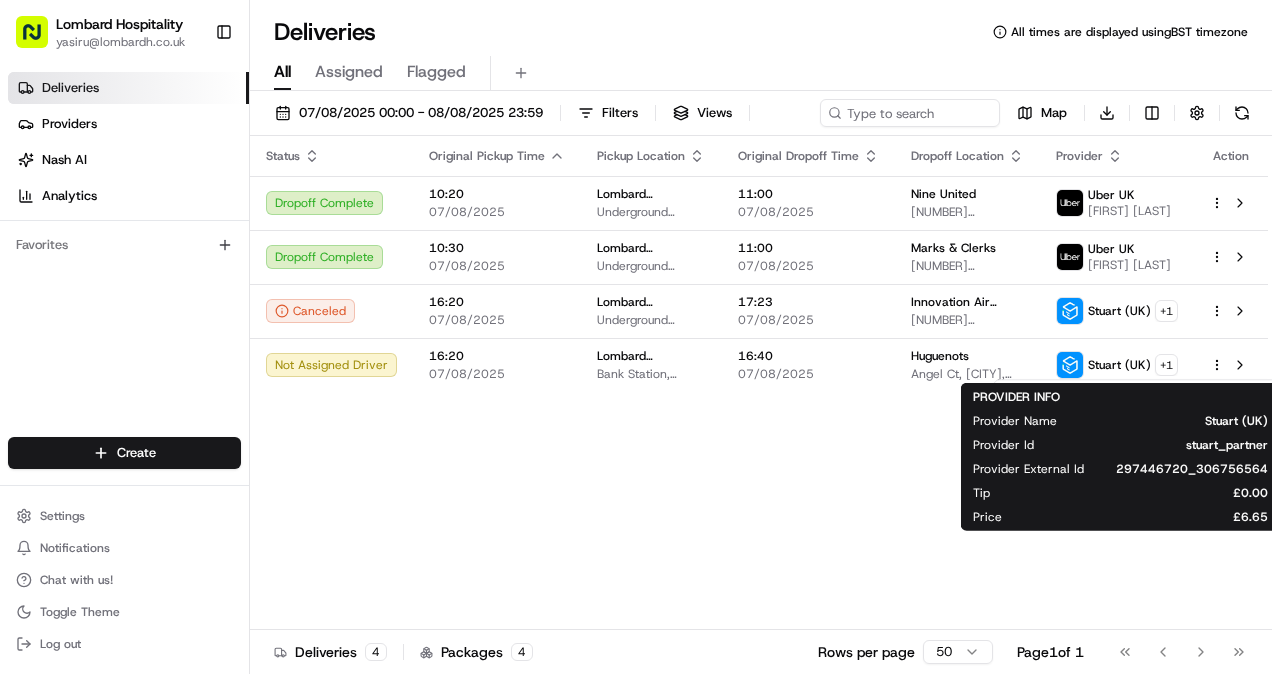 click on "Lombard Hospitality yasiru@lombardh.co.uk Toggle Sidebar Deliveries Providers Nash AI Analytics Favorites Main Menu Members & Organization Organization Users Roles Preferences Customization Tracking Orchestration Automations Dispatch Strategy Locations Pickup Locations Dropoff Locations Billing Billing Refund Requests Integrations Notification Triggers Webhooks API Keys Request Logs Create Settings Notifications Chat with us! Toggle Theme Log out Deliveries All times are displayed using  BST   timezone All Assigned Flagged 07/08/2025 00:00 - 08/08/2025 23:59 Filters Views Map Download Status Original Pickup Time Pickup Location Original Dropoff Time Dropoff Location Provider Action Dropoff Complete 10:20 07/08/2025 Lombard Hospitality - Catering Underground Station Shop, 1 Lombard St, London EC3V 3LA, UK 11:00 07/08/2025 Nine United 34 Queen Anne's Gate, London SW1H 9AB, UK Uber UK JYE T. Dropoff Complete 10:30 07/08/2025 Lombard Hospitality - Catering 11:00 07/08/2025 Marks & Clerks Uber UK +" at bounding box center (636, 337) 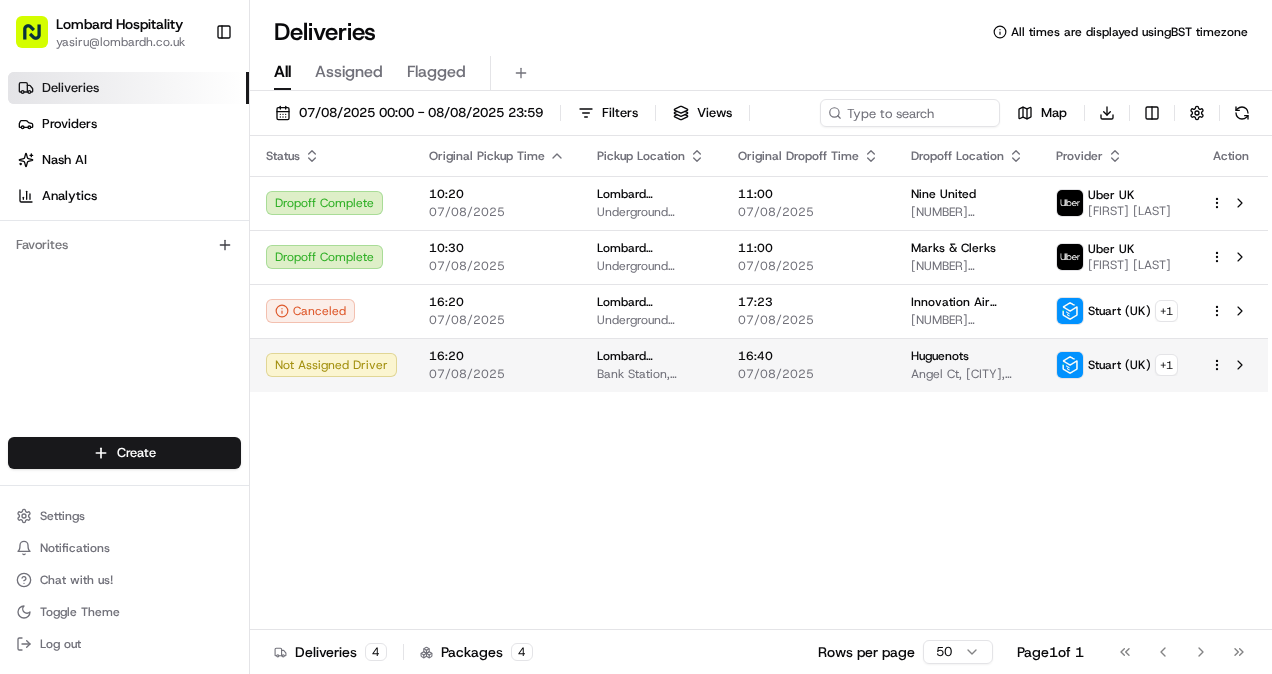 click on "Stuart (UK)" at bounding box center (1119, 365) 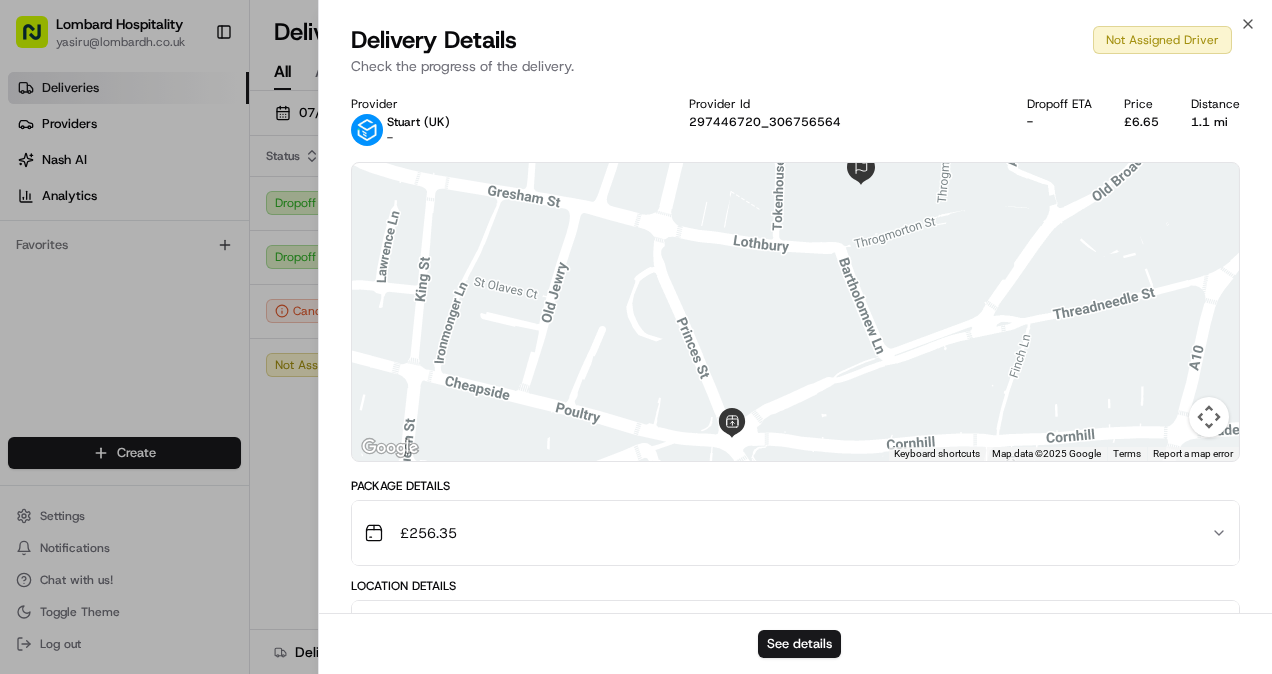 click on "Stuart (UK)" at bounding box center (418, 122) 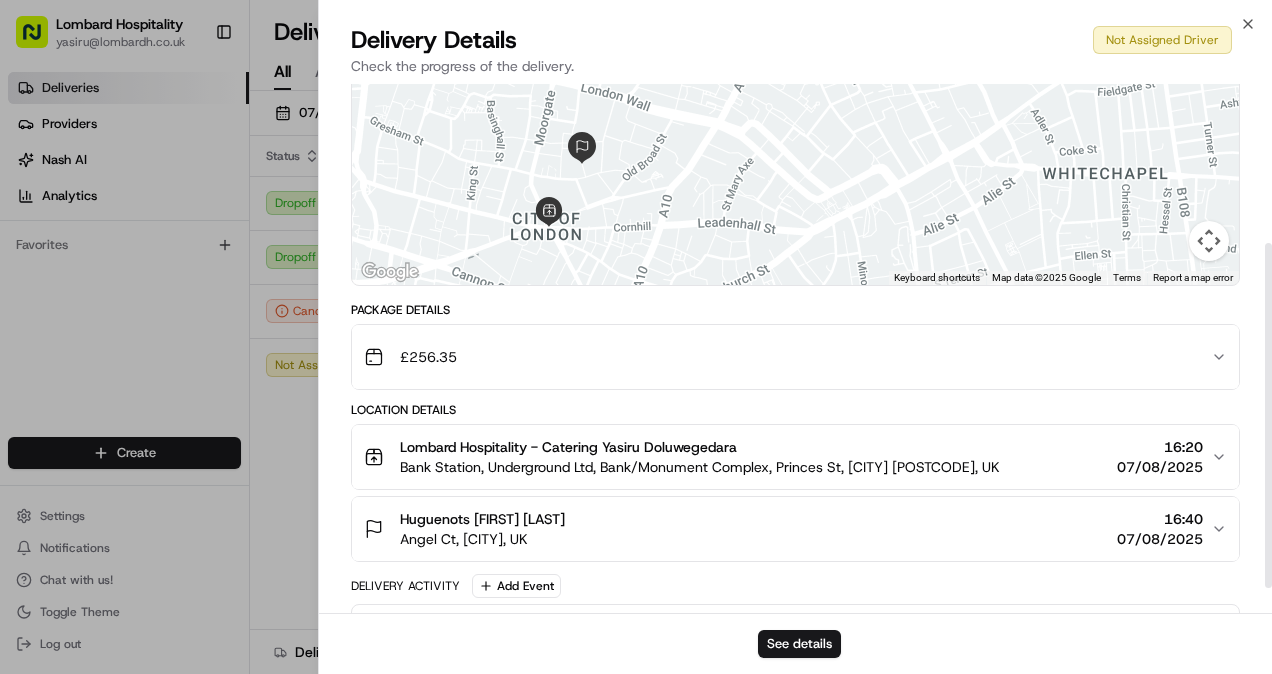 scroll, scrollTop: 280, scrollLeft: 0, axis: vertical 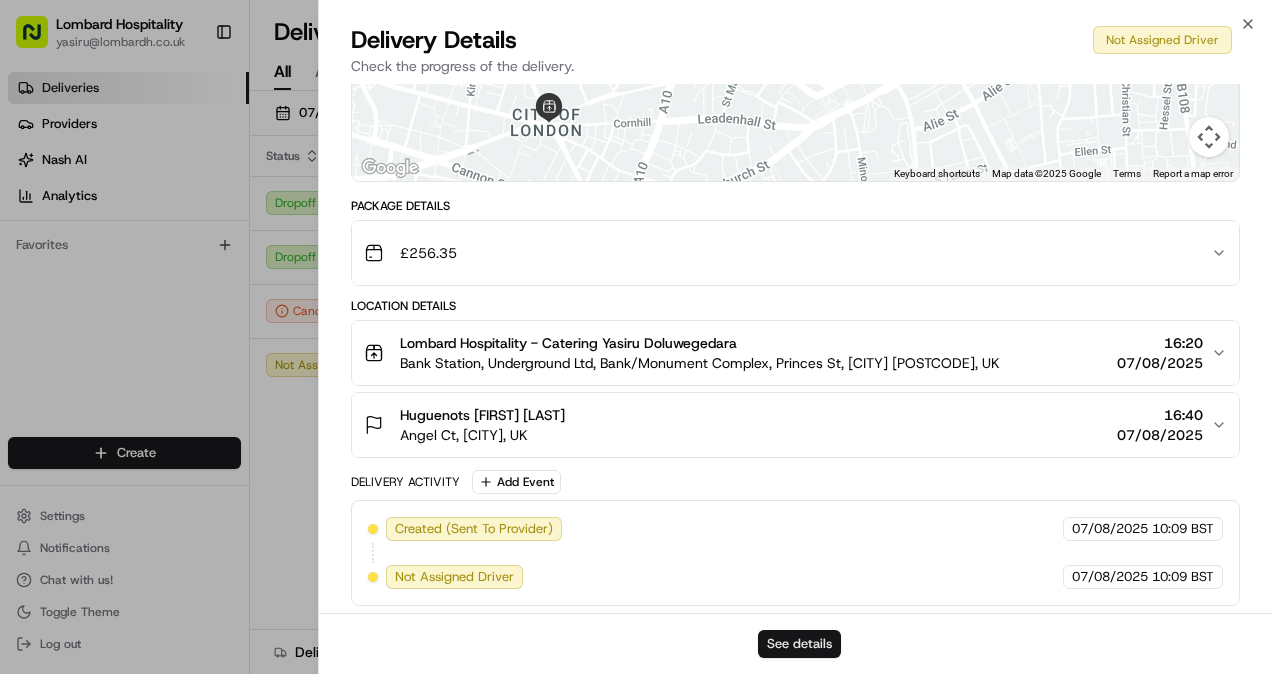click on "See details" at bounding box center [799, 644] 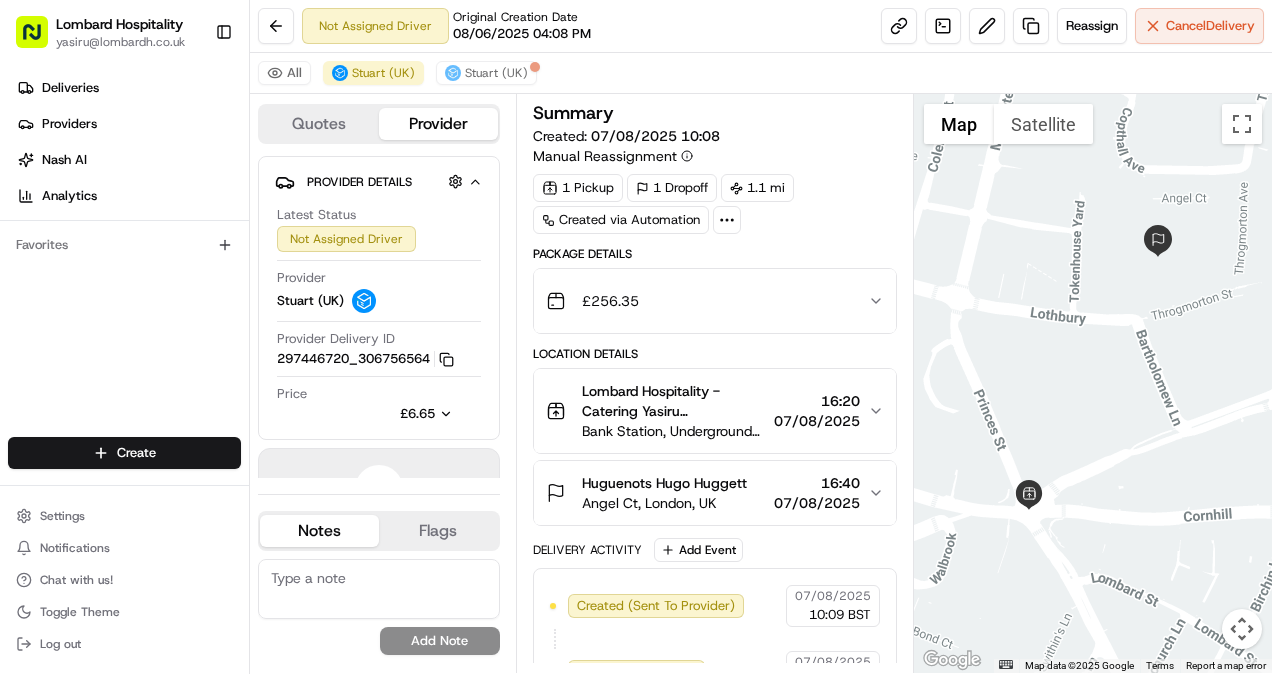 scroll, scrollTop: 0, scrollLeft: 0, axis: both 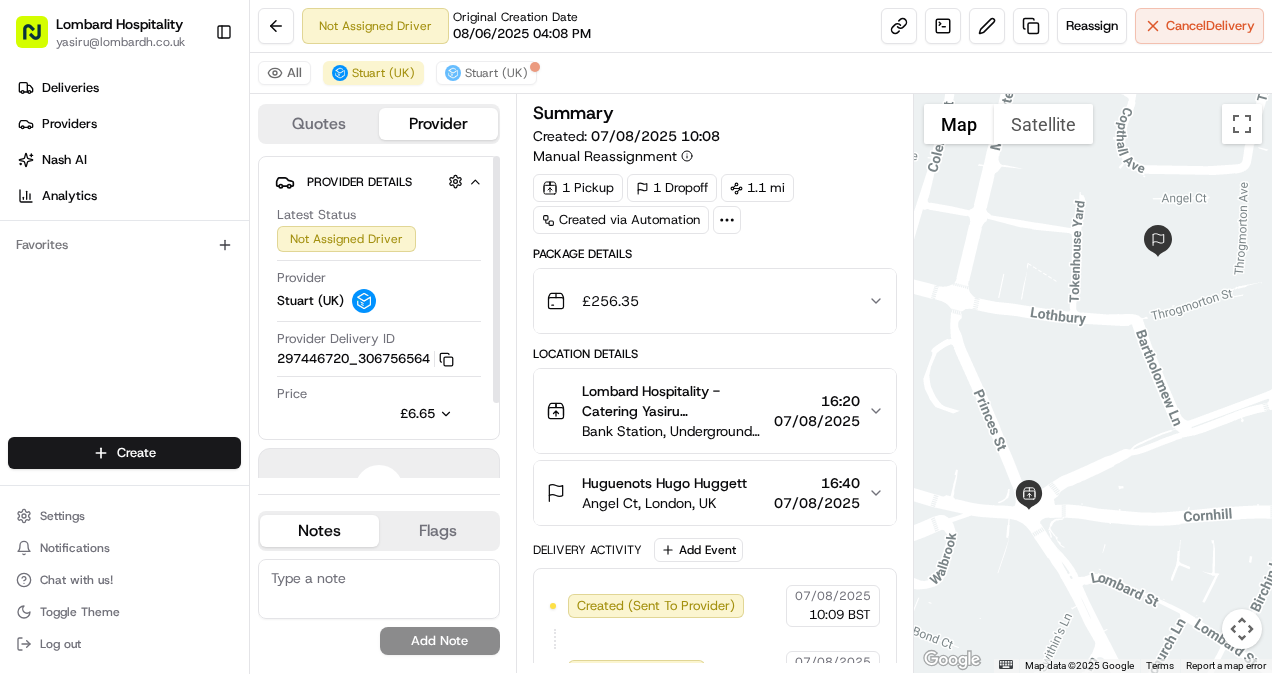 click on "Quotes" at bounding box center [319, 124] 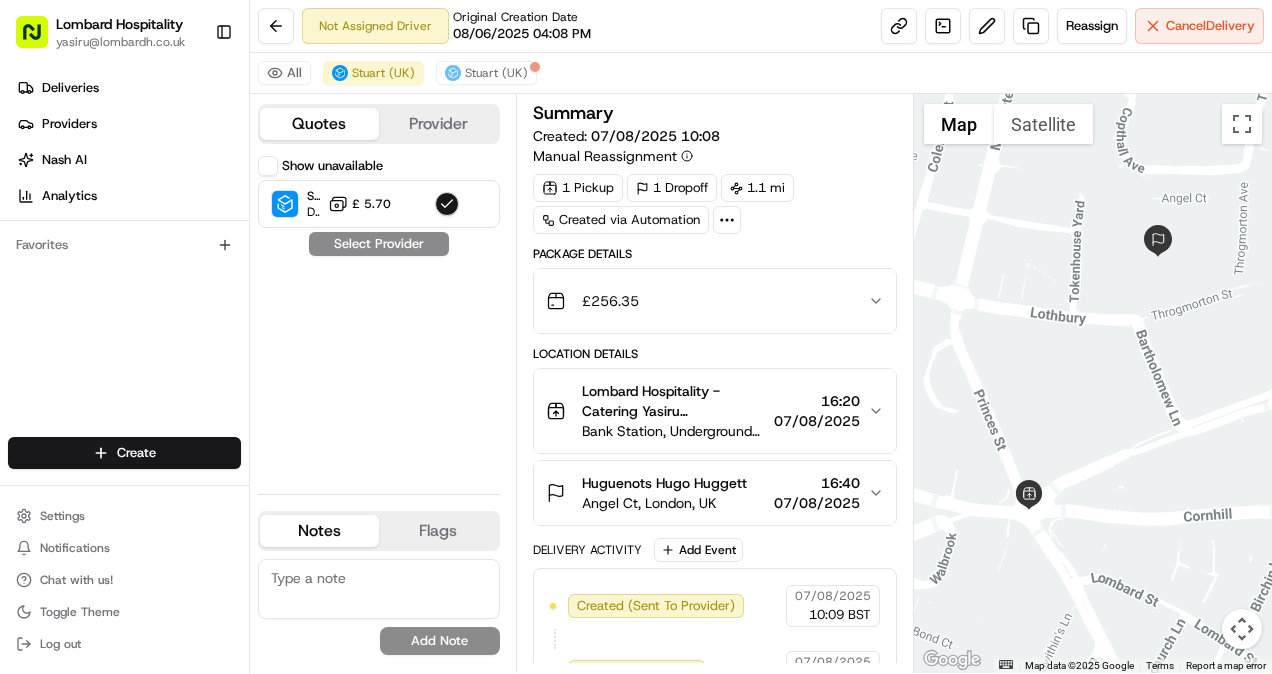 click on "Show unavailable Stuart (UK) Dropoff ETA   - £   5.70 Select Provider" at bounding box center (379, 317) 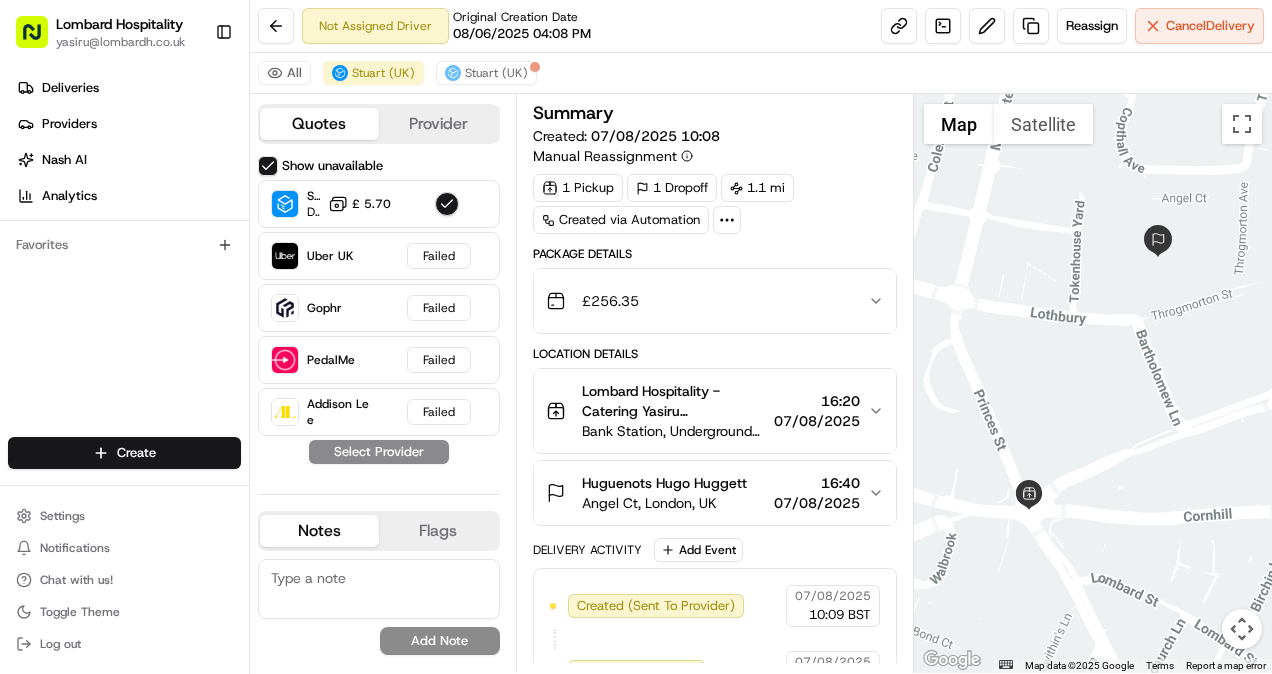 click on "Show unavailable" at bounding box center [268, 166] 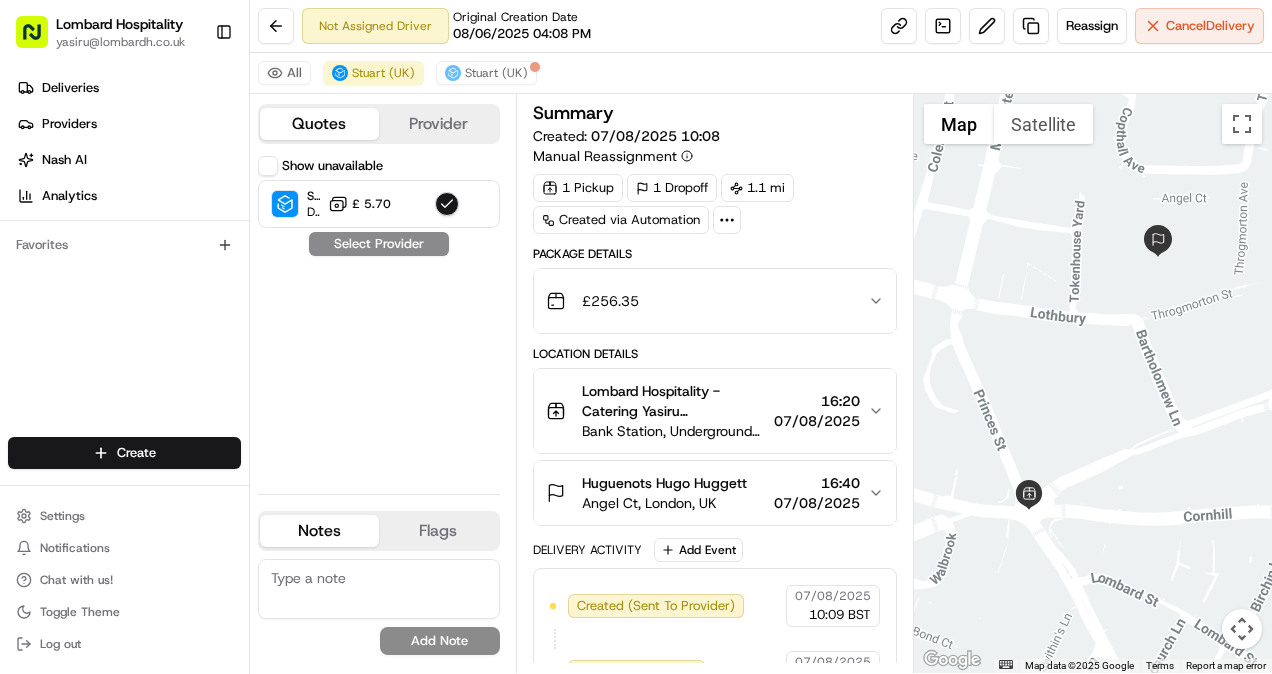 click on "Provider" at bounding box center (438, 124) 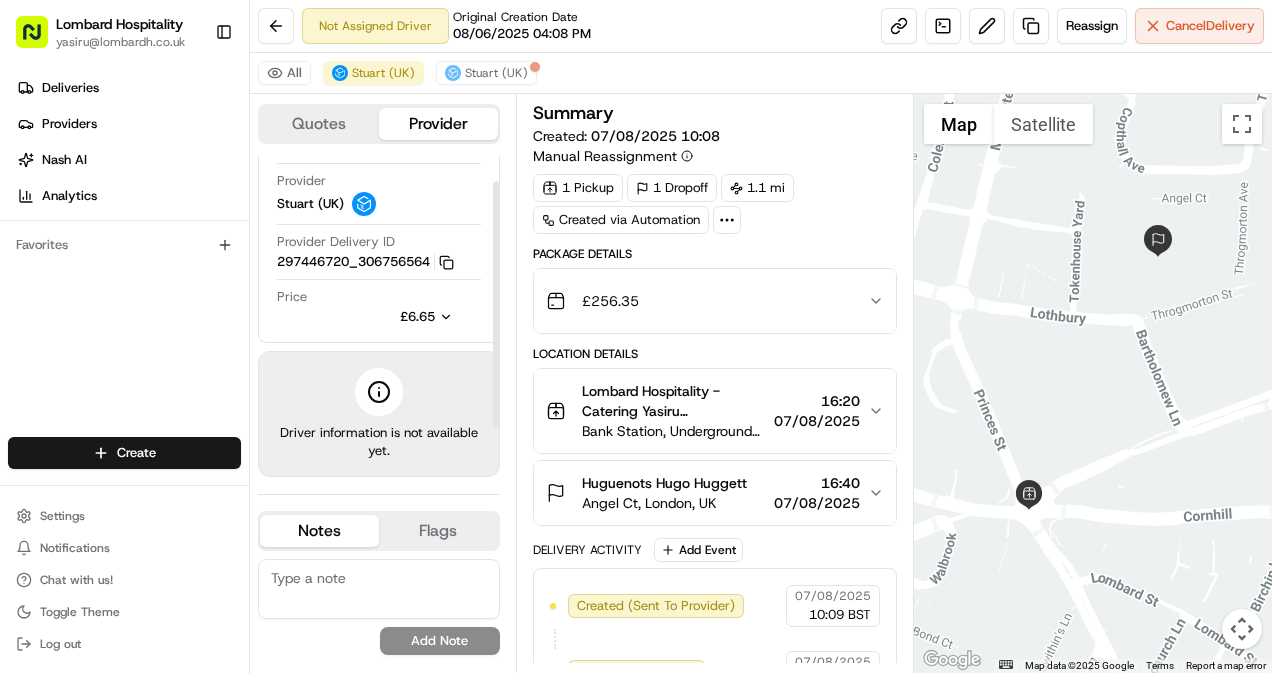 scroll, scrollTop: 0, scrollLeft: 0, axis: both 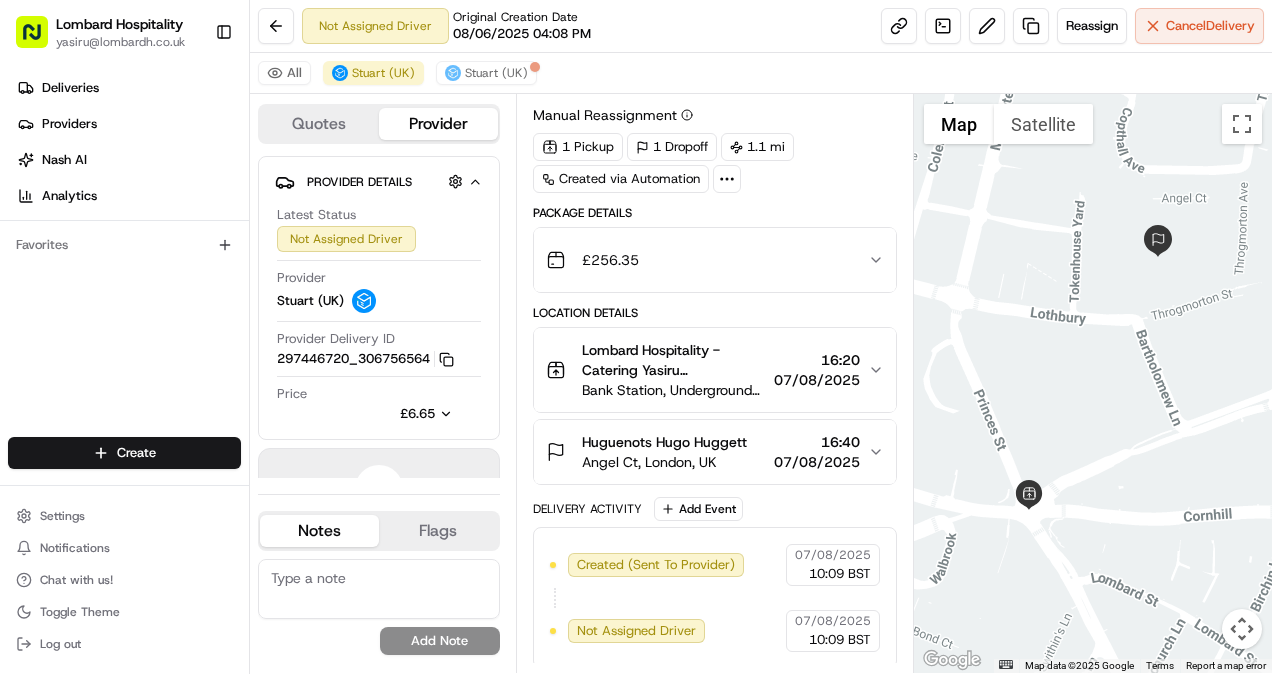 click on "16:20" at bounding box center (817, 360) 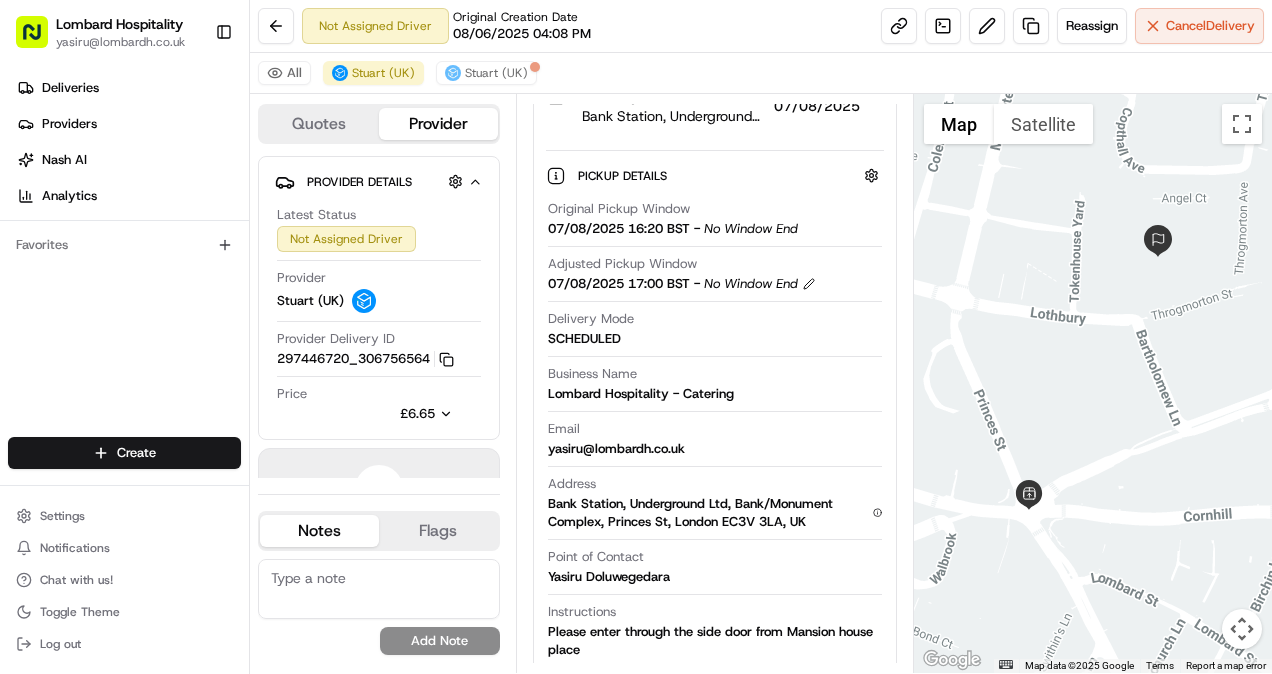 scroll, scrollTop: 0, scrollLeft: 0, axis: both 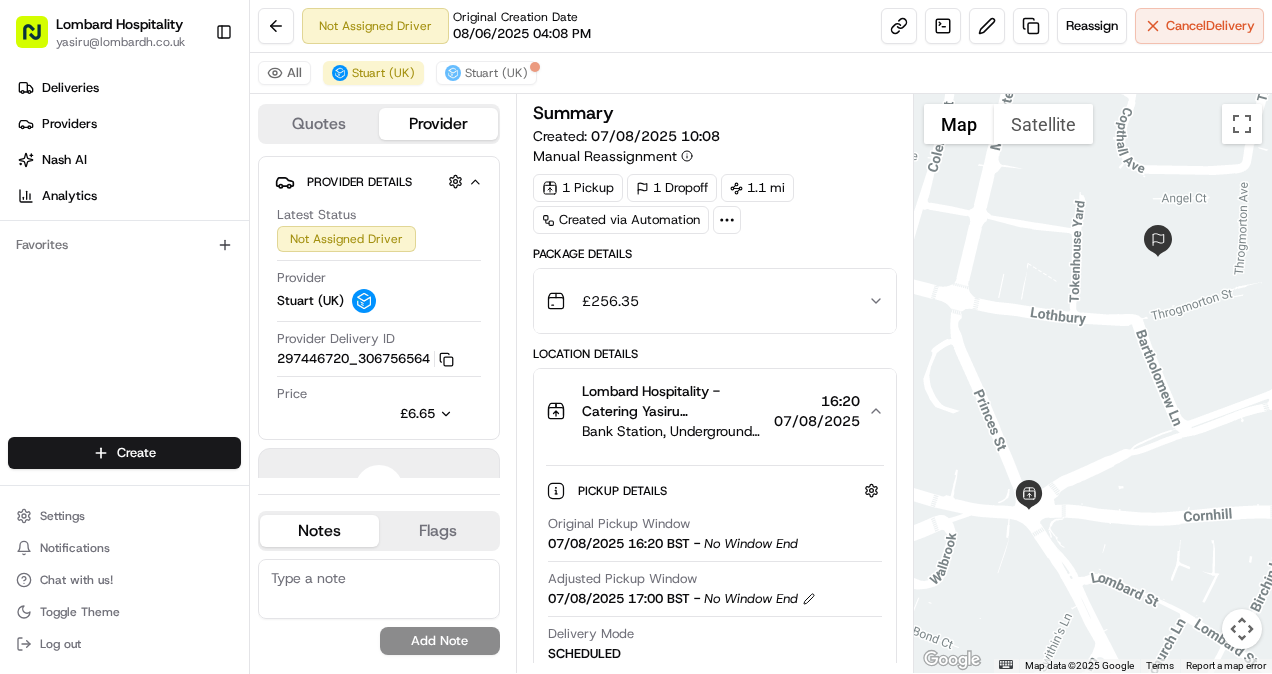 click on "£ 256.35" at bounding box center [707, 301] 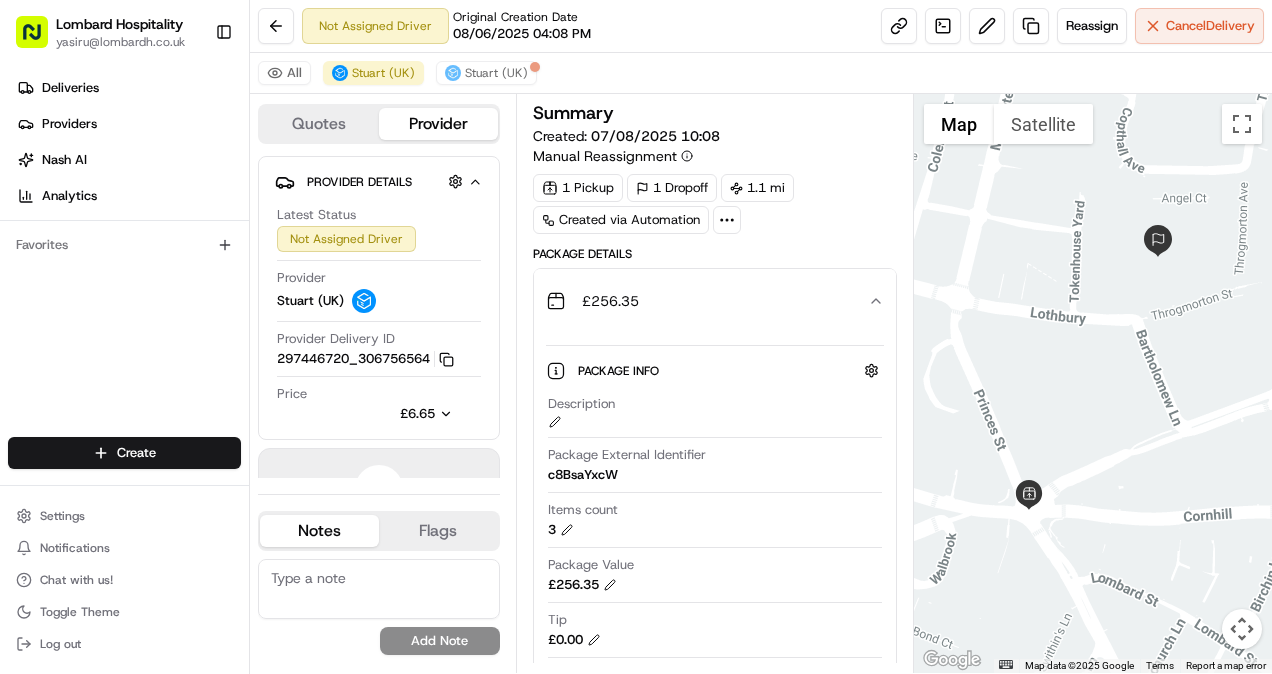 click on "£ 256.35" at bounding box center (707, 301) 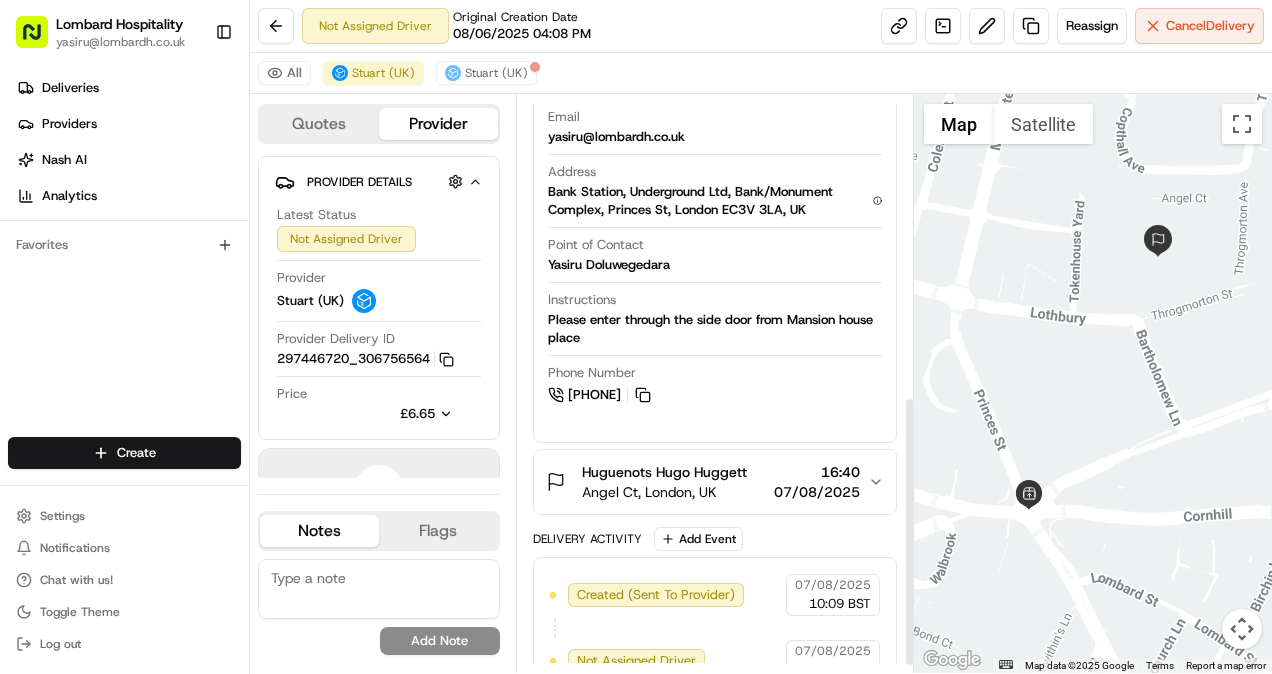 scroll, scrollTop: 656, scrollLeft: 0, axis: vertical 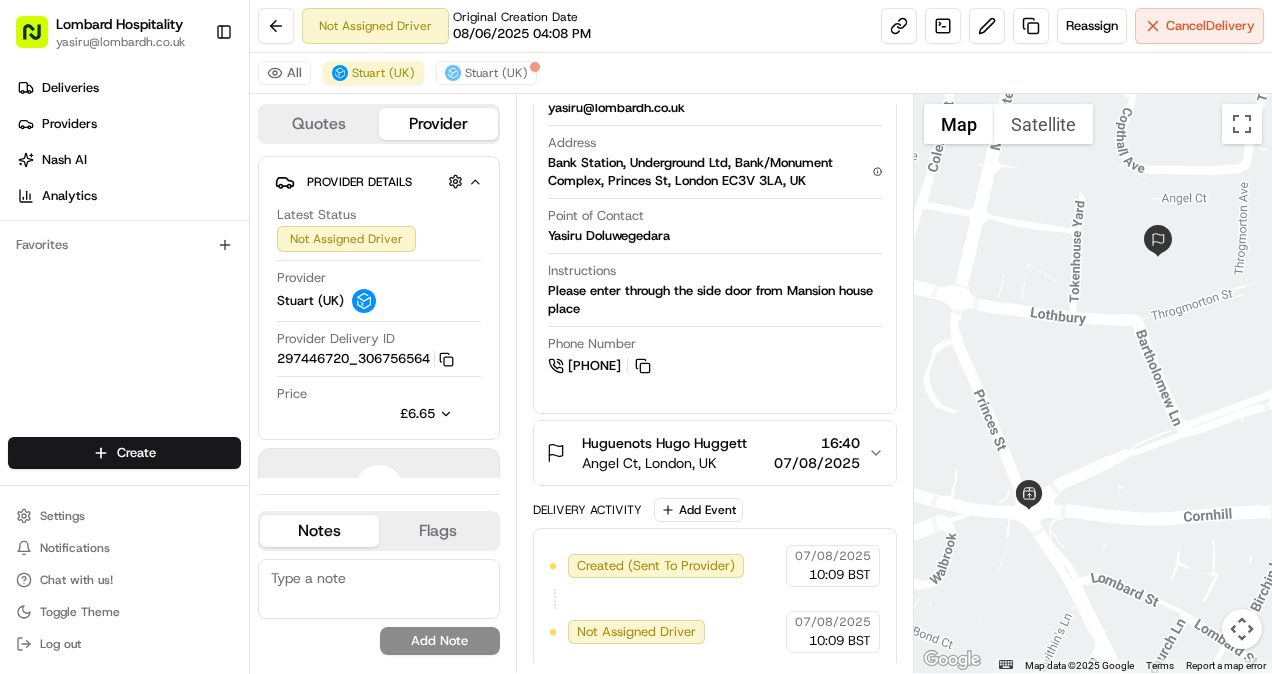 click on "Angel Ct, London, UK" at bounding box center [664, 463] 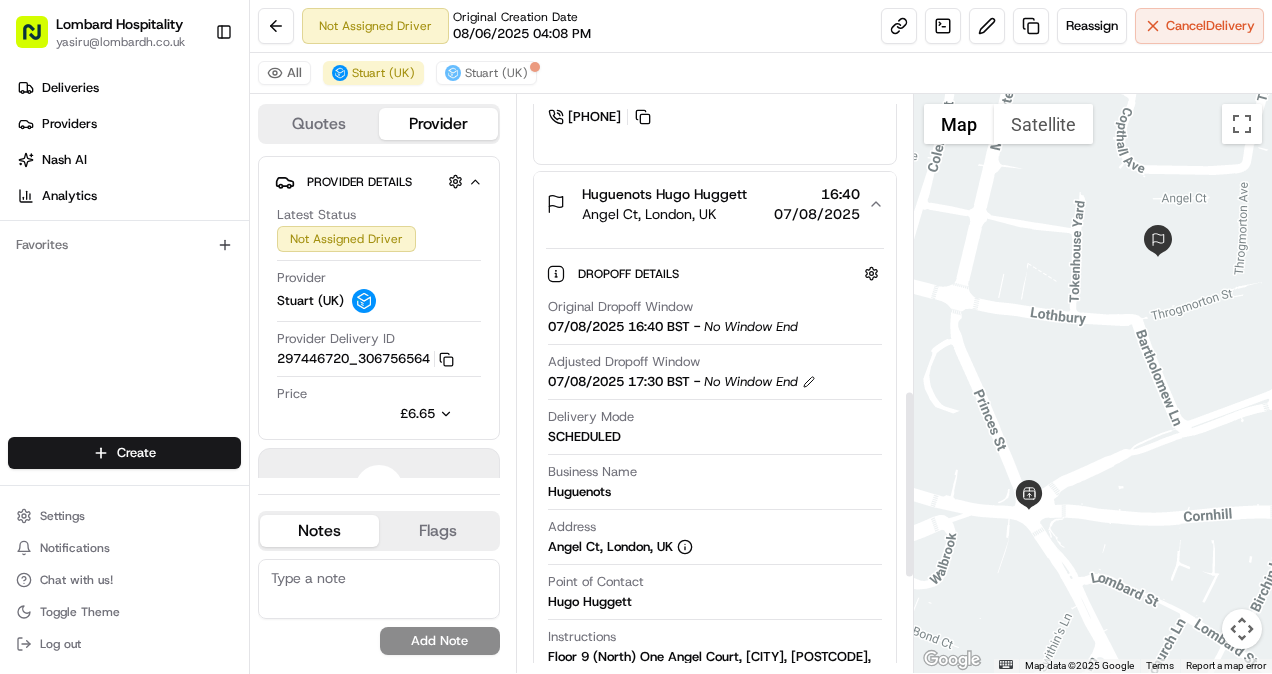 scroll, scrollTop: 906, scrollLeft: 0, axis: vertical 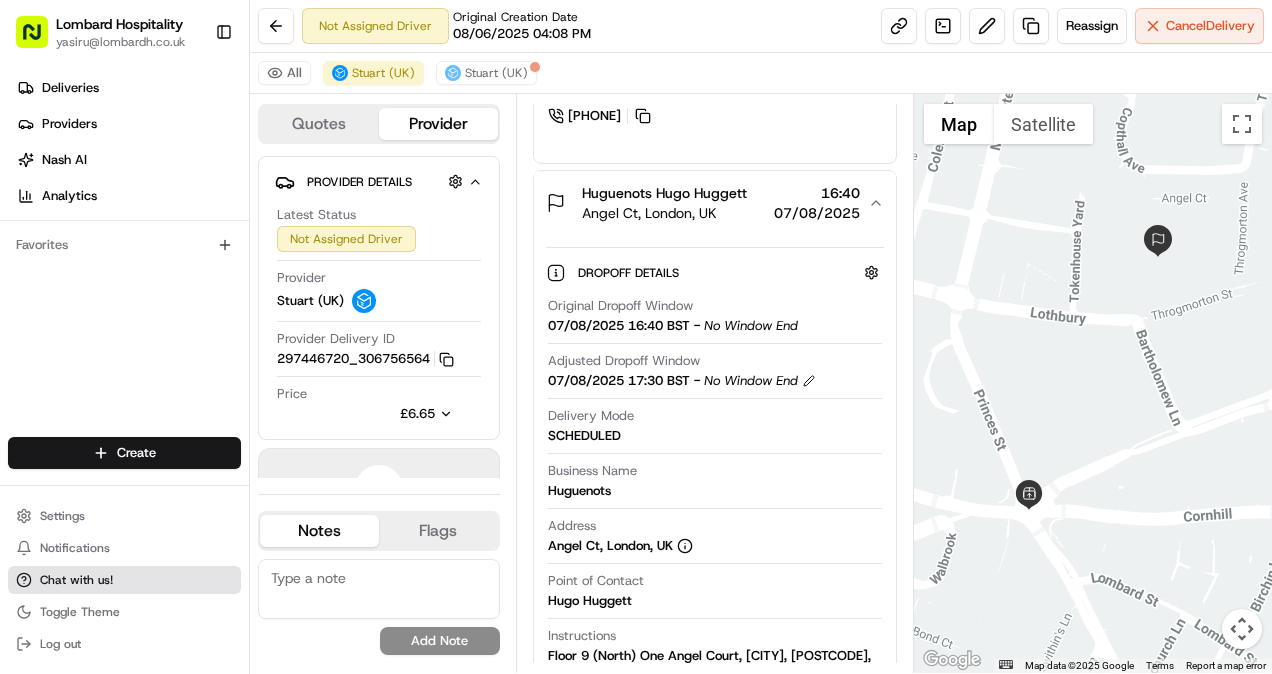 click on "Chat with us!" at bounding box center (76, 580) 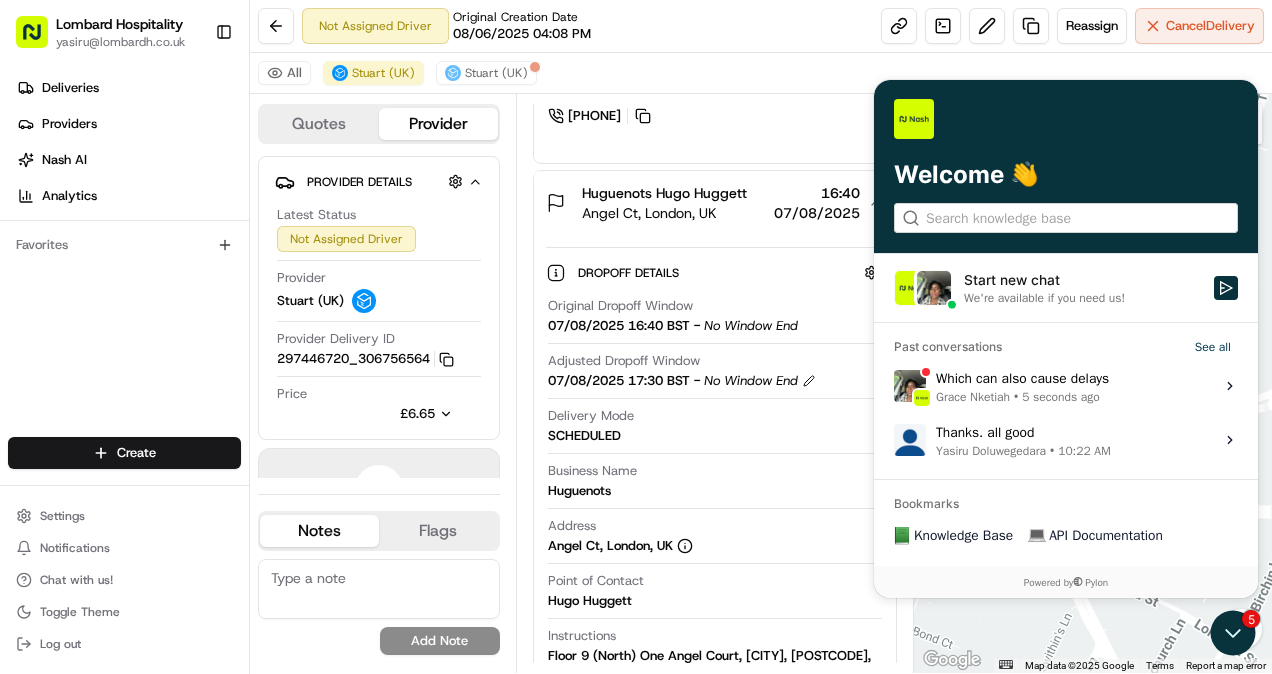 click on "Which can also cause delays Grace Nketiah • 5 seconds ago" at bounding box center [1022, 386] 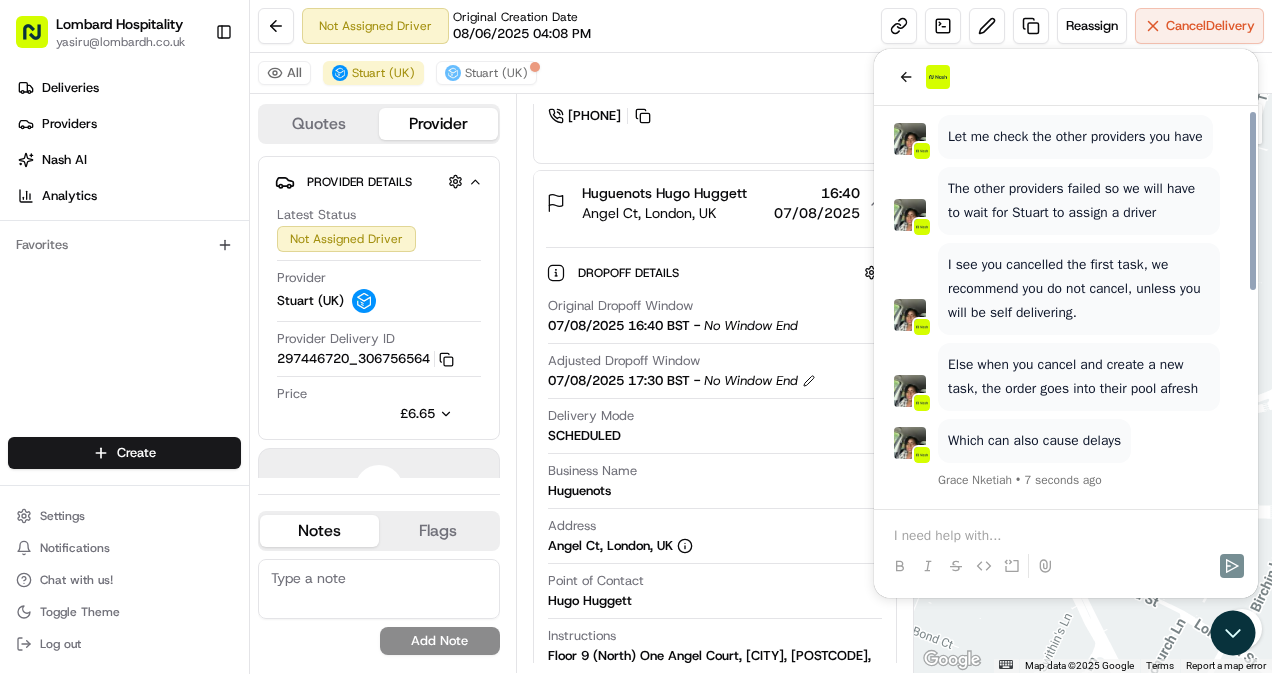 scroll, scrollTop: 484, scrollLeft: 0, axis: vertical 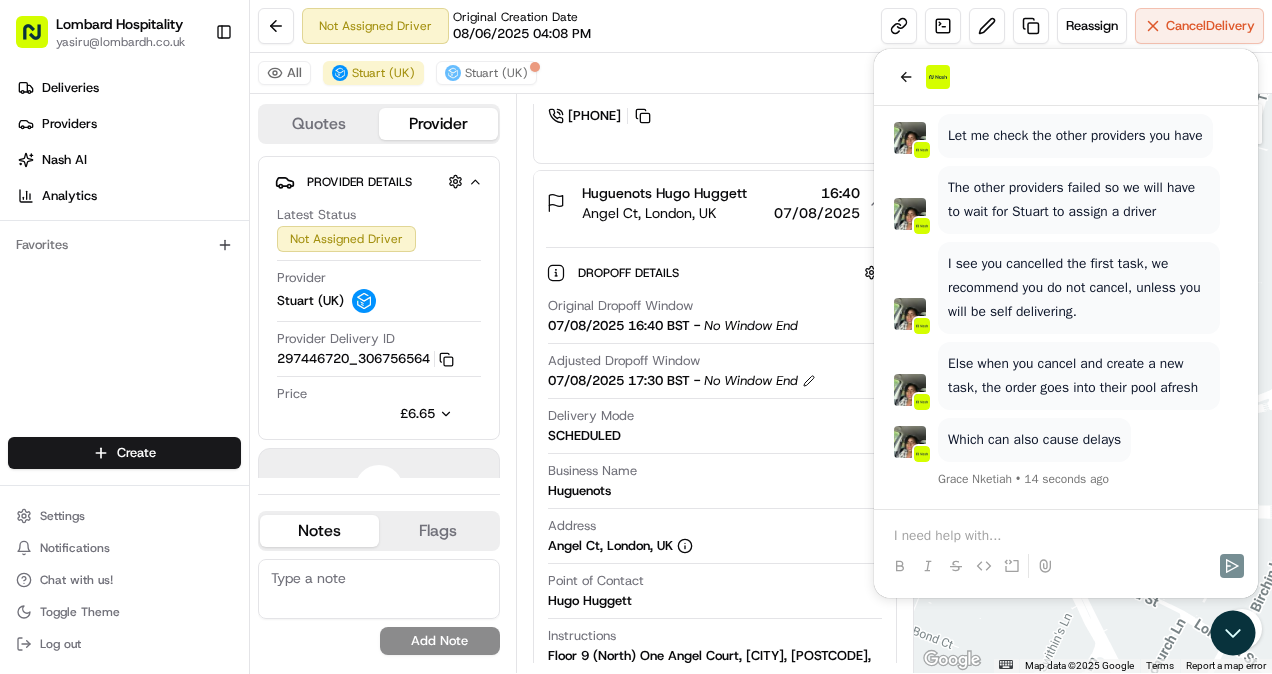click at bounding box center [1066, 548] 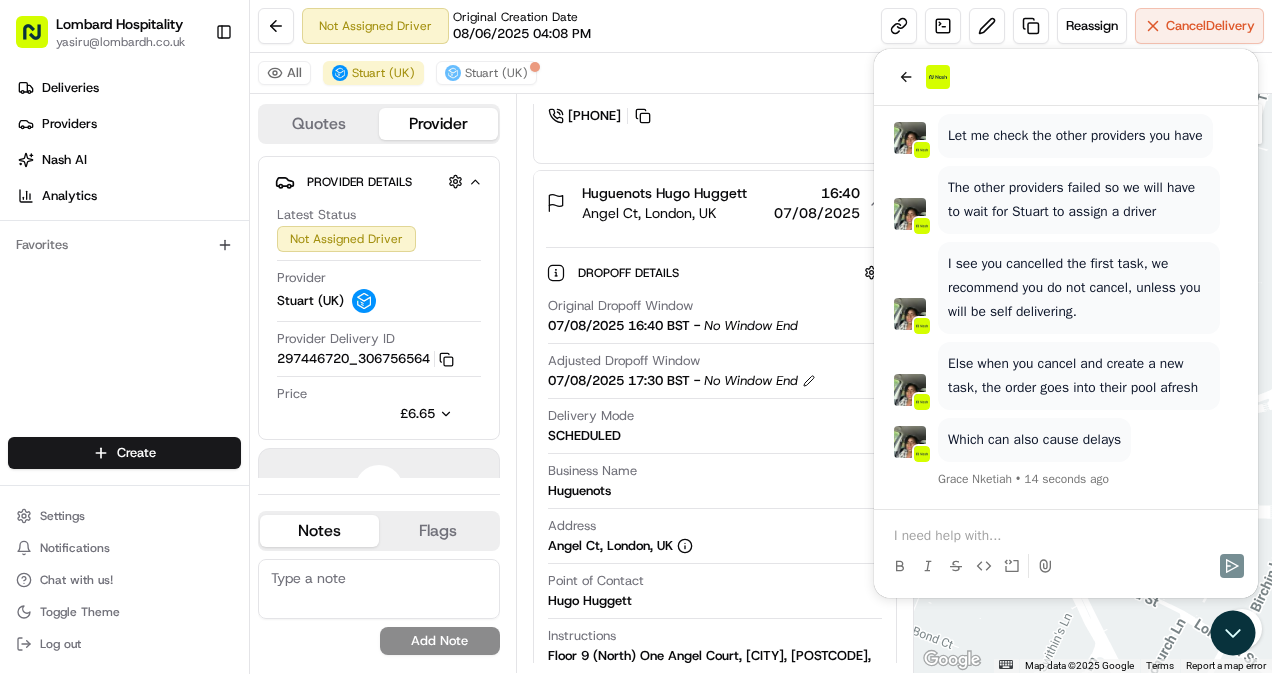 type 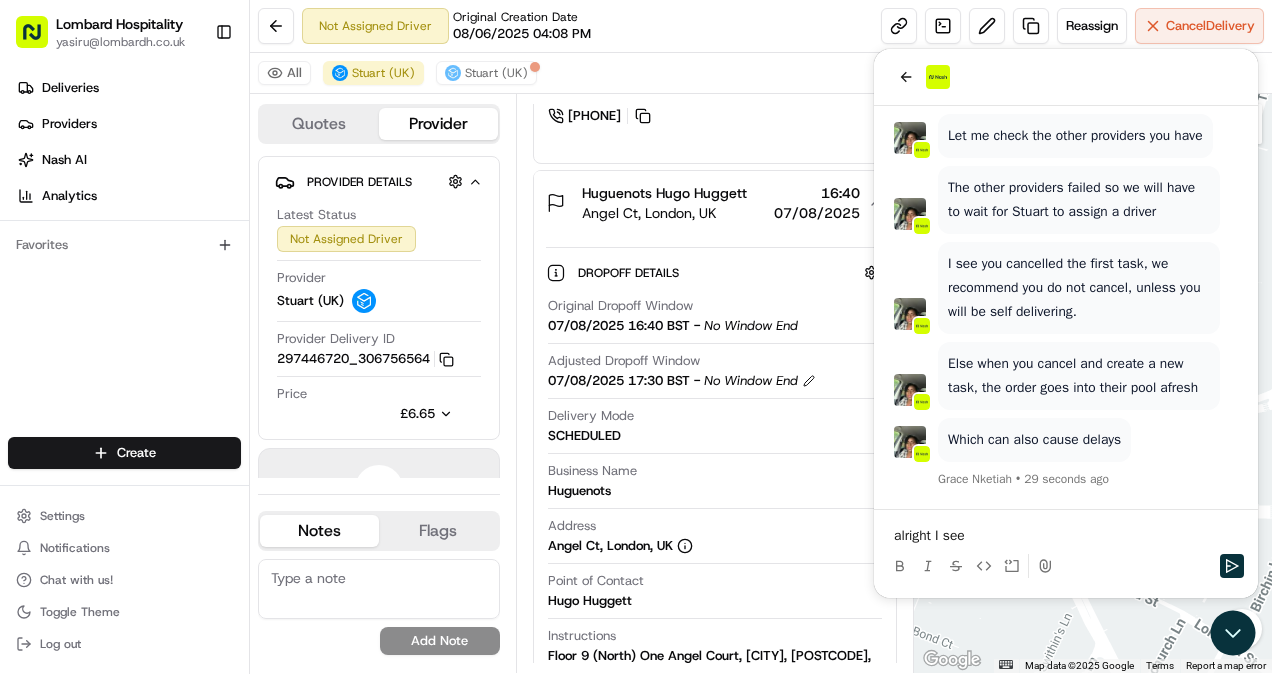 scroll, scrollTop: 572, scrollLeft: 0, axis: vertical 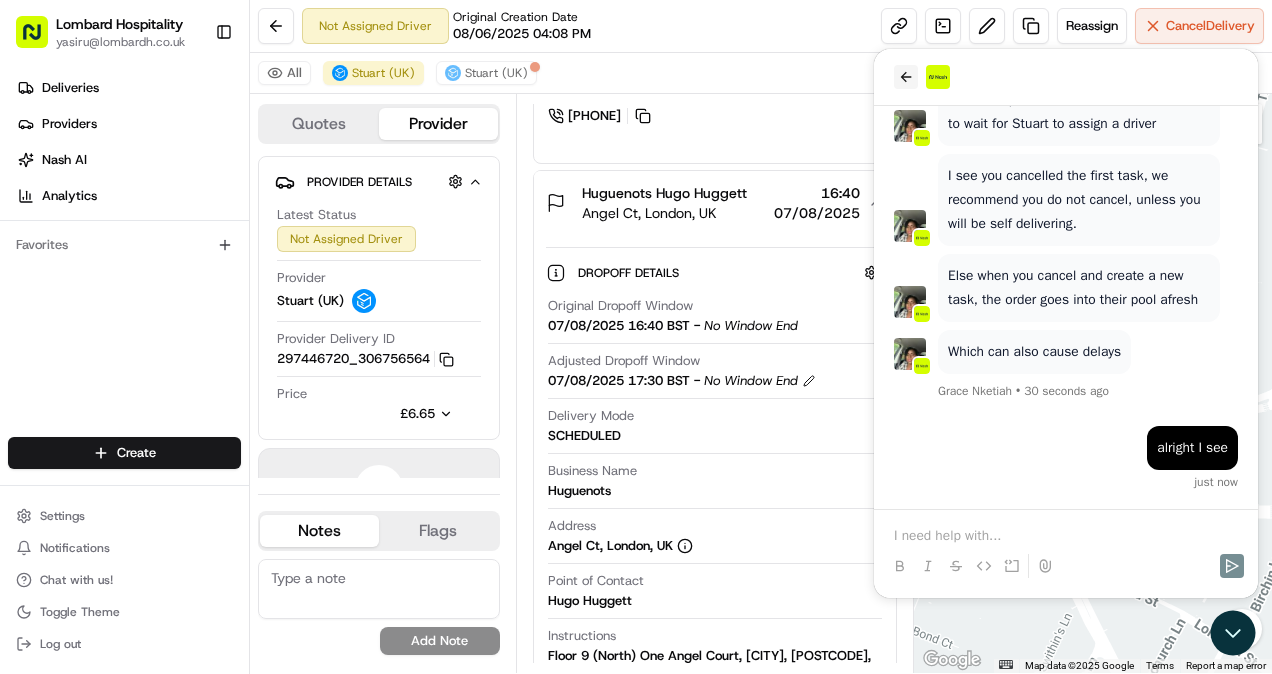 click 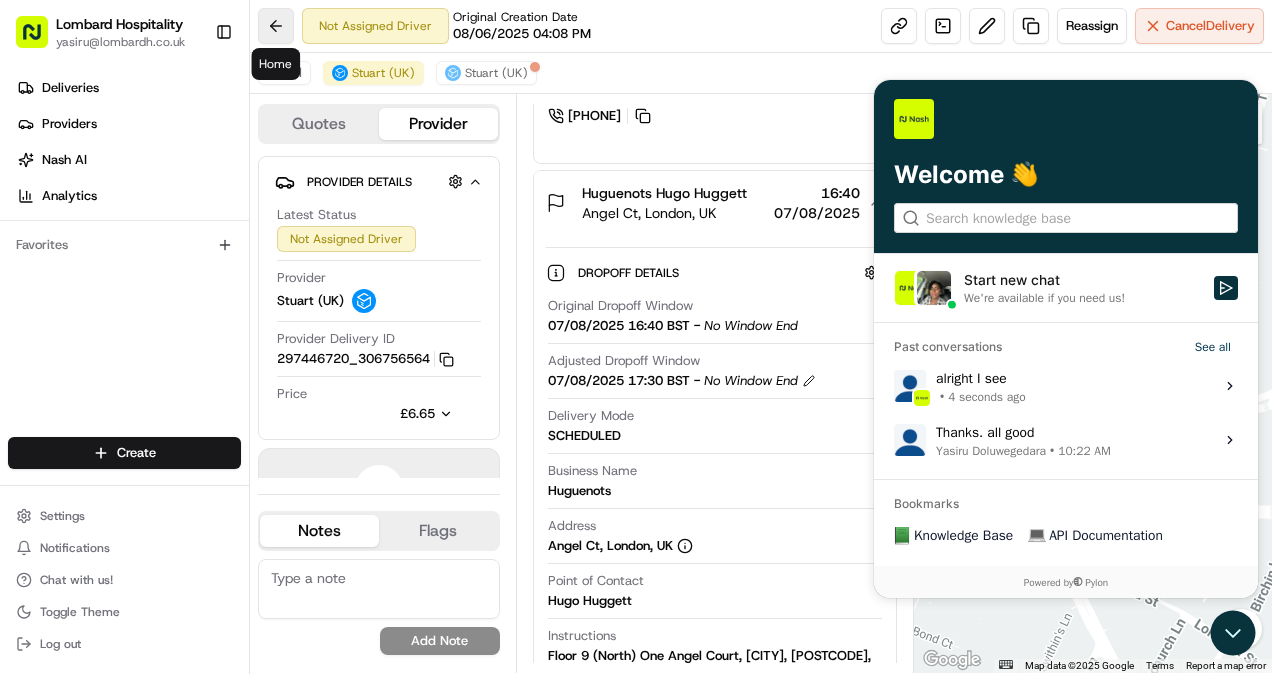 click at bounding box center [276, 26] 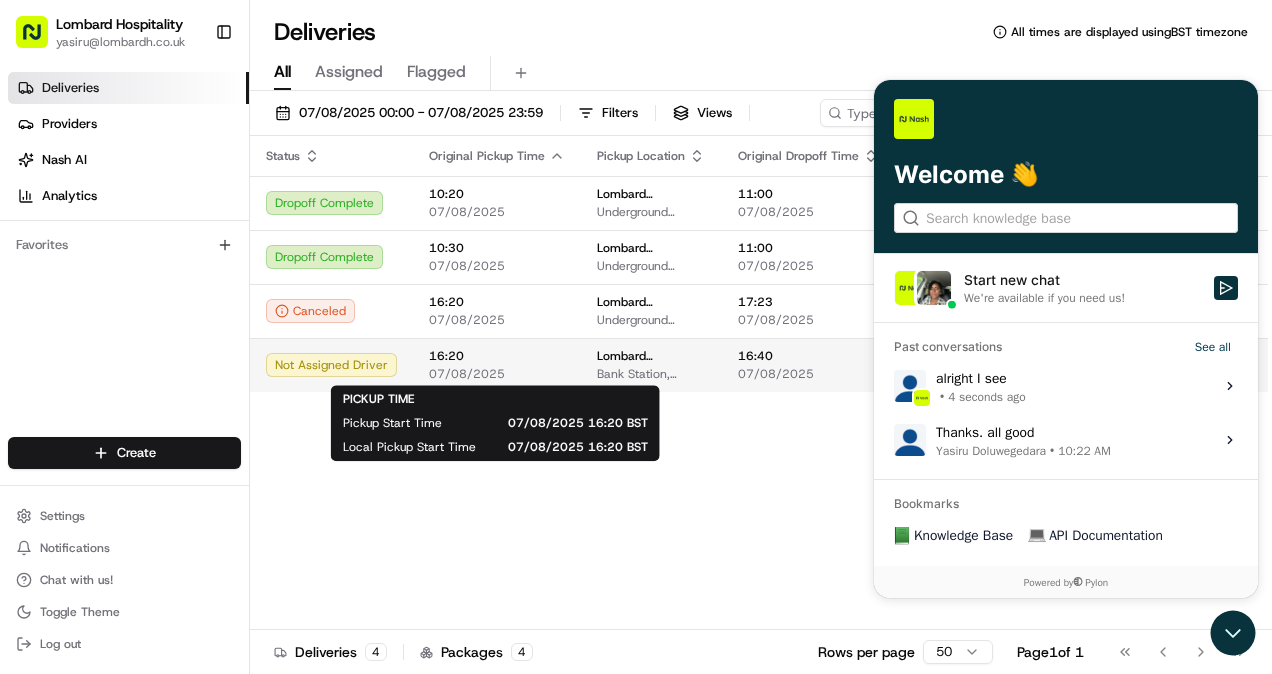 click on "16:20" at bounding box center (497, 356) 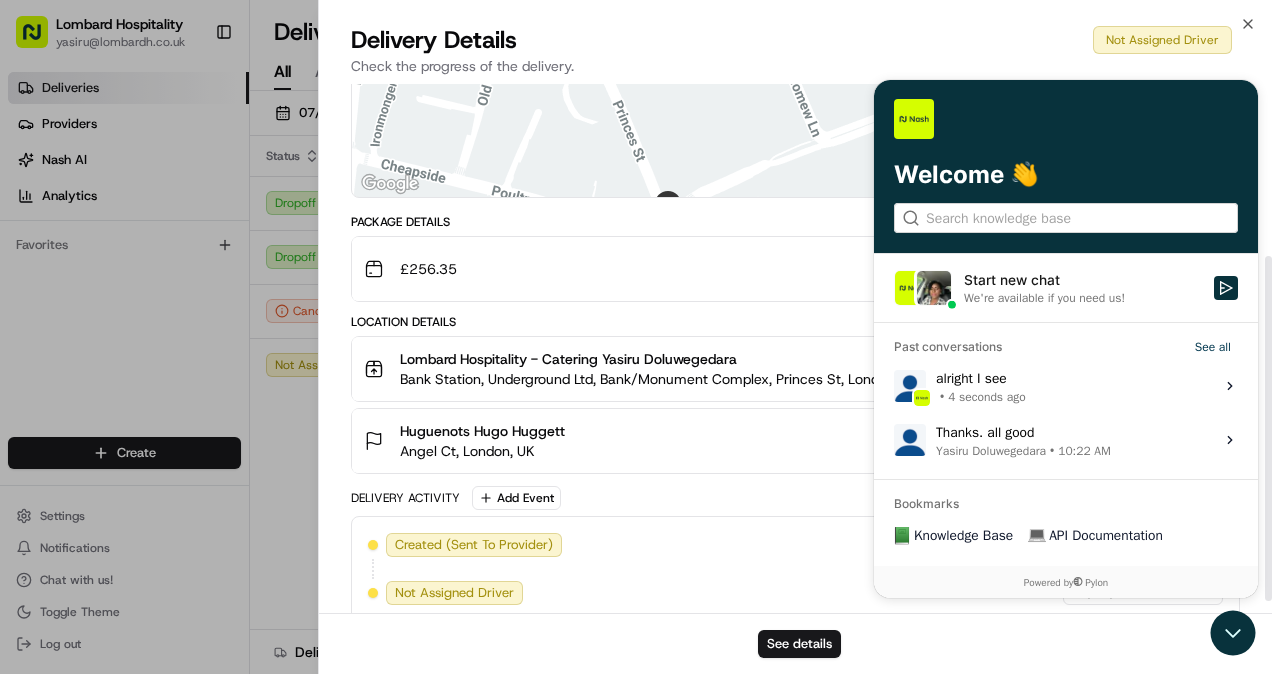 scroll, scrollTop: 280, scrollLeft: 0, axis: vertical 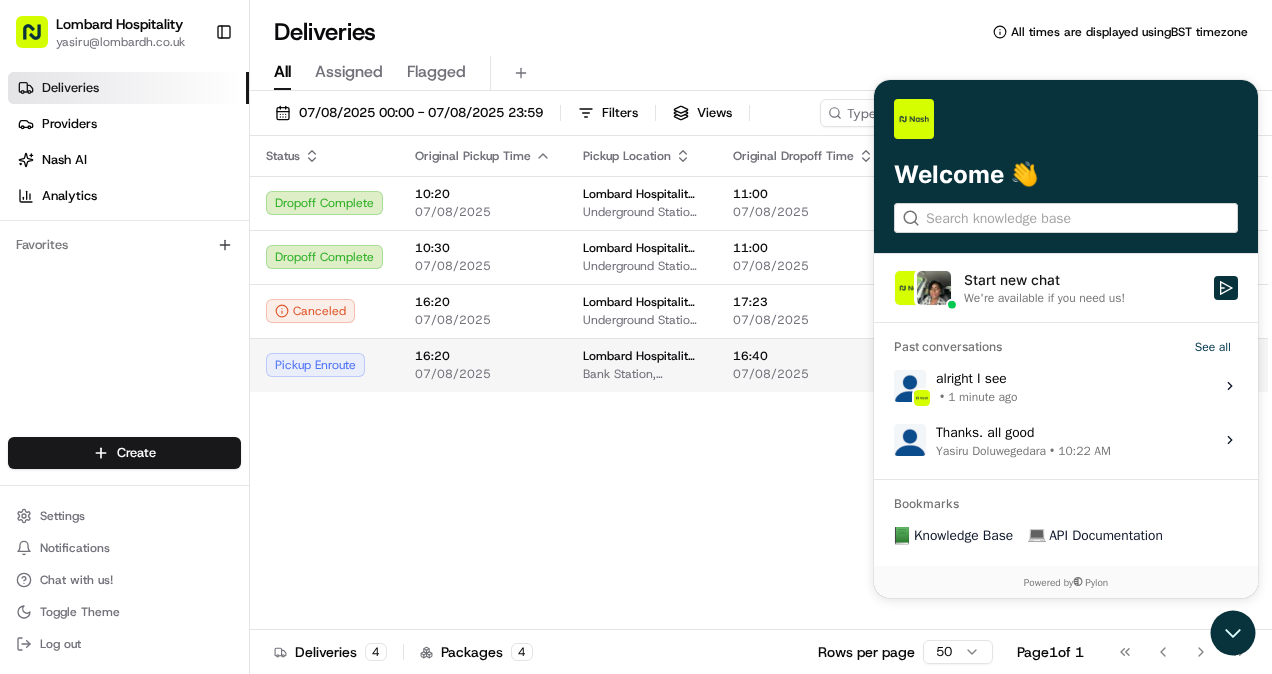 click on "[TIME] [DATE]" at bounding box center [483, 365] 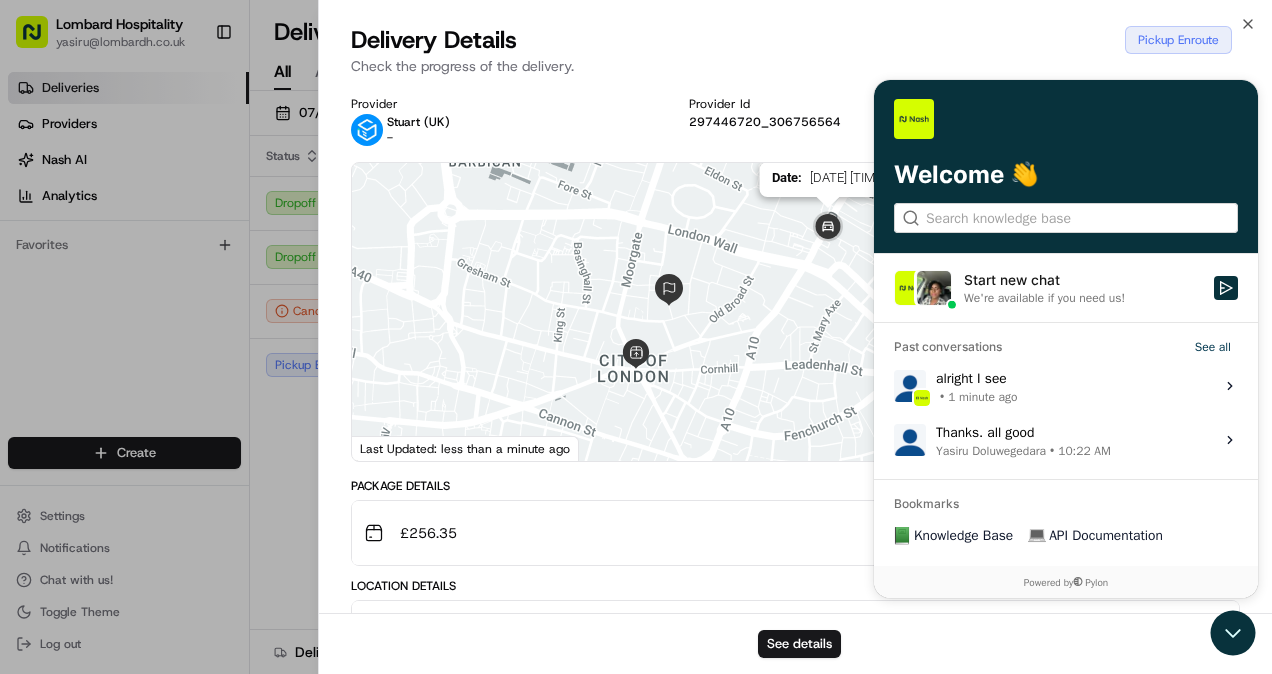 click at bounding box center [828, 228] 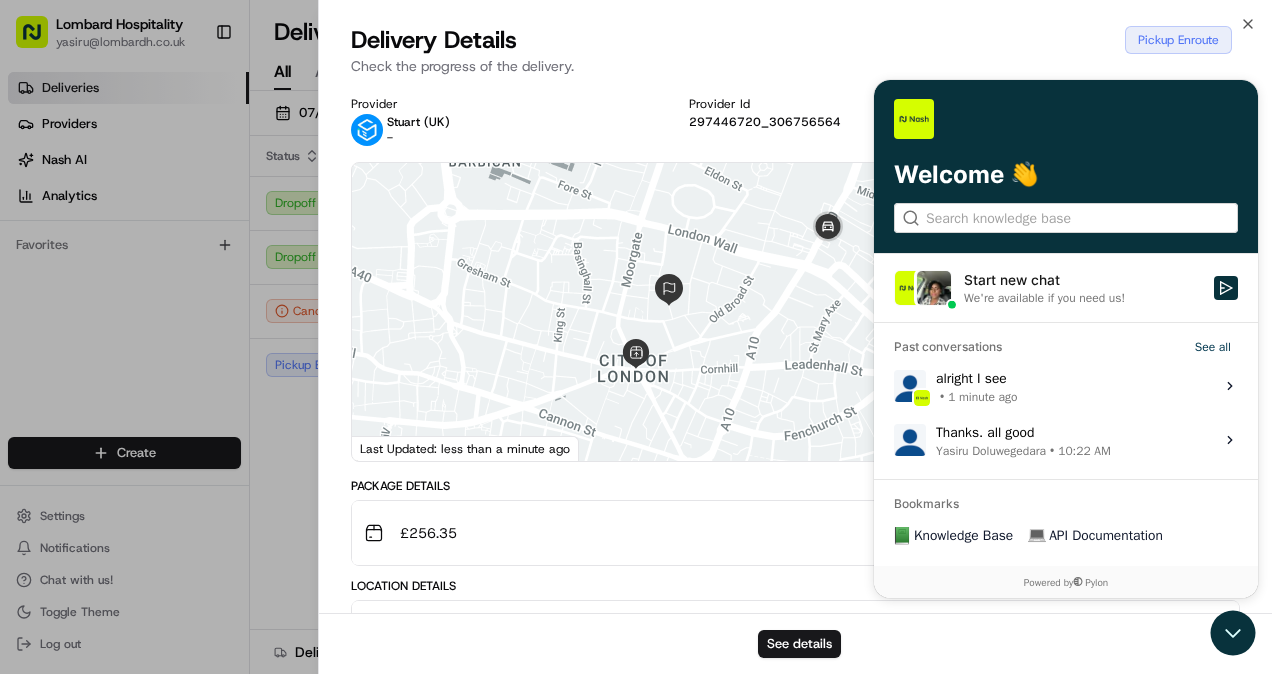 click on "Provider Stuart (UK) - Provider Id 297446720_306756564 Dropoff ETA 17:06 Price £6.65 Distance 1.1 mi" at bounding box center (795, 121) 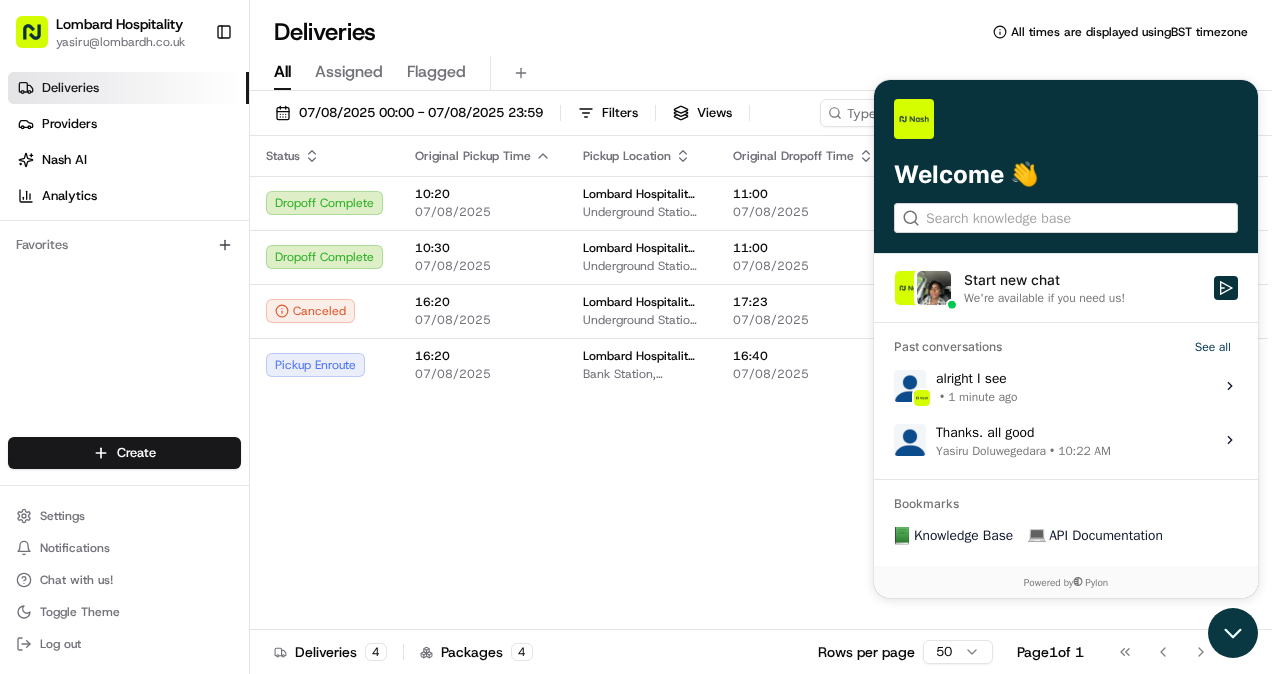 click 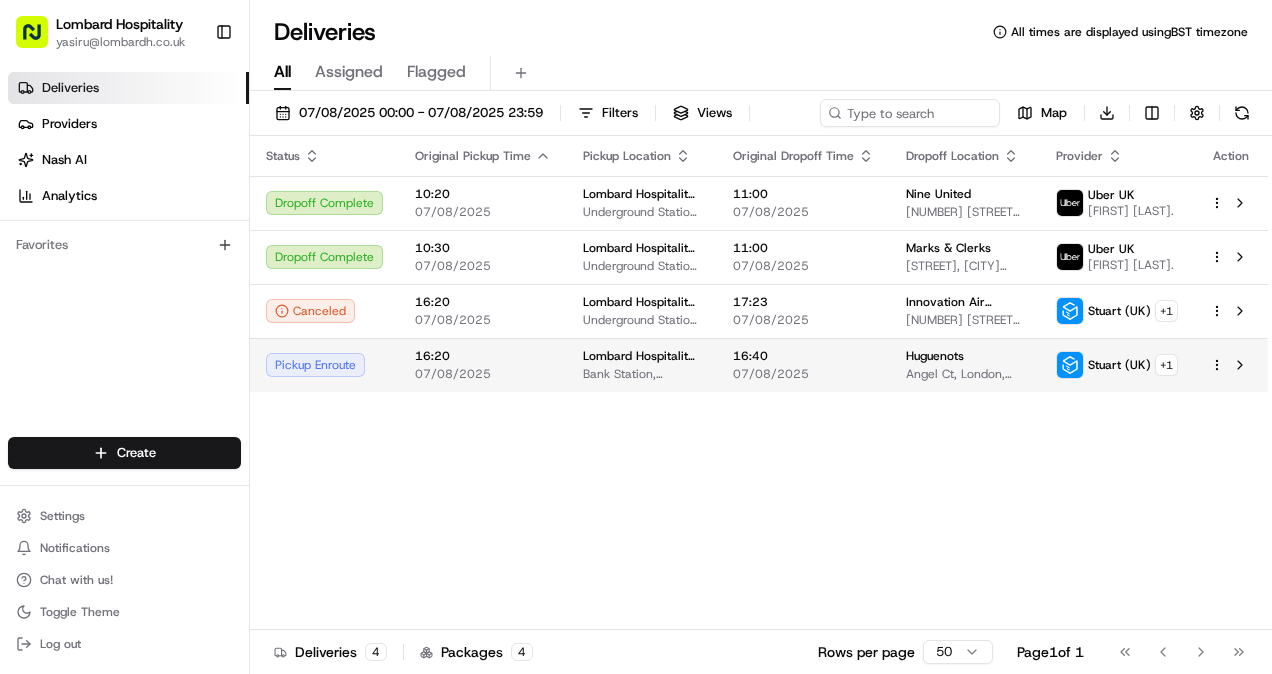 click on "Lombard Hospitality - Catering" at bounding box center (642, 356) 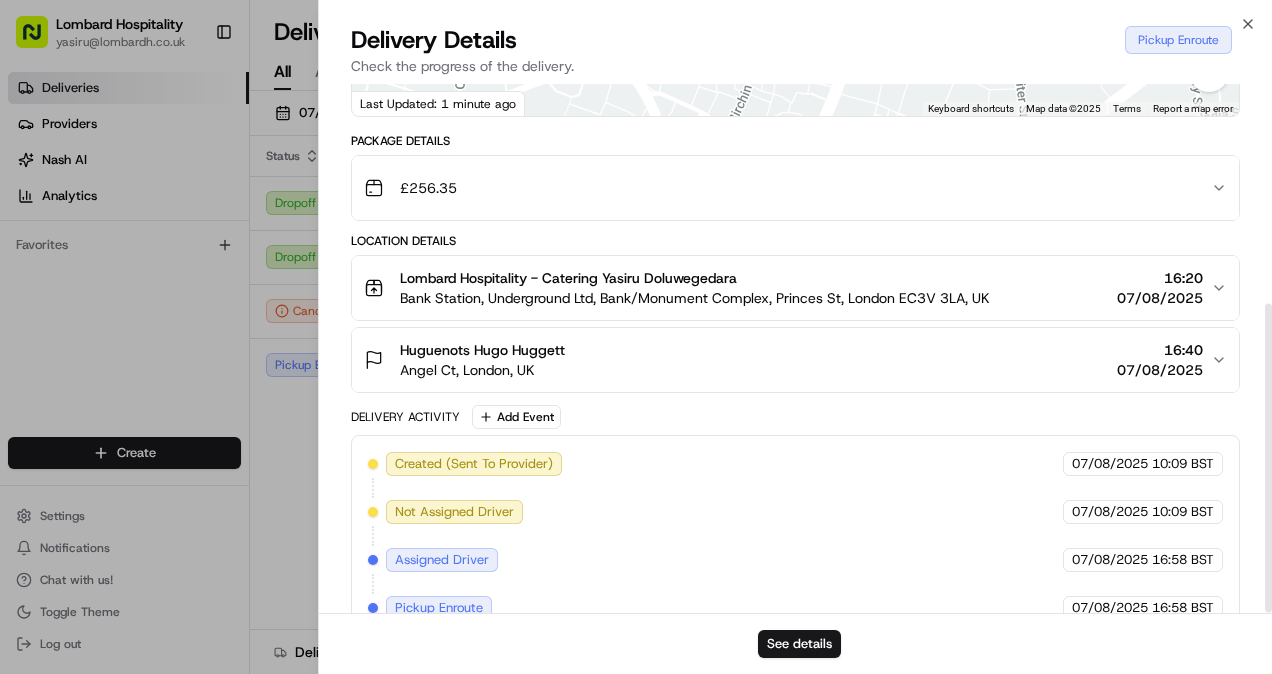 scroll, scrollTop: 375, scrollLeft: 0, axis: vertical 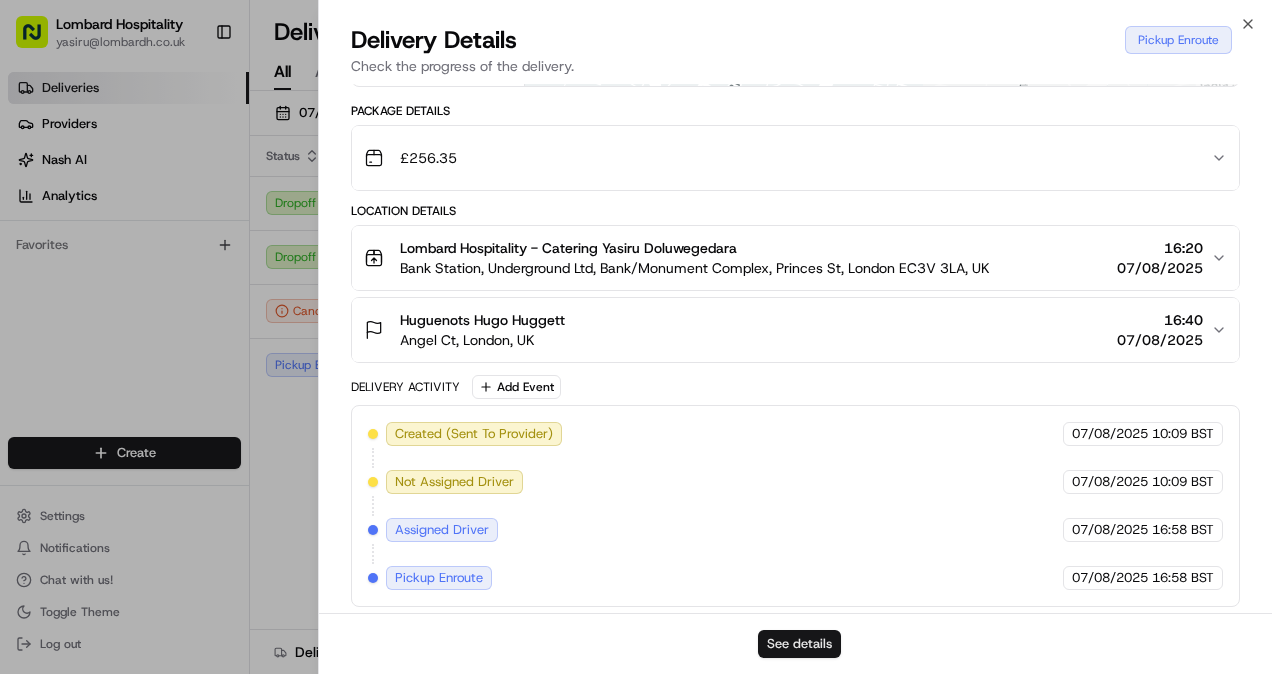 click on "See details" at bounding box center (799, 644) 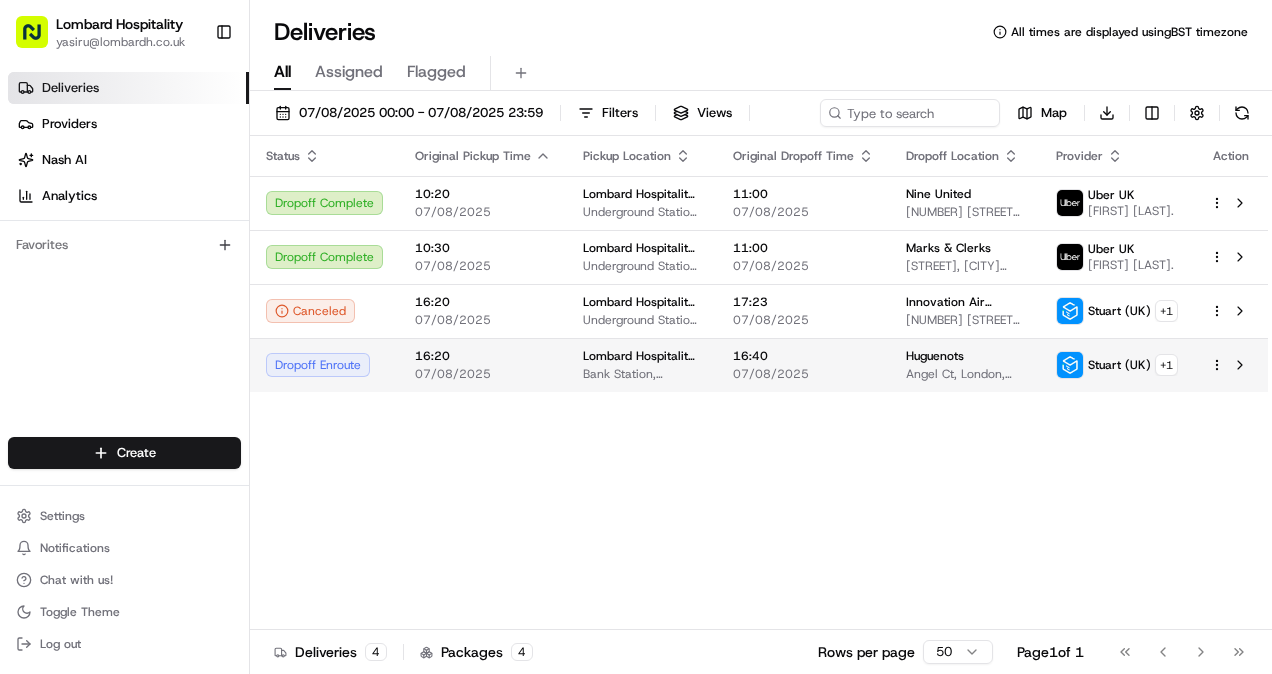 click on "16:20" at bounding box center (483, 356) 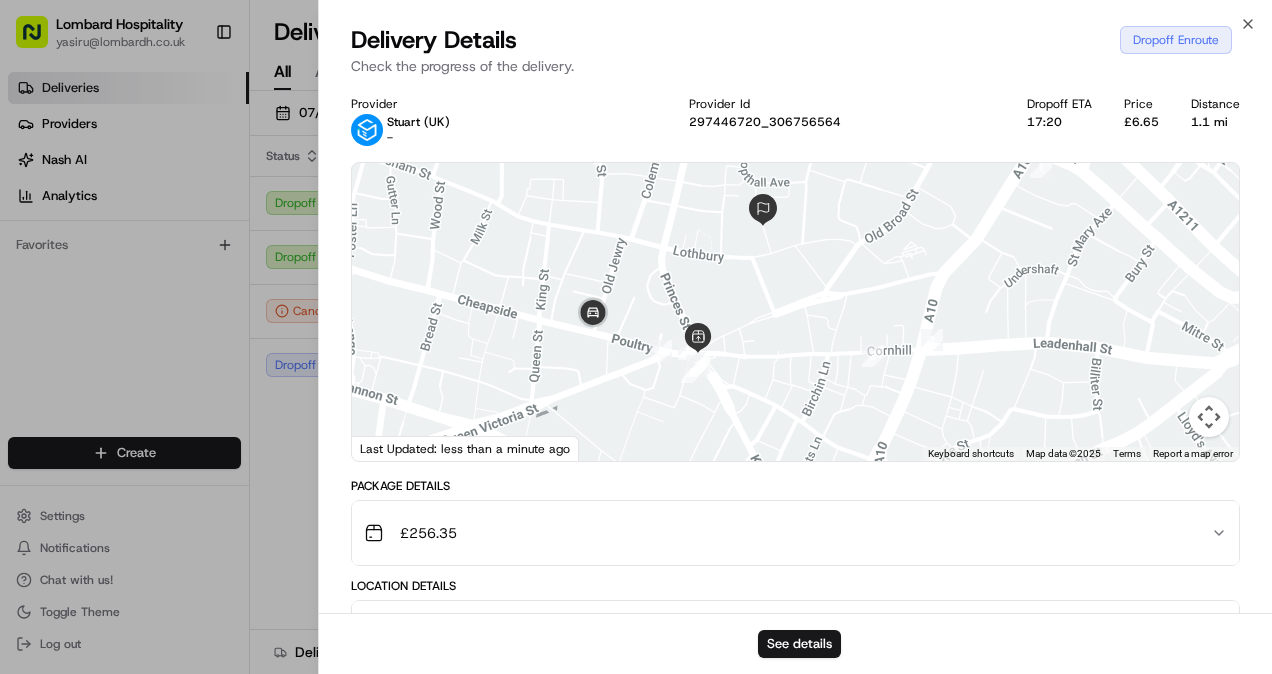 drag, startPoint x: 767, startPoint y: 346, endPoint x: 759, endPoint y: 290, distance: 56.568542 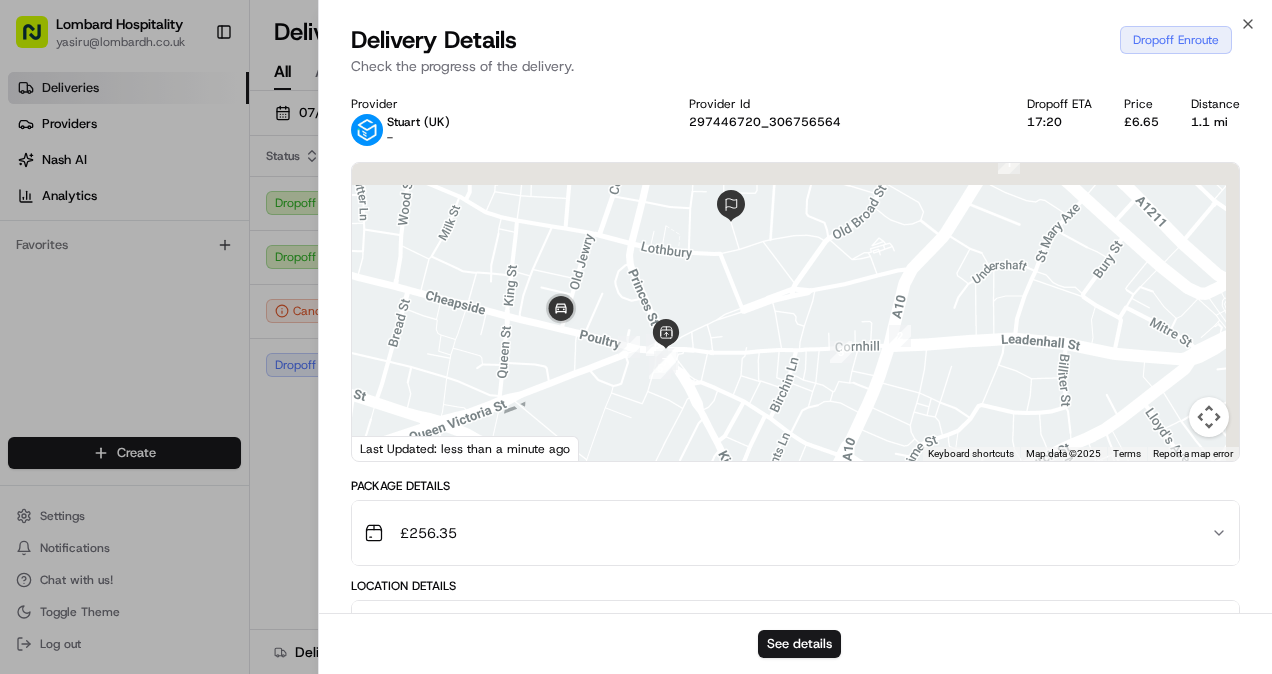 drag, startPoint x: 715, startPoint y: 256, endPoint x: 674, endPoint y: 328, distance: 82.85529 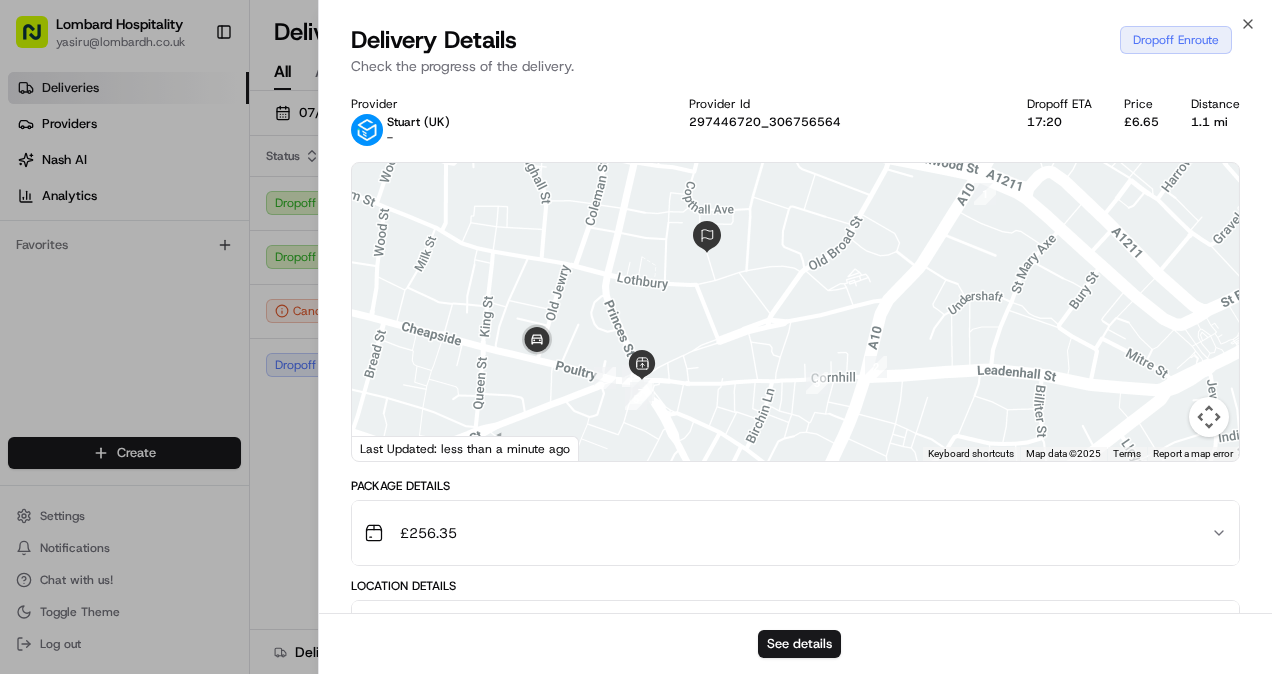 drag, startPoint x: 745, startPoint y: 258, endPoint x: 736, endPoint y: 308, distance: 50.803543 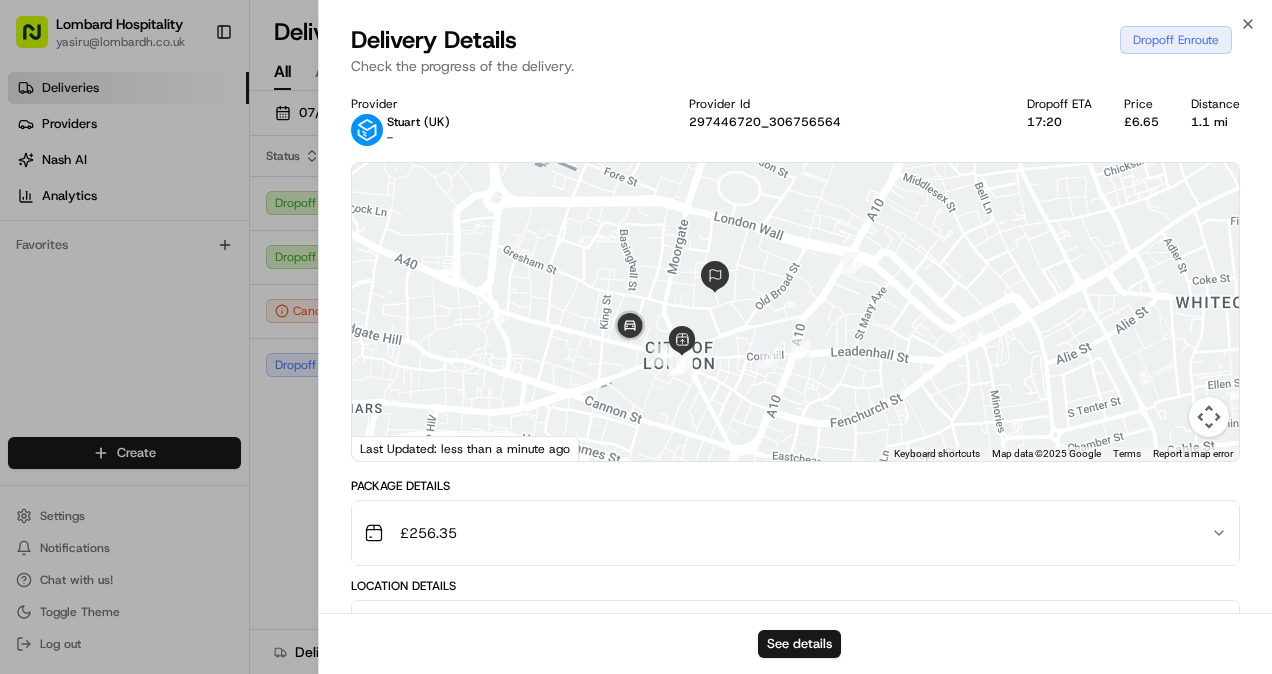drag, startPoint x: 721, startPoint y: 340, endPoint x: 719, endPoint y: 316, distance: 24.083189 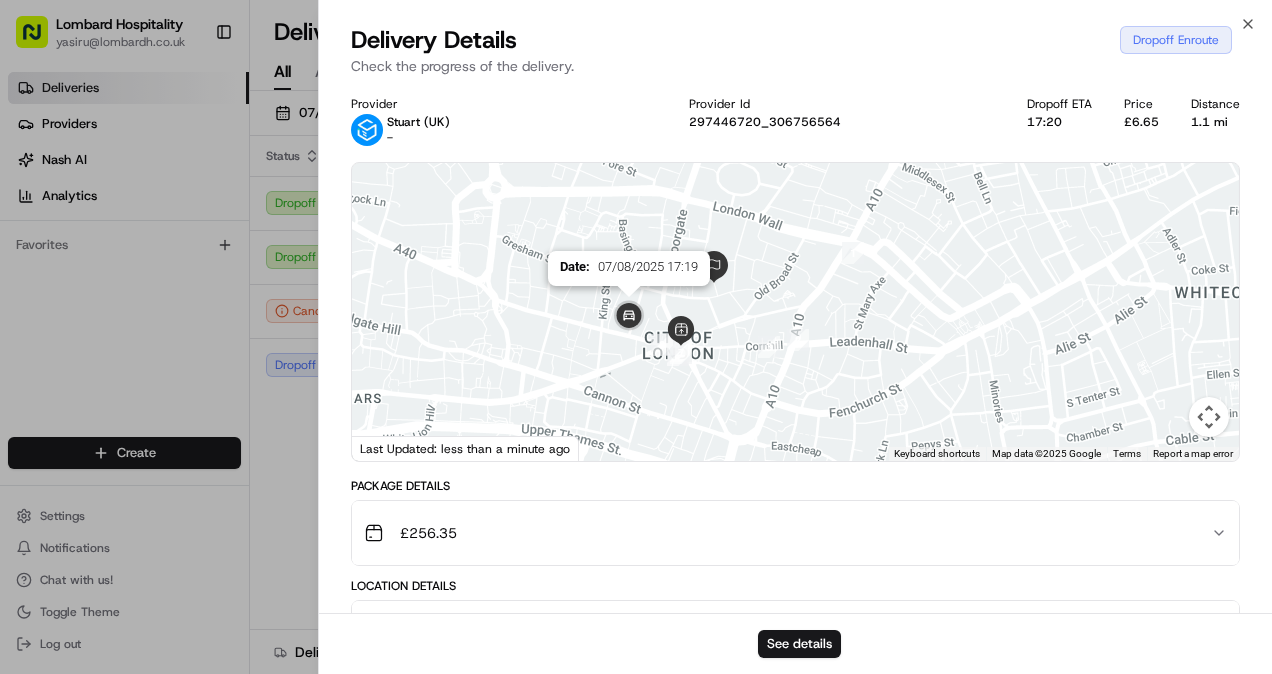 click at bounding box center (629, 317) 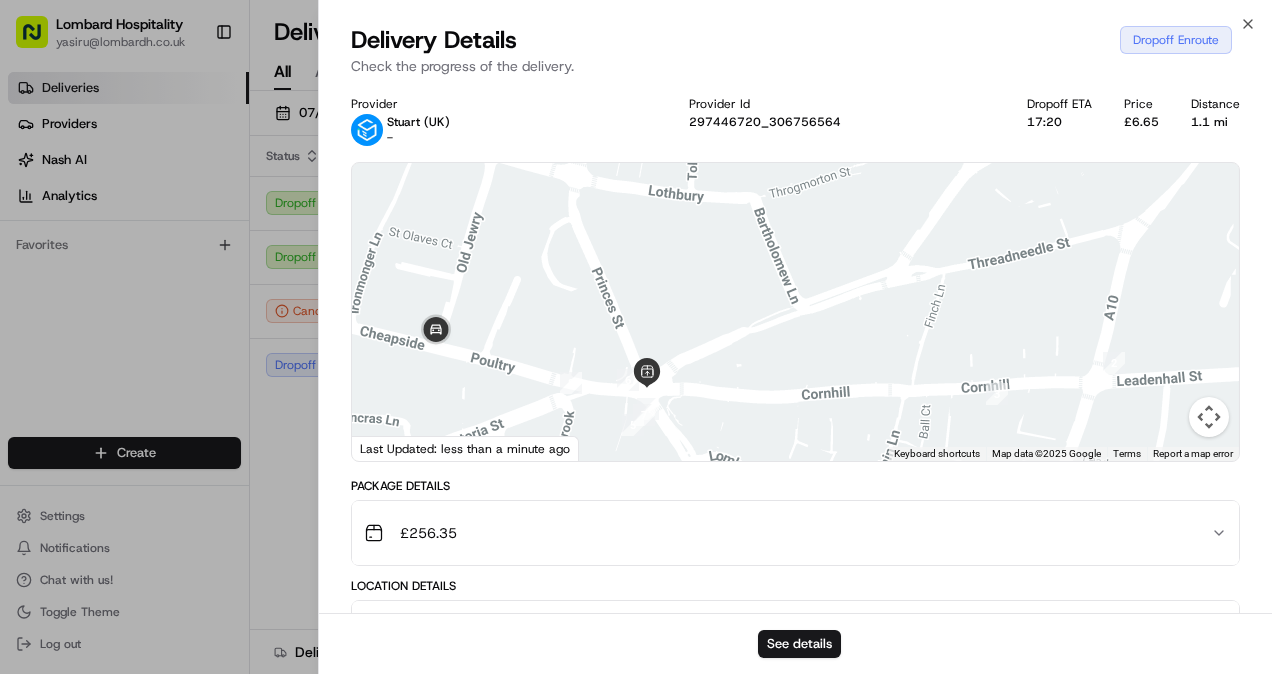 drag, startPoint x: 690, startPoint y: 372, endPoint x: 660, endPoint y: 248, distance: 127.57743 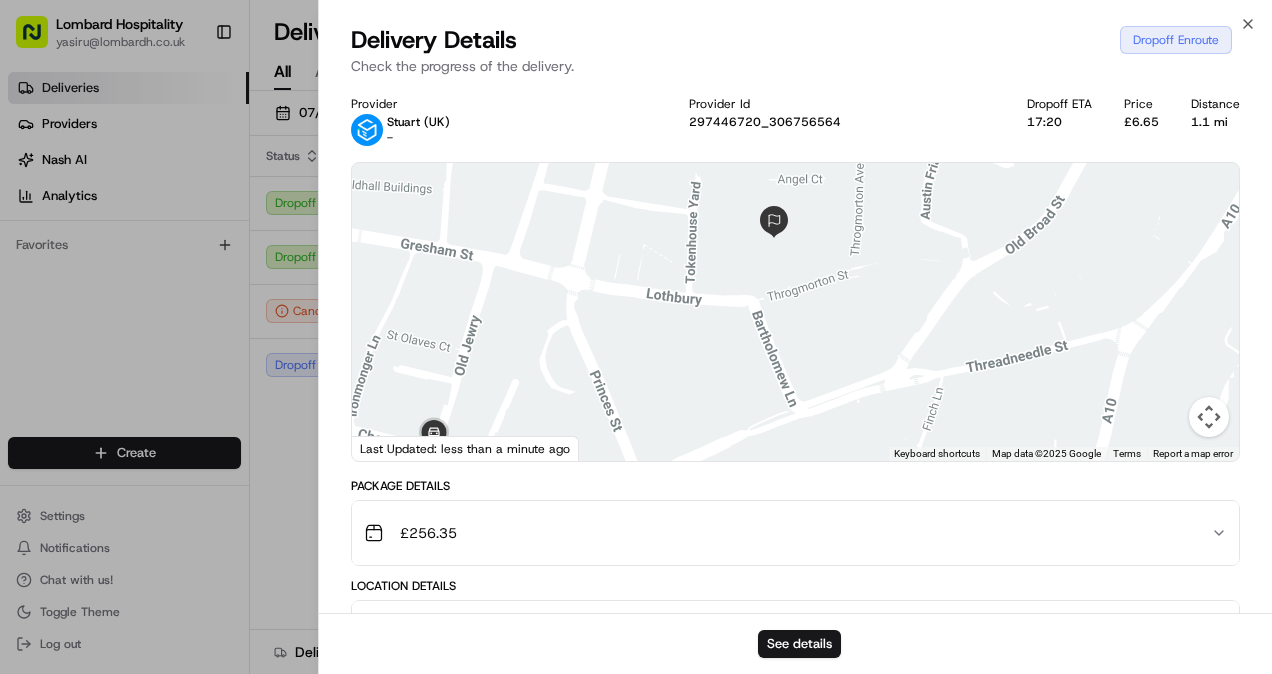 drag, startPoint x: 628, startPoint y: 212, endPoint x: 628, endPoint y: 366, distance: 154 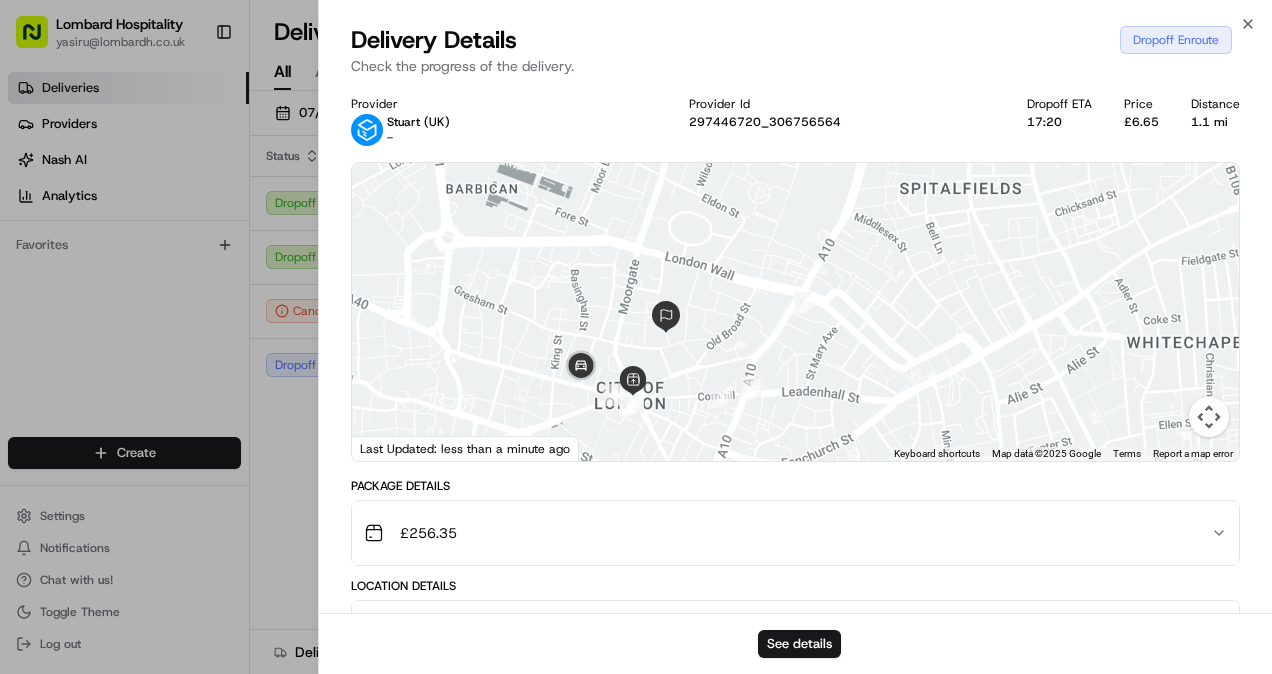 drag, startPoint x: 698, startPoint y: 323, endPoint x: 684, endPoint y: 252, distance: 72.36712 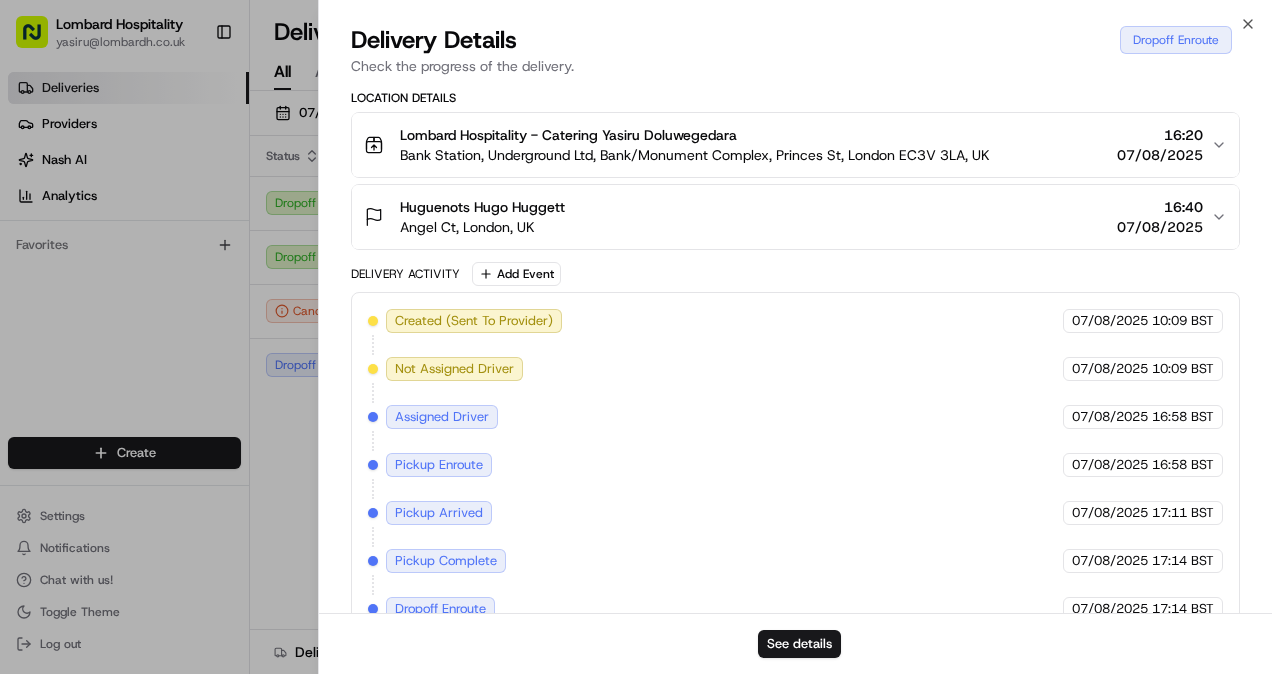 scroll, scrollTop: 0, scrollLeft: 0, axis: both 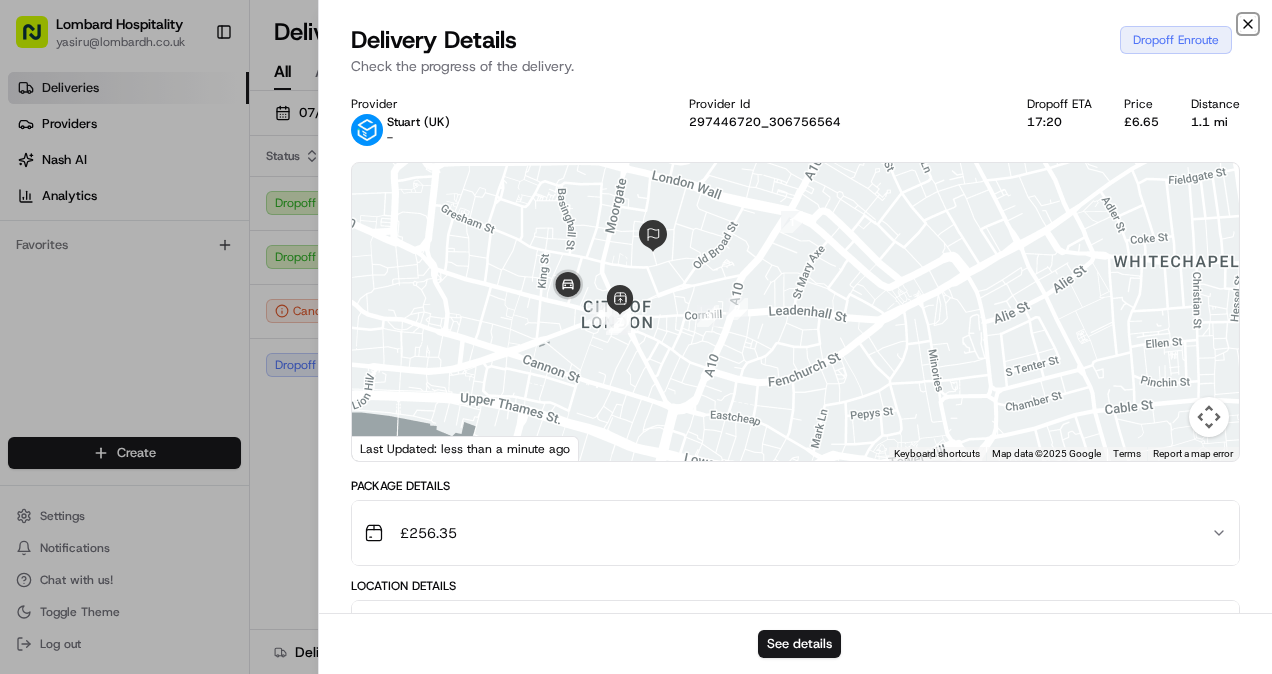 click 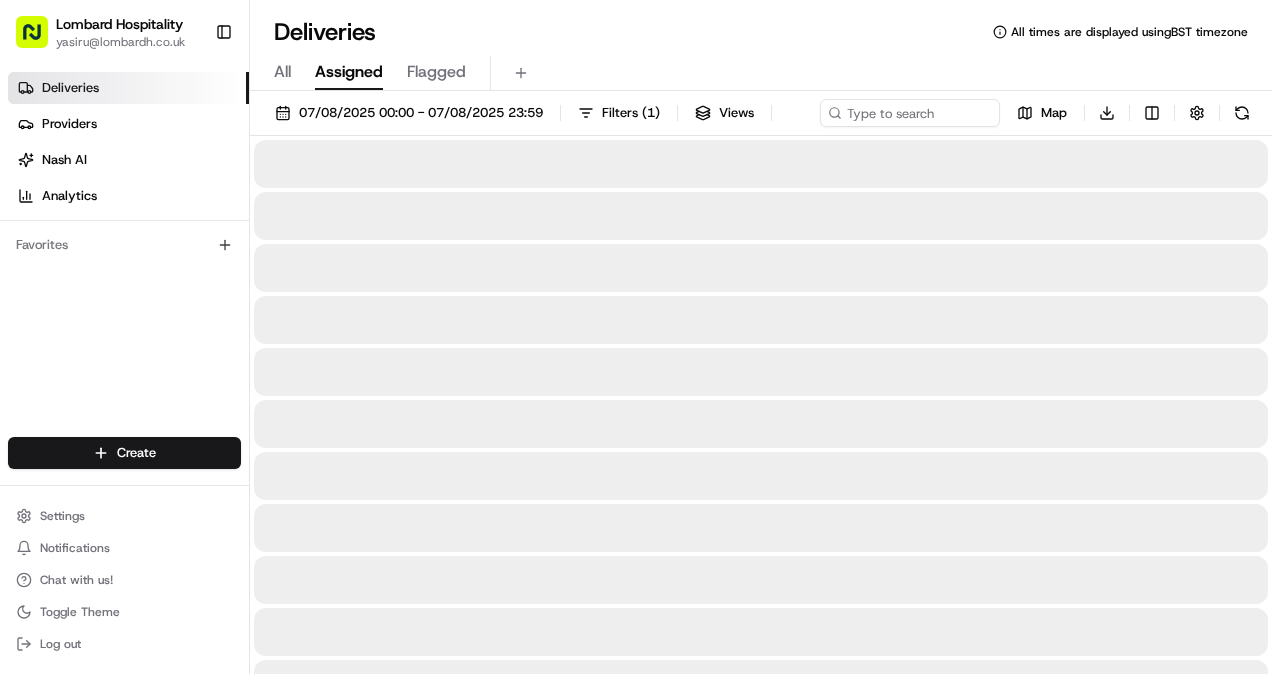 click on "Assigned" at bounding box center [349, 72] 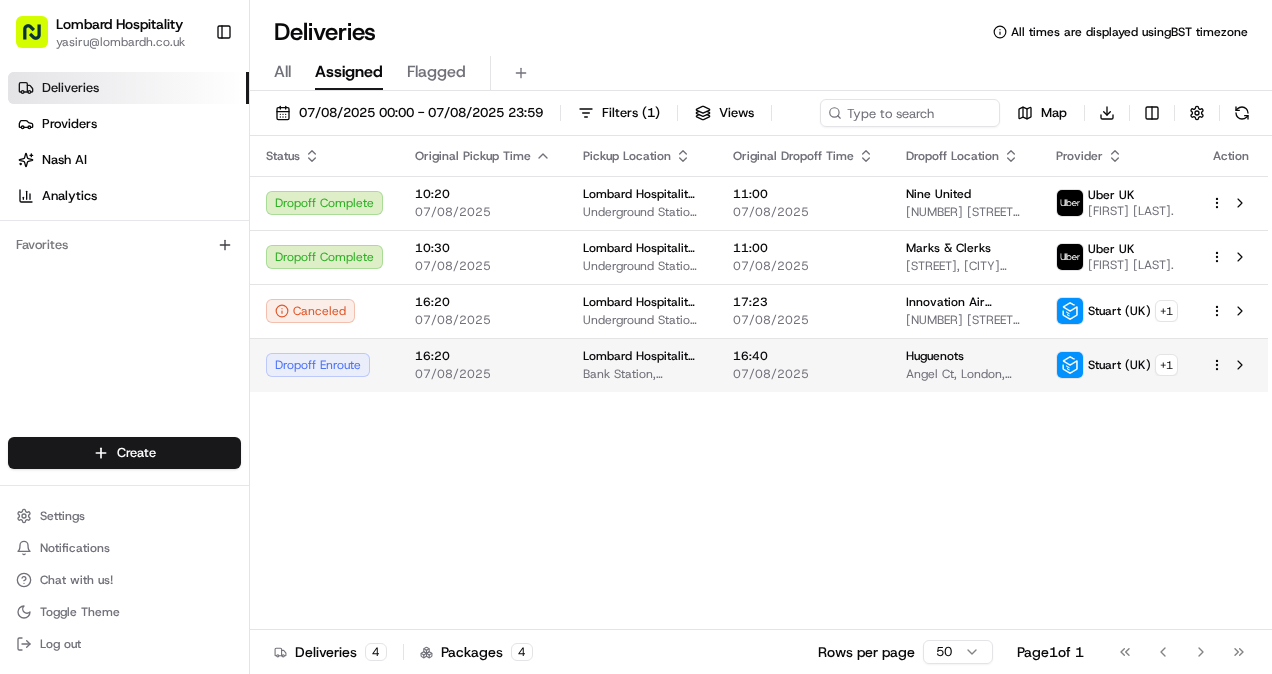 click on "Dropoff Enroute" at bounding box center (324, 365) 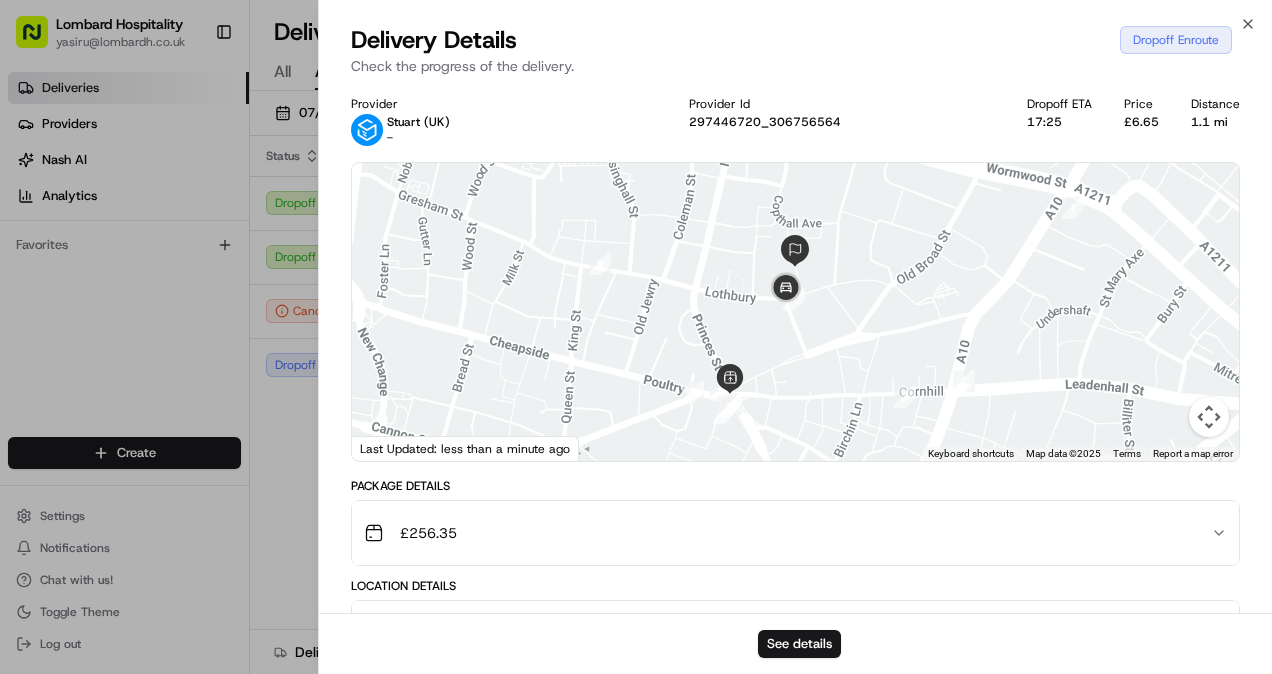 drag, startPoint x: 812, startPoint y: 354, endPoint x: 792, endPoint y: 350, distance: 20.396078 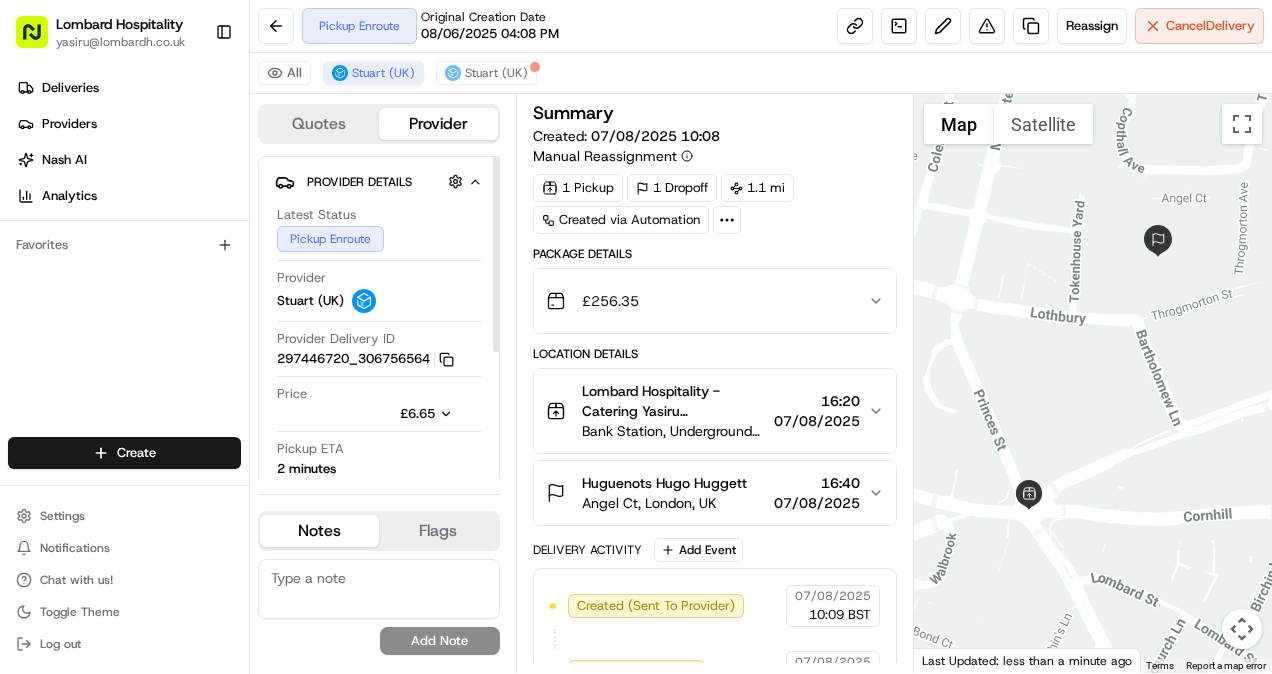 scroll, scrollTop: 0, scrollLeft: 0, axis: both 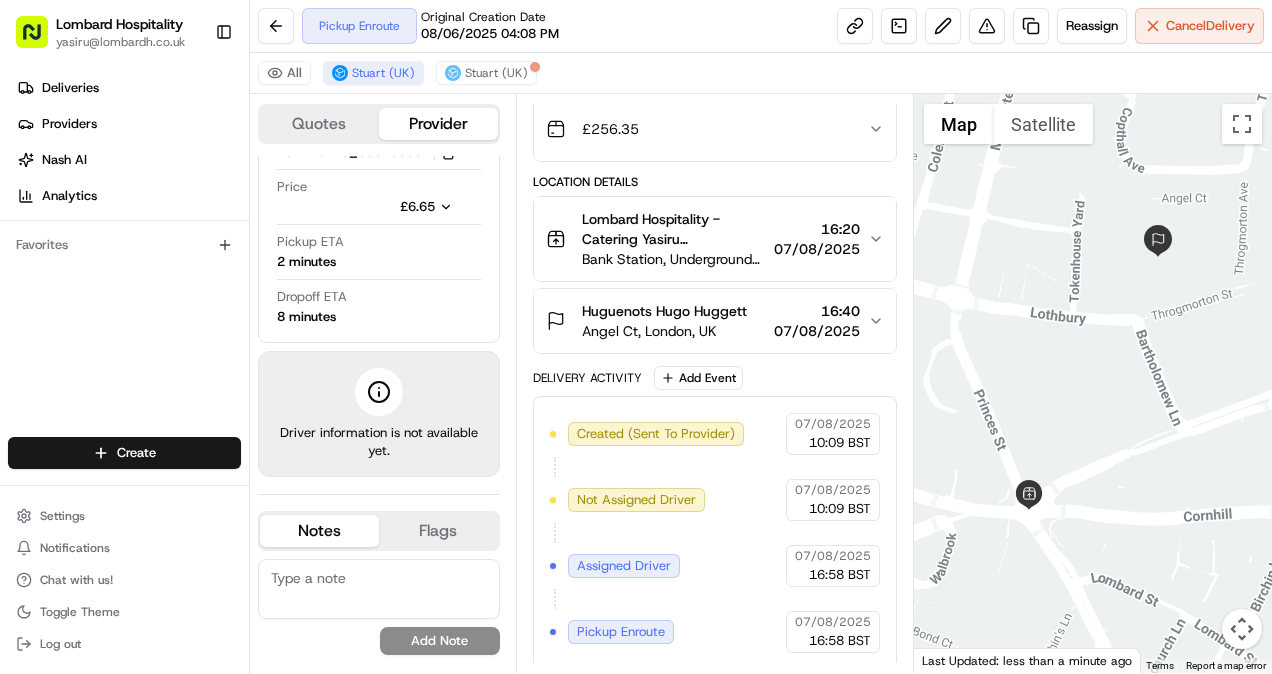 click on "Assigned Driver" at bounding box center (624, 566) 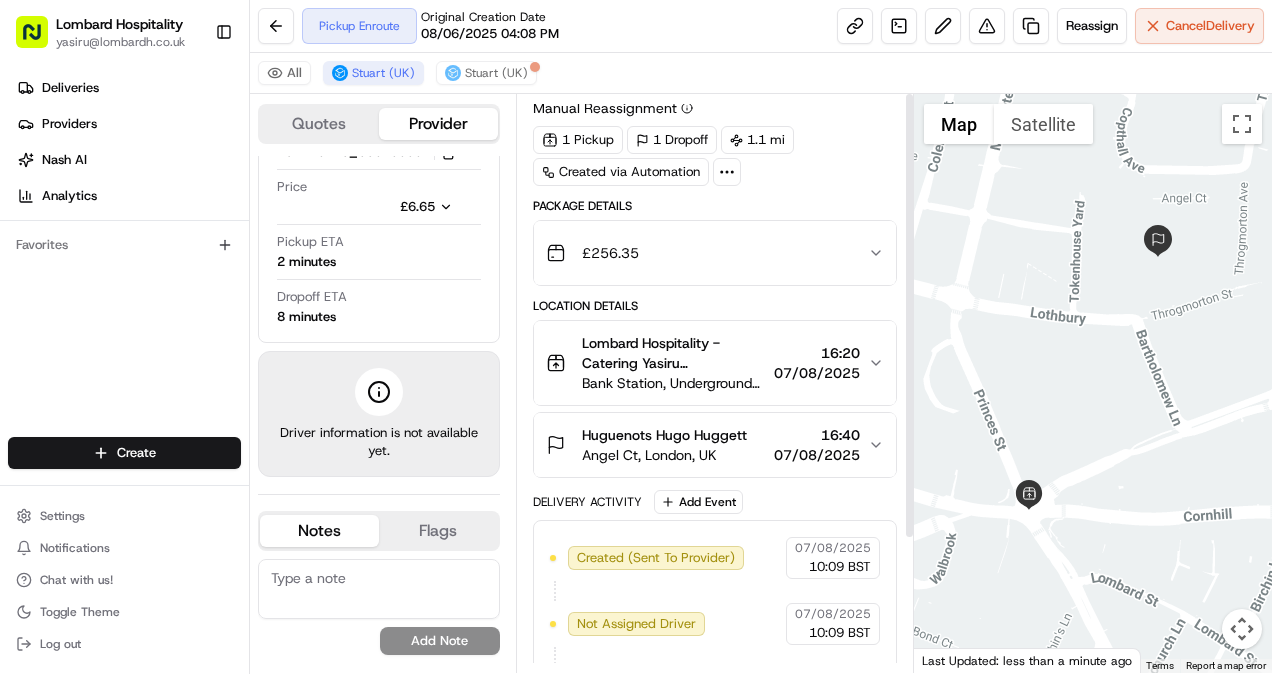 scroll, scrollTop: 0, scrollLeft: 0, axis: both 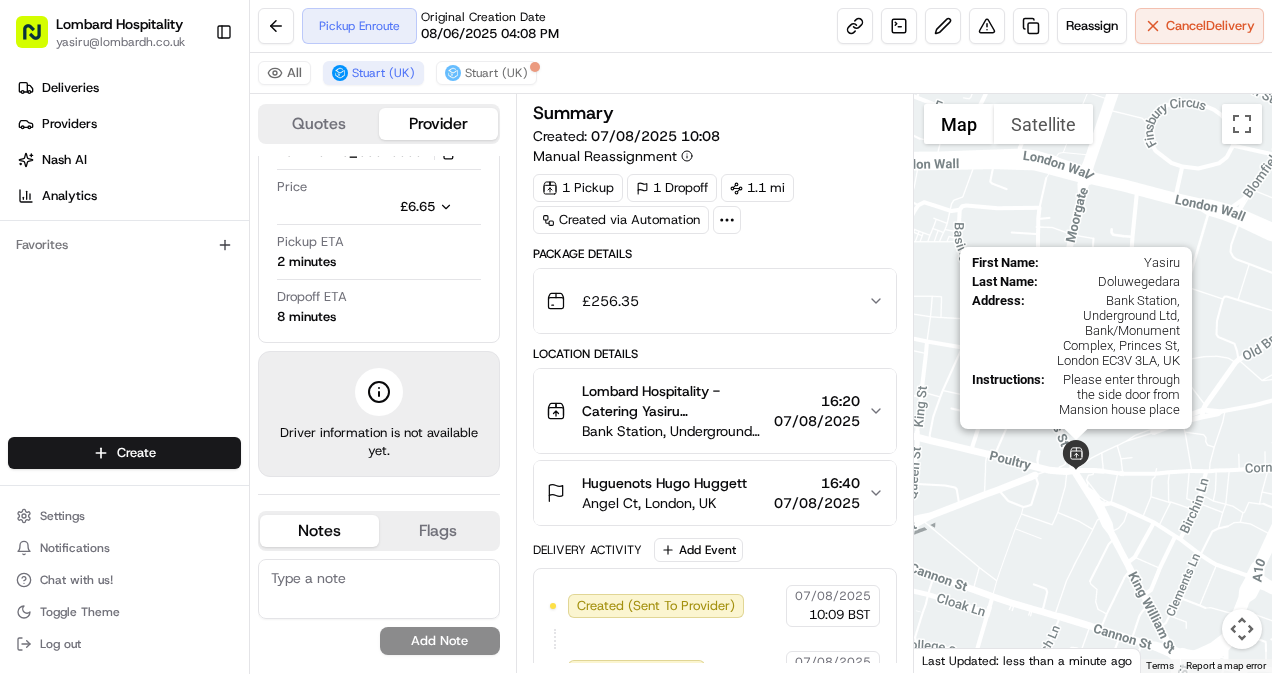 click at bounding box center (1076, 455) 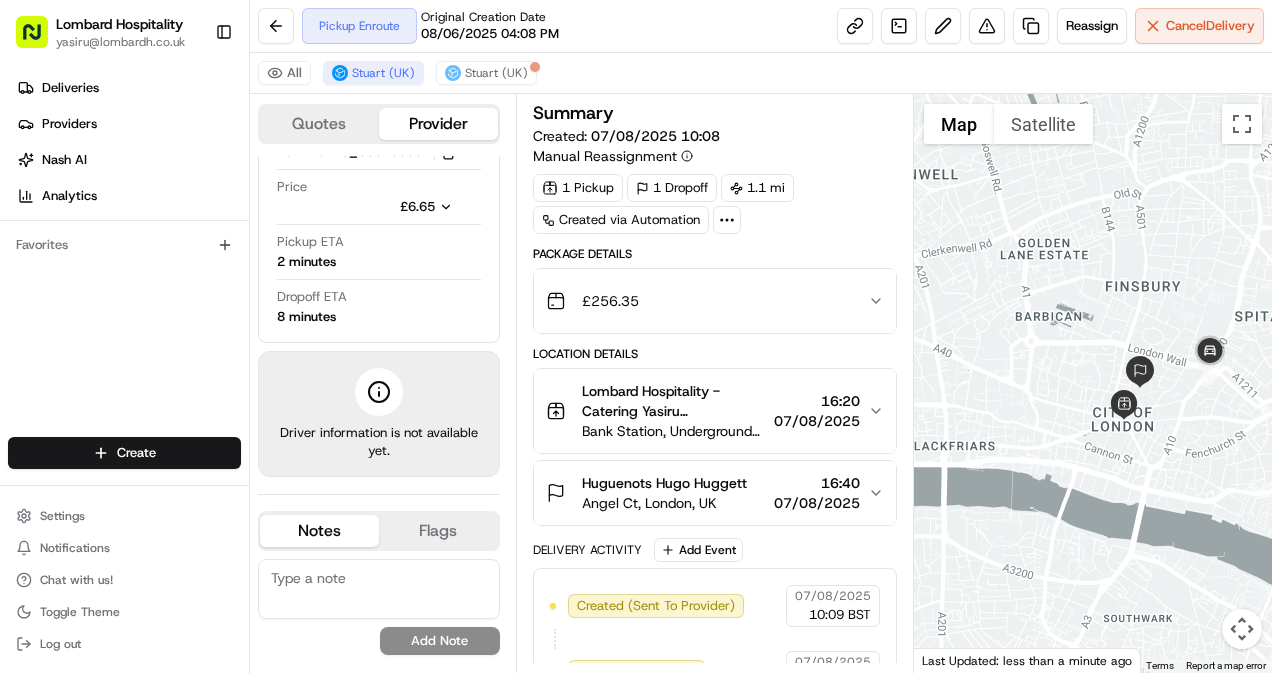 drag, startPoint x: 1142, startPoint y: 402, endPoint x: 1083, endPoint y: 386, distance: 61.13101 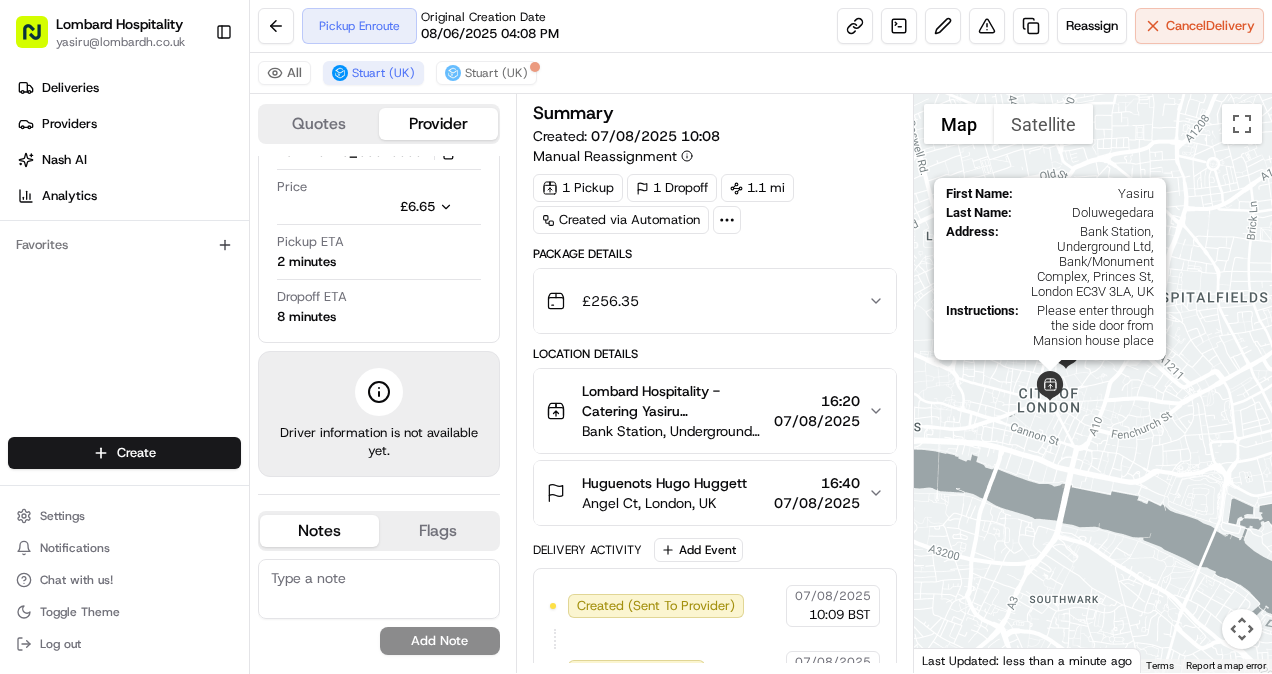 click at bounding box center (1050, 386) 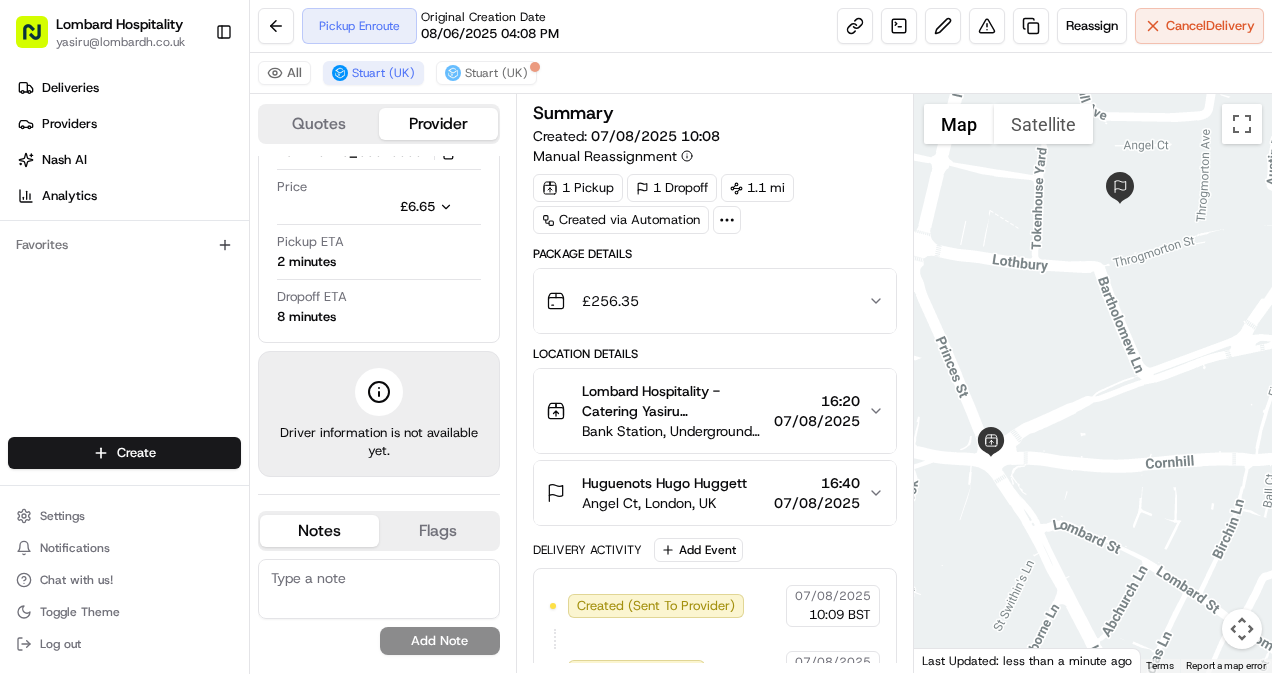 drag, startPoint x: 1108, startPoint y: 384, endPoint x: 1017, endPoint y: 367, distance: 92.574295 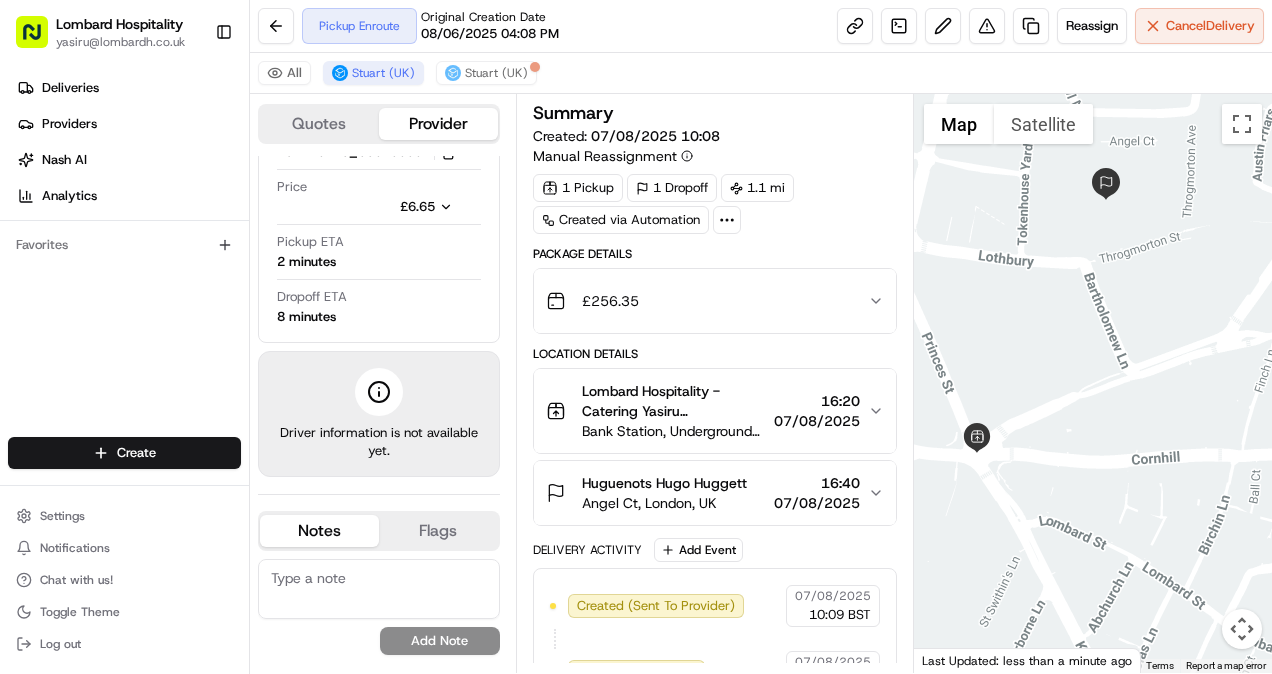 click at bounding box center (1093, 383) 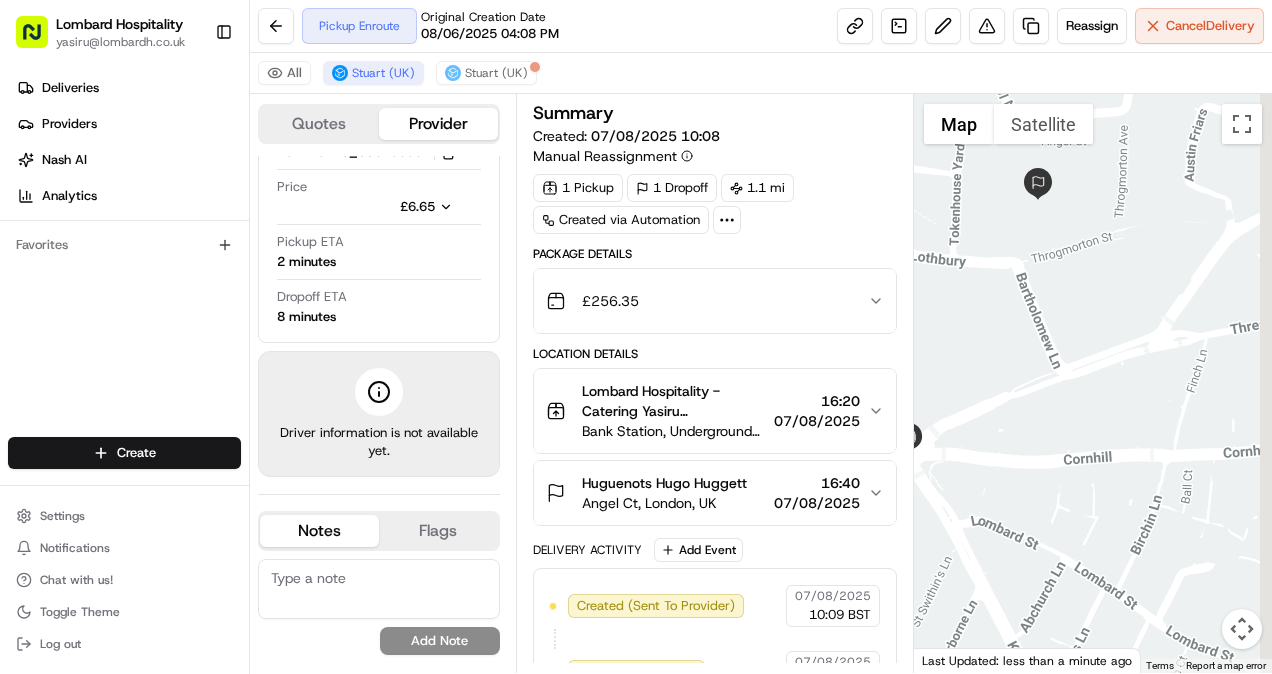drag, startPoint x: 978, startPoint y: 378, endPoint x: 906, endPoint y: 378, distance: 72 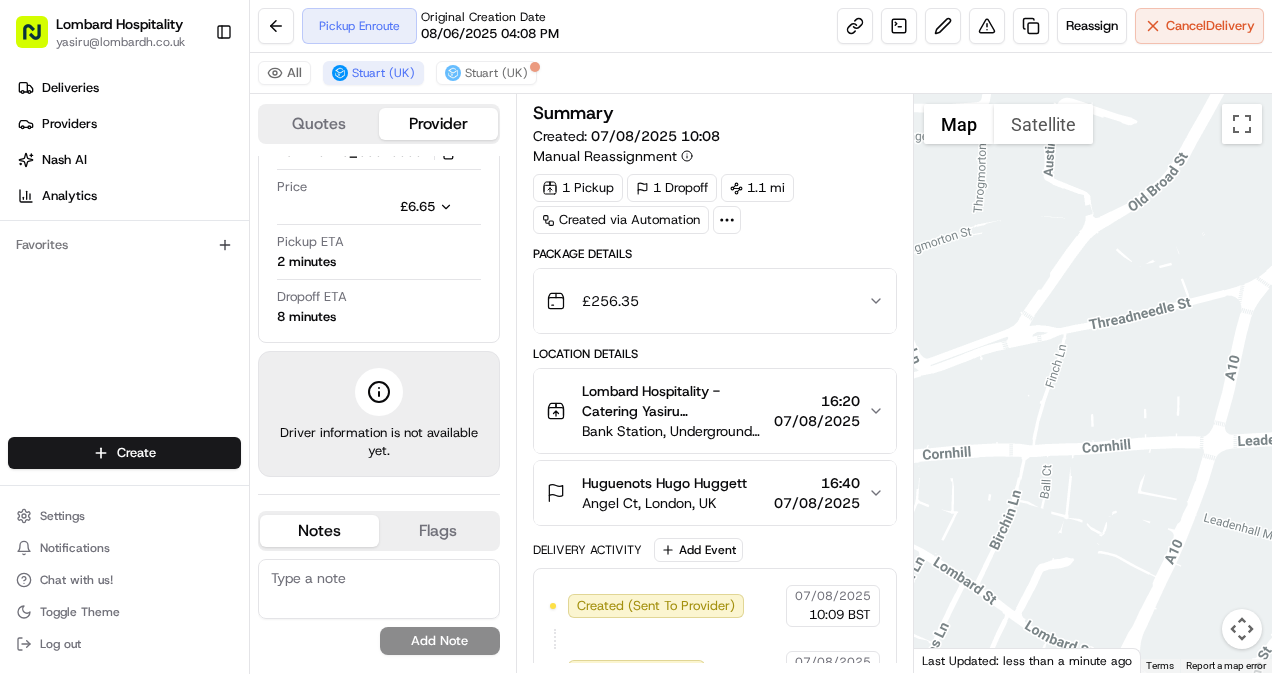 drag, startPoint x: 992, startPoint y: 401, endPoint x: 834, endPoint y: 390, distance: 158.38245 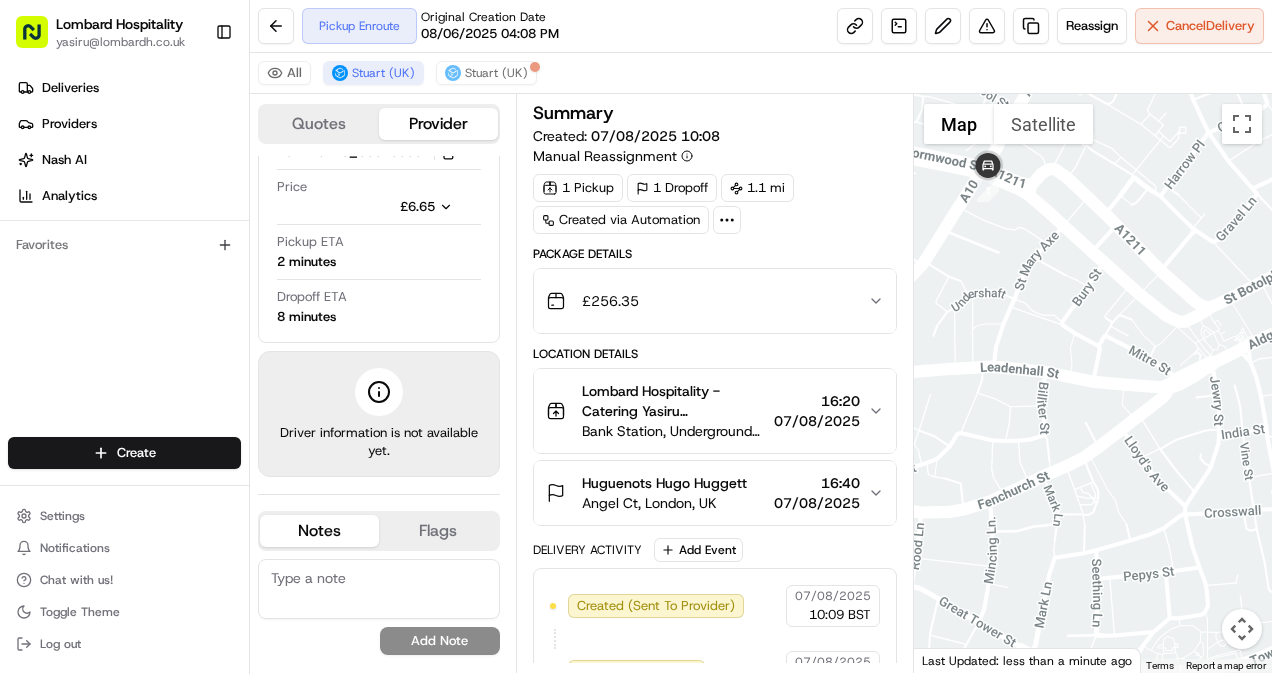 drag, startPoint x: 1009, startPoint y: 305, endPoint x: 1105, endPoint y: 331, distance: 99.458534 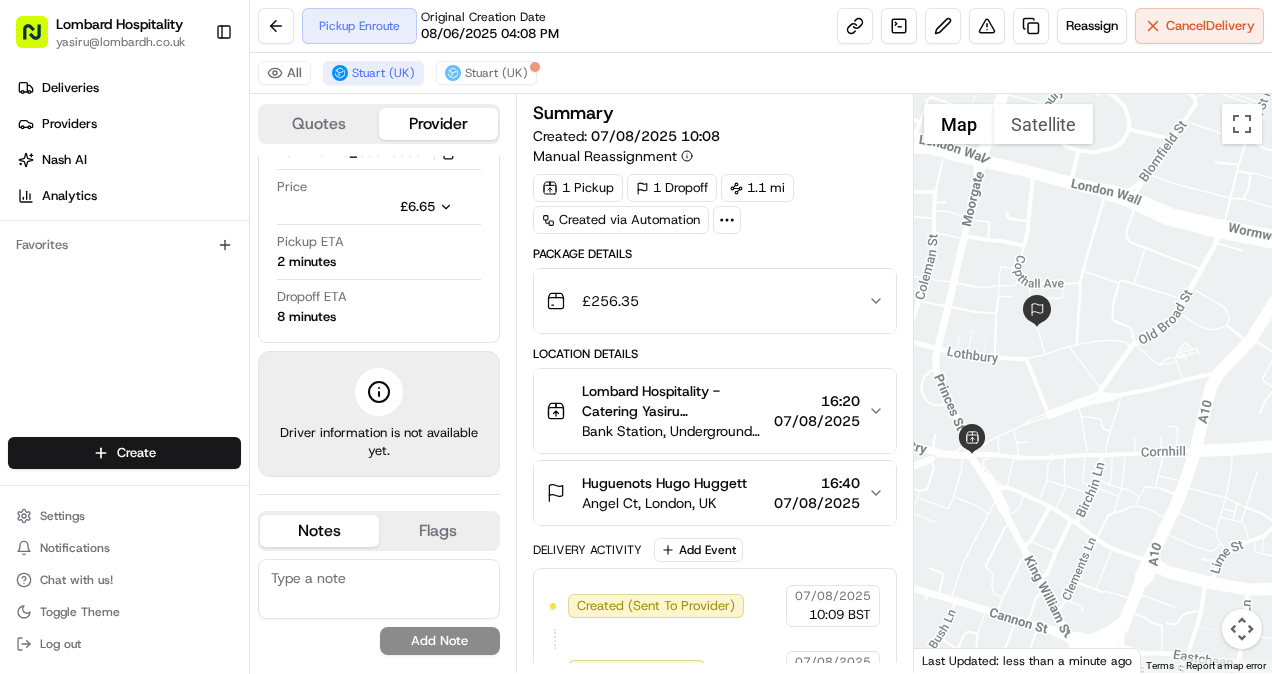 drag, startPoint x: 1105, startPoint y: 331, endPoint x: 1227, endPoint y: 242, distance: 151.01324 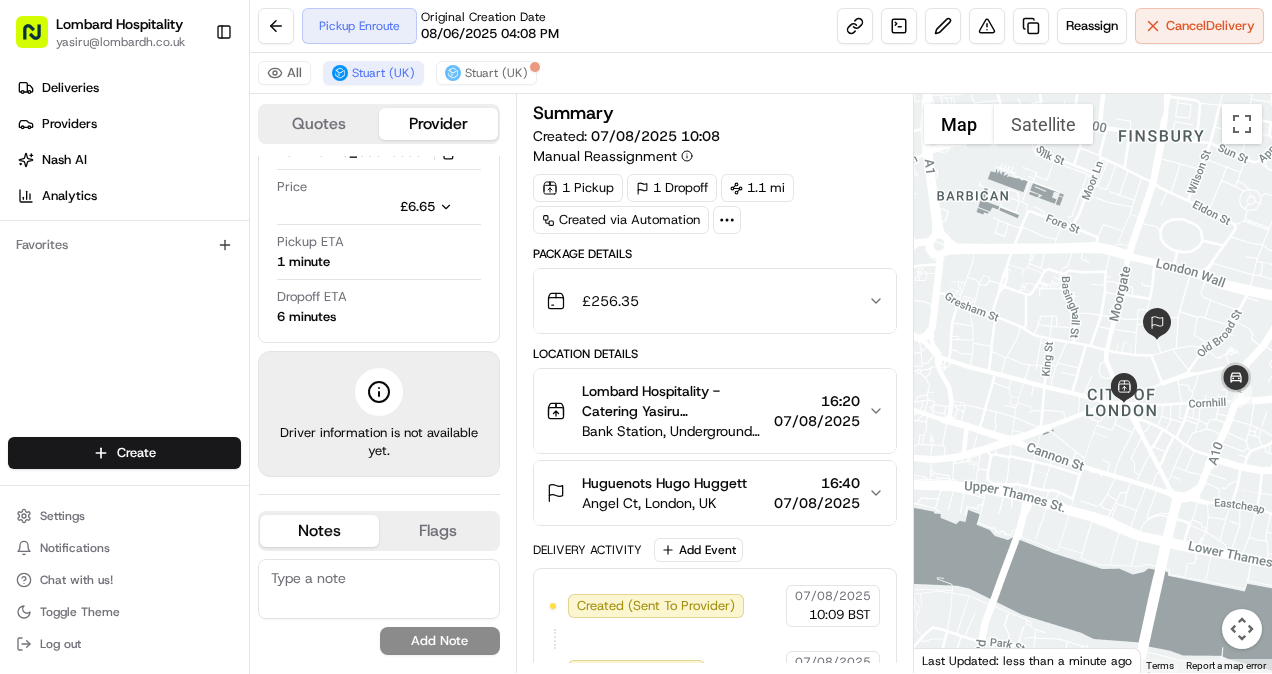 drag, startPoint x: 1146, startPoint y: 442, endPoint x: 994, endPoint y: 395, distance: 159.1006 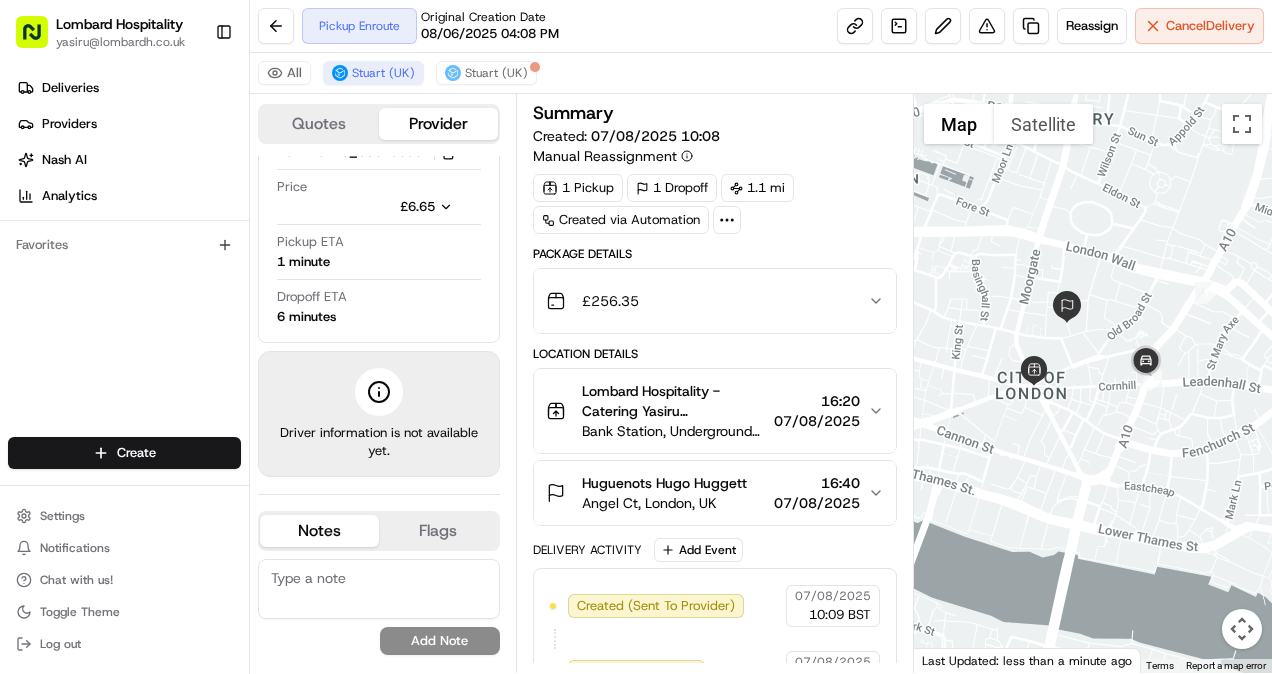 drag, startPoint x: 994, startPoint y: 340, endPoint x: 1182, endPoint y: 411, distance: 200.96019 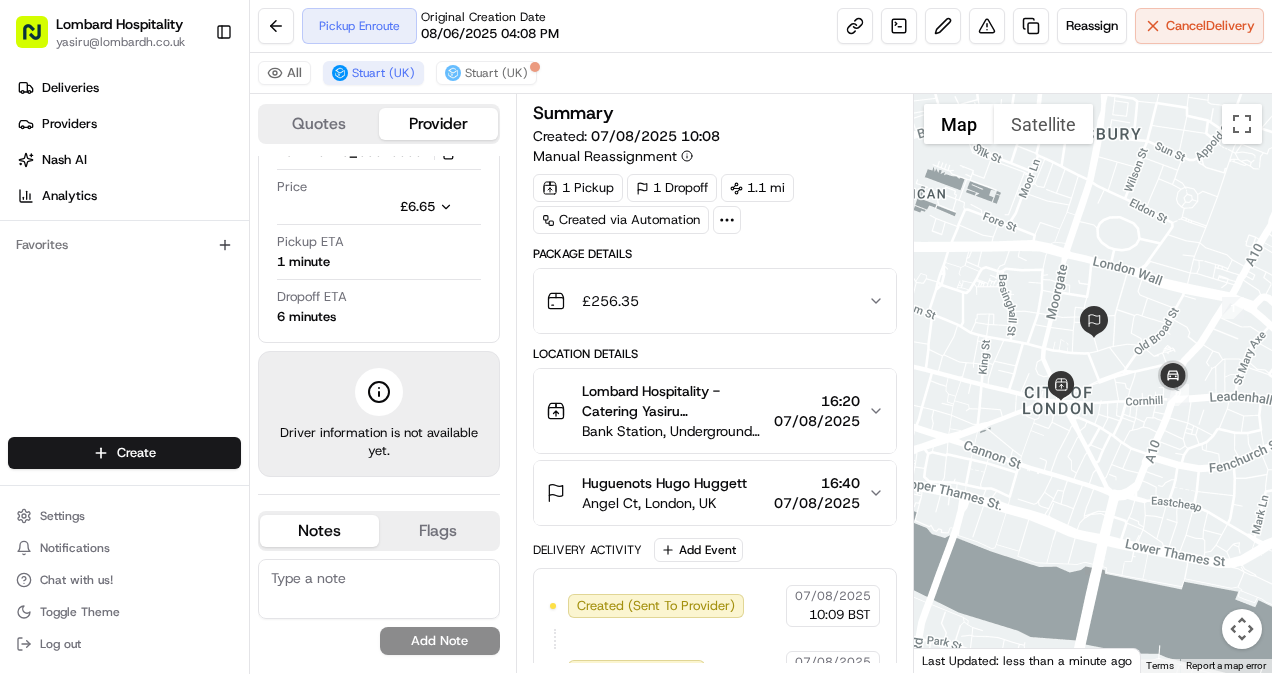 click at bounding box center (1242, 629) 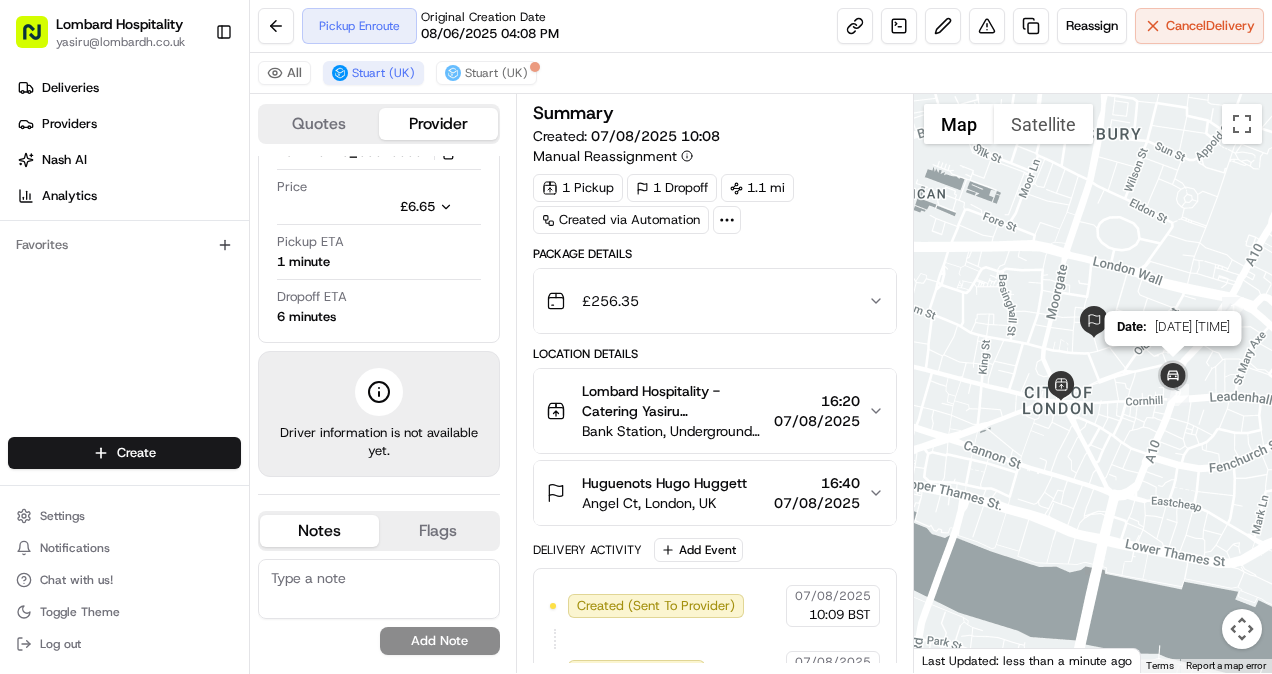 click at bounding box center (1173, 377) 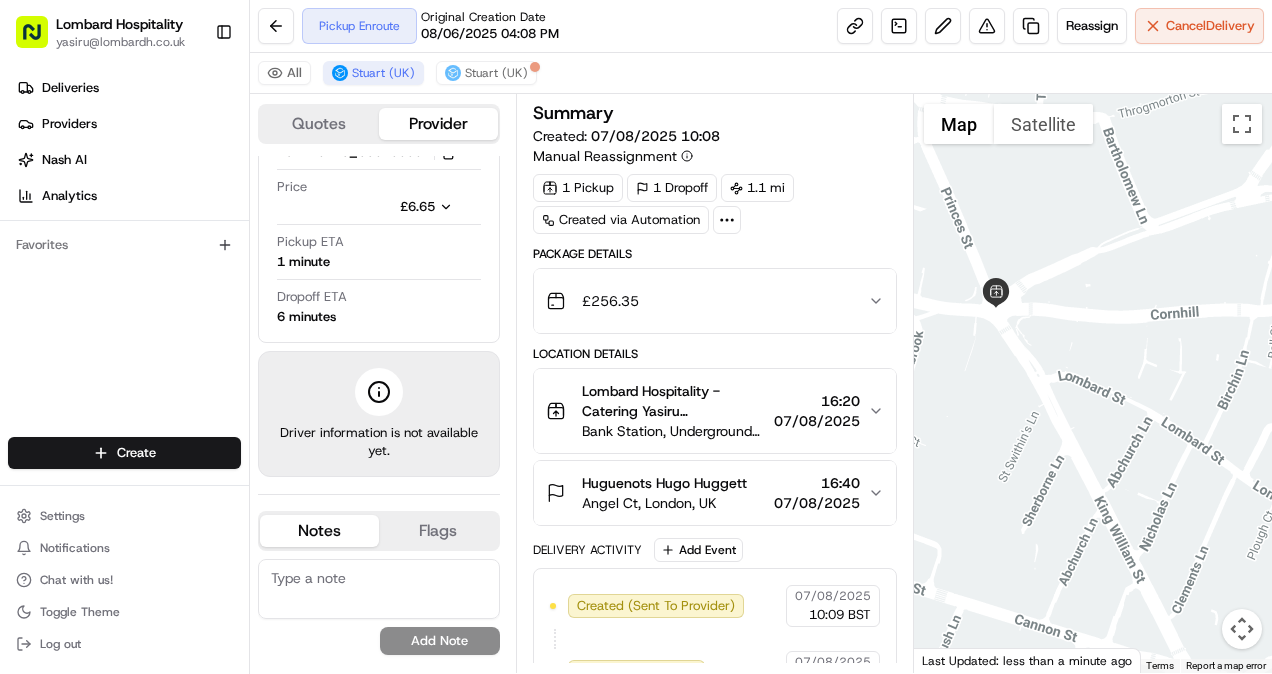 drag, startPoint x: 1183, startPoint y: 486, endPoint x: 1199, endPoint y: 350, distance: 136.93794 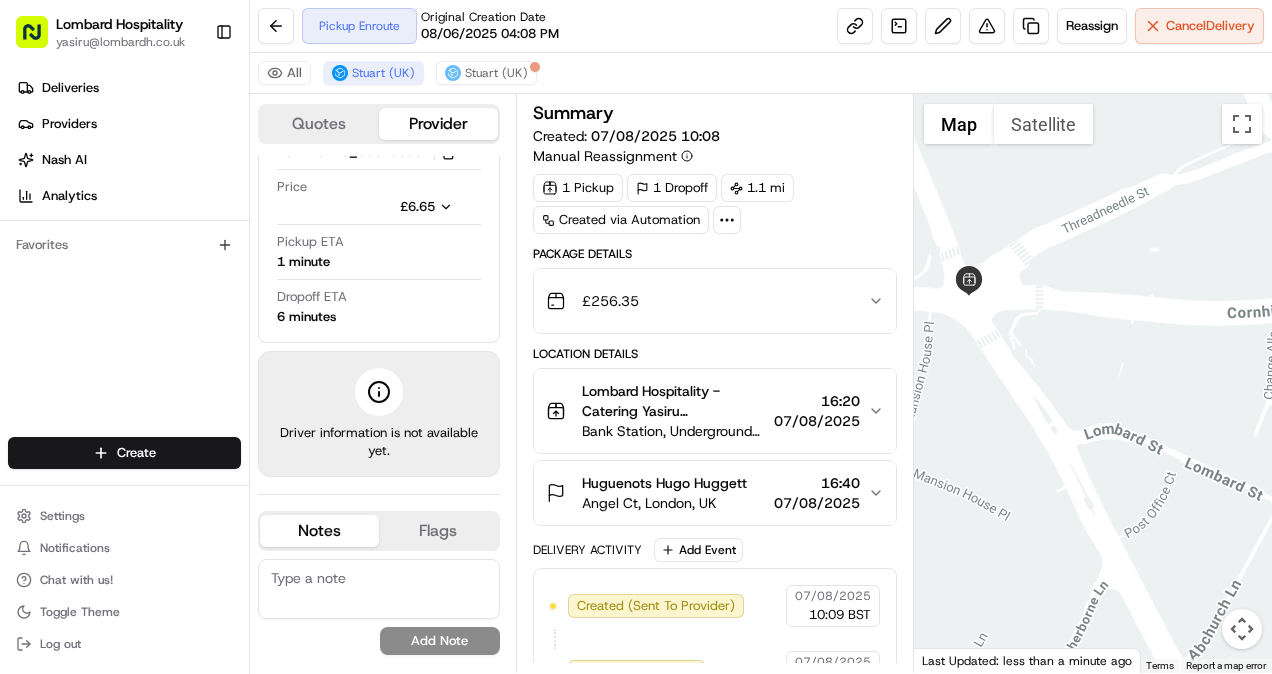 drag, startPoint x: 1204, startPoint y: 410, endPoint x: 859, endPoint y: 331, distance: 353.92938 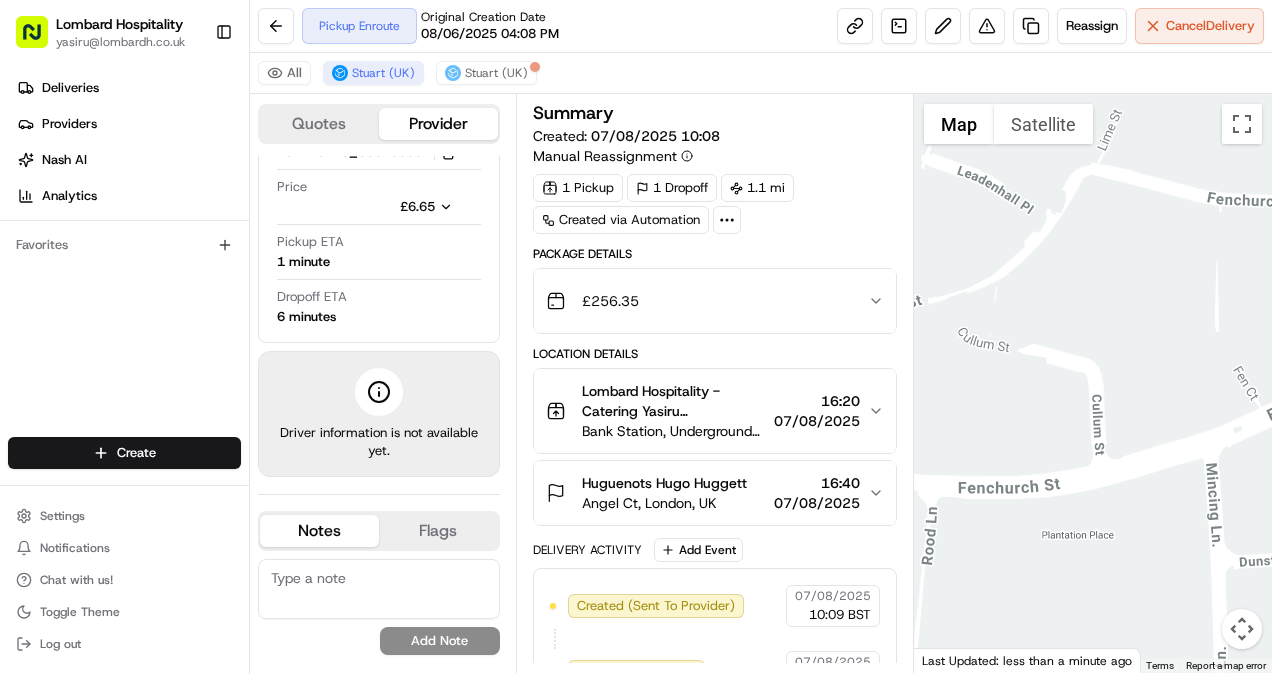 drag, startPoint x: 1024, startPoint y: 264, endPoint x: 1271, endPoint y: 452, distance: 310.4078 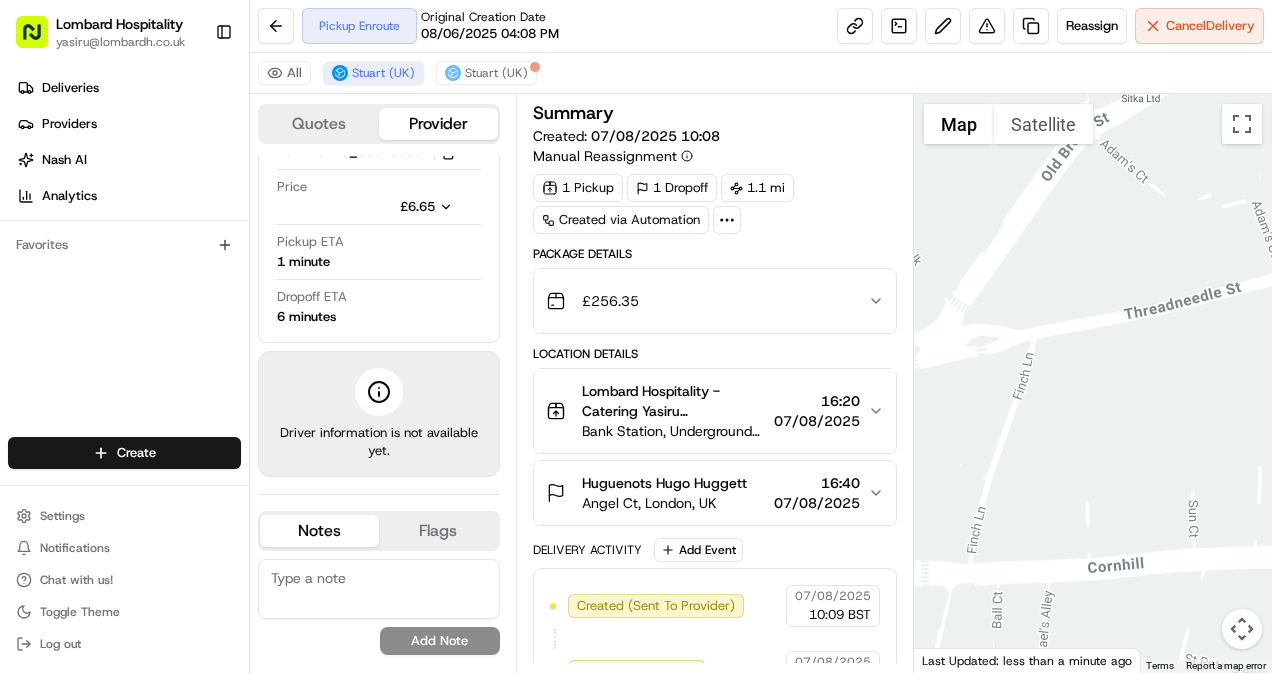 drag, startPoint x: 1217, startPoint y: 430, endPoint x: 1046, endPoint y: 373, distance: 180.24983 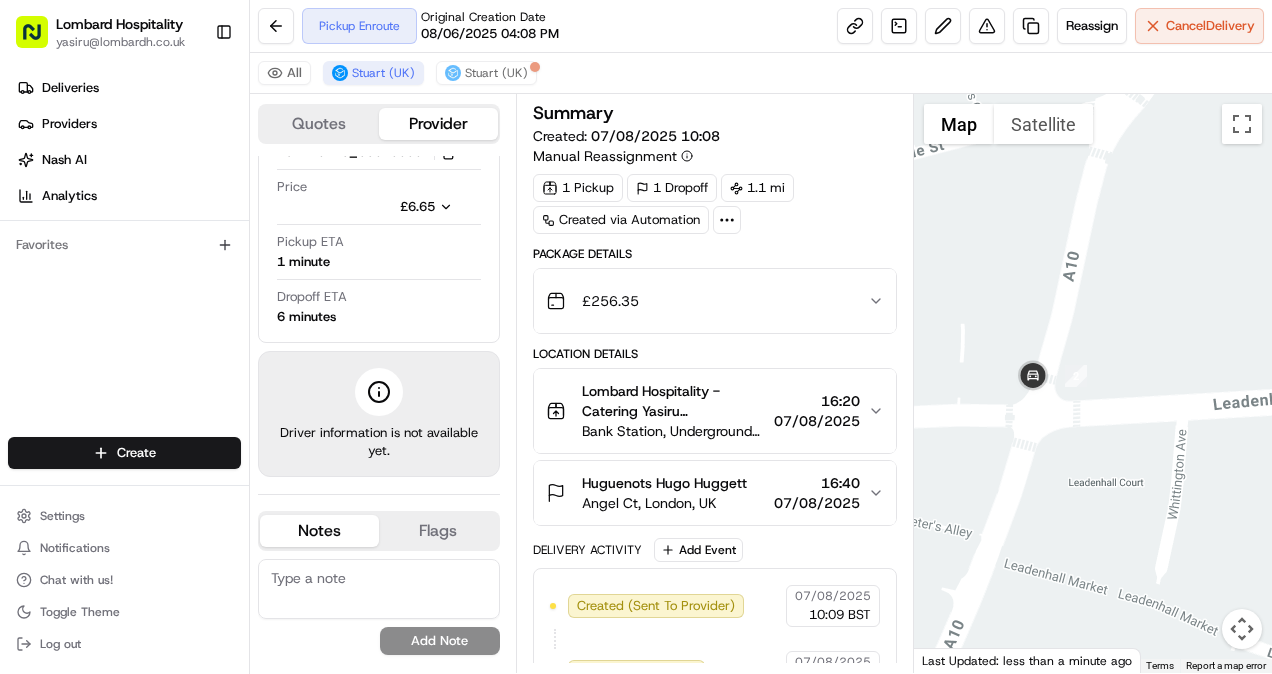 drag, startPoint x: 1005, startPoint y: 376, endPoint x: 1087, endPoint y: 392, distance: 83.546394 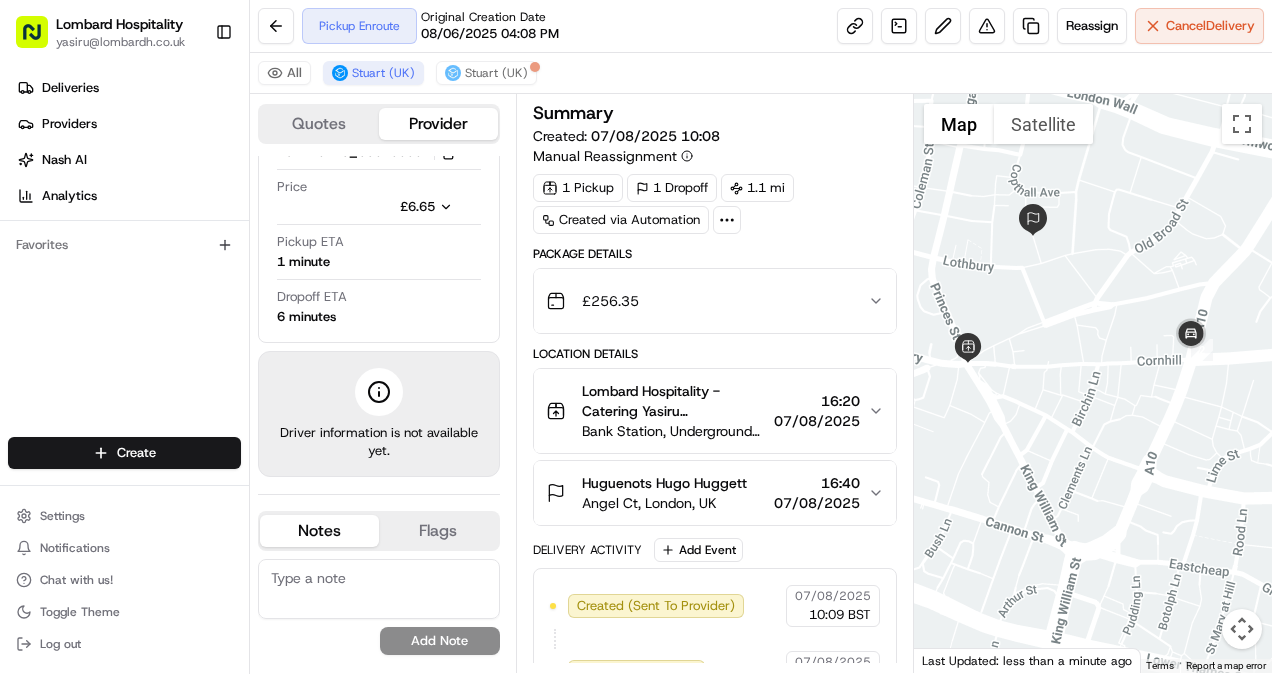 drag, startPoint x: 1017, startPoint y: 450, endPoint x: 1140, endPoint y: 411, distance: 129.03488 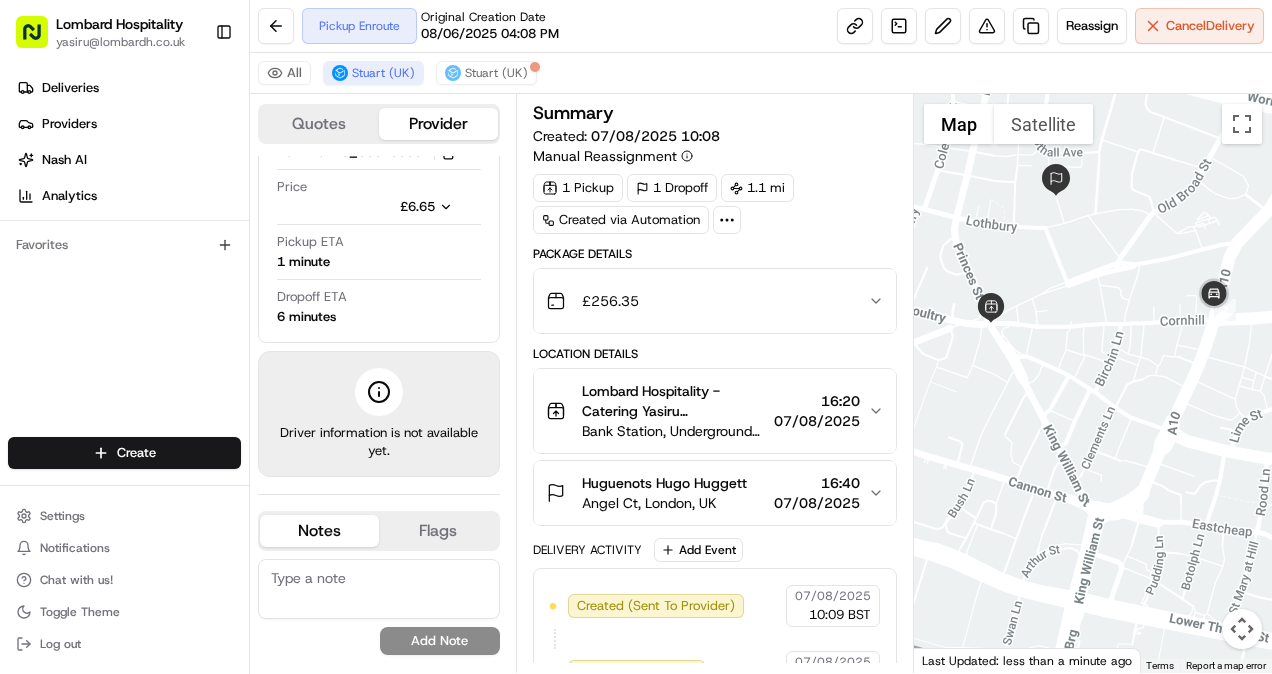 drag, startPoint x: 1140, startPoint y: 414, endPoint x: 1165, endPoint y: 371, distance: 49.73932 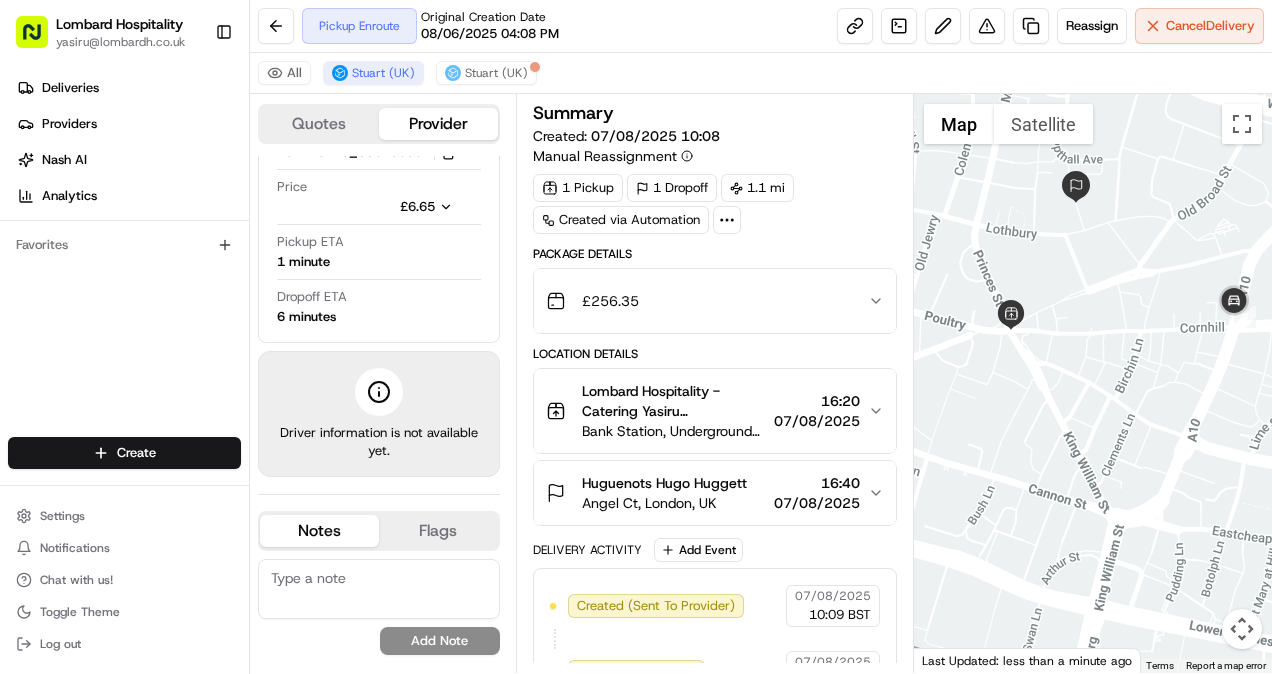 drag, startPoint x: 1050, startPoint y: 369, endPoint x: 1080, endPoint y: 378, distance: 31.320919 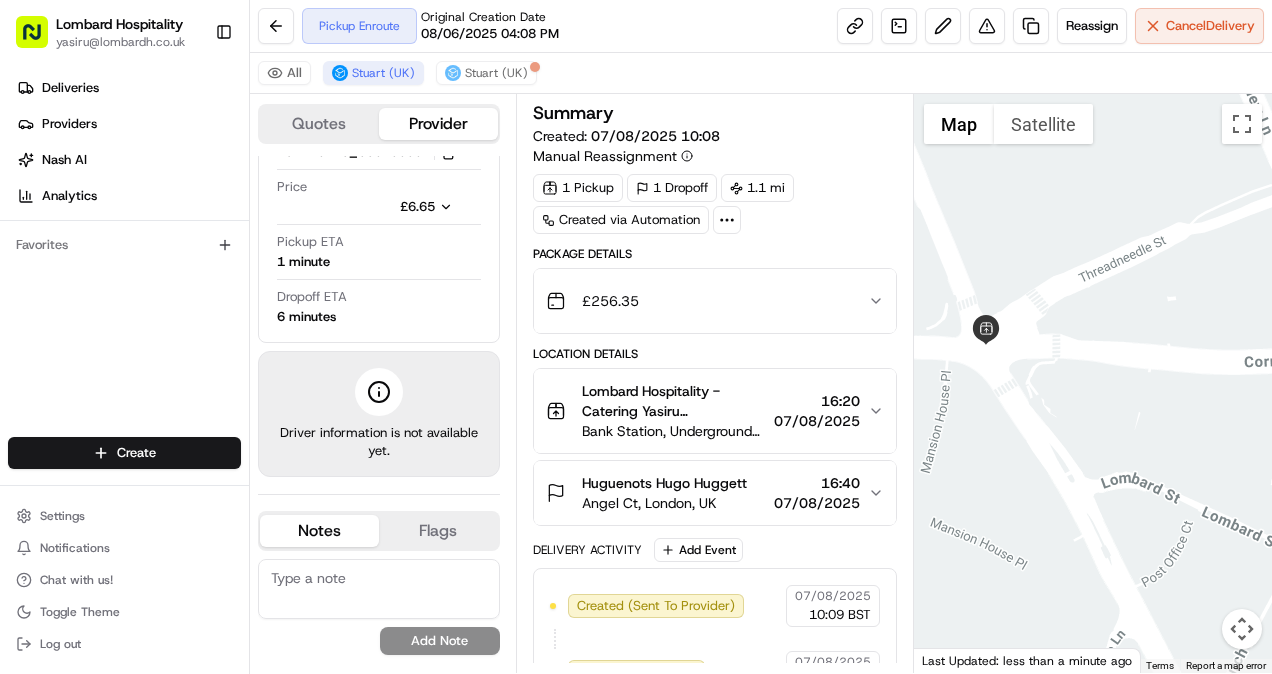 click at bounding box center [986, 330] 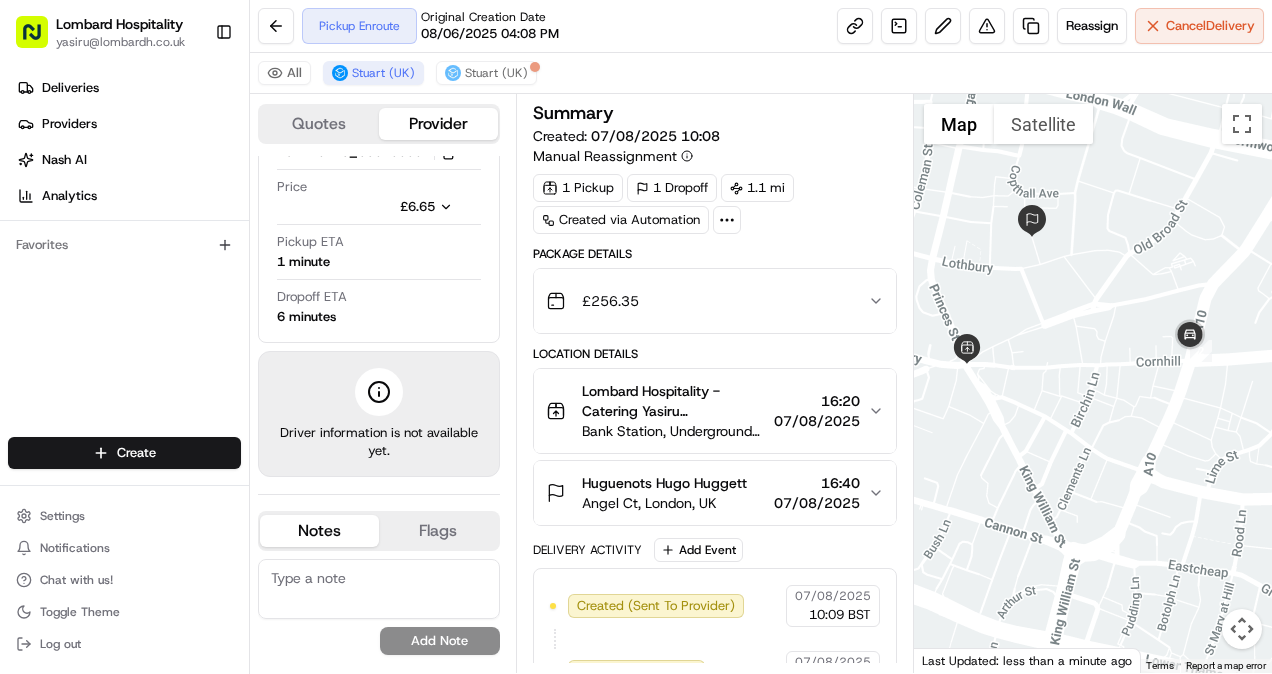 drag, startPoint x: 1136, startPoint y: 447, endPoint x: 1065, endPoint y: 412, distance: 79.15807 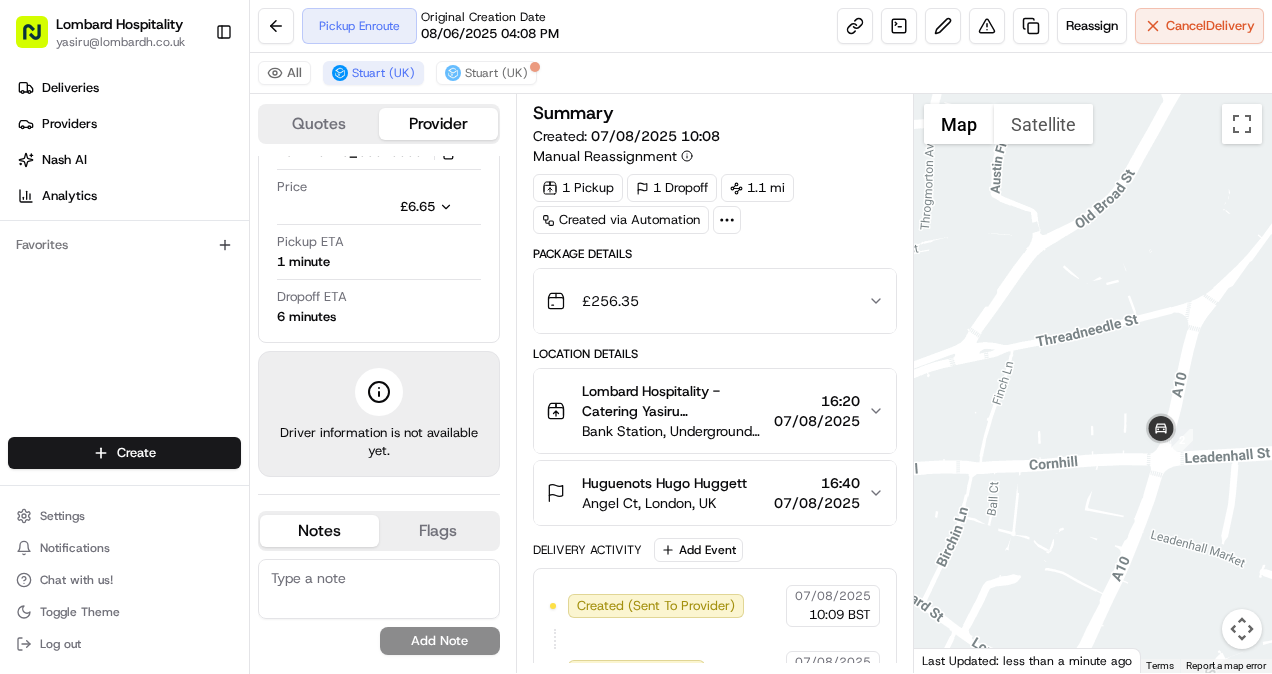 drag, startPoint x: 1126, startPoint y: 438, endPoint x: 1112, endPoint y: 406, distance: 34.928497 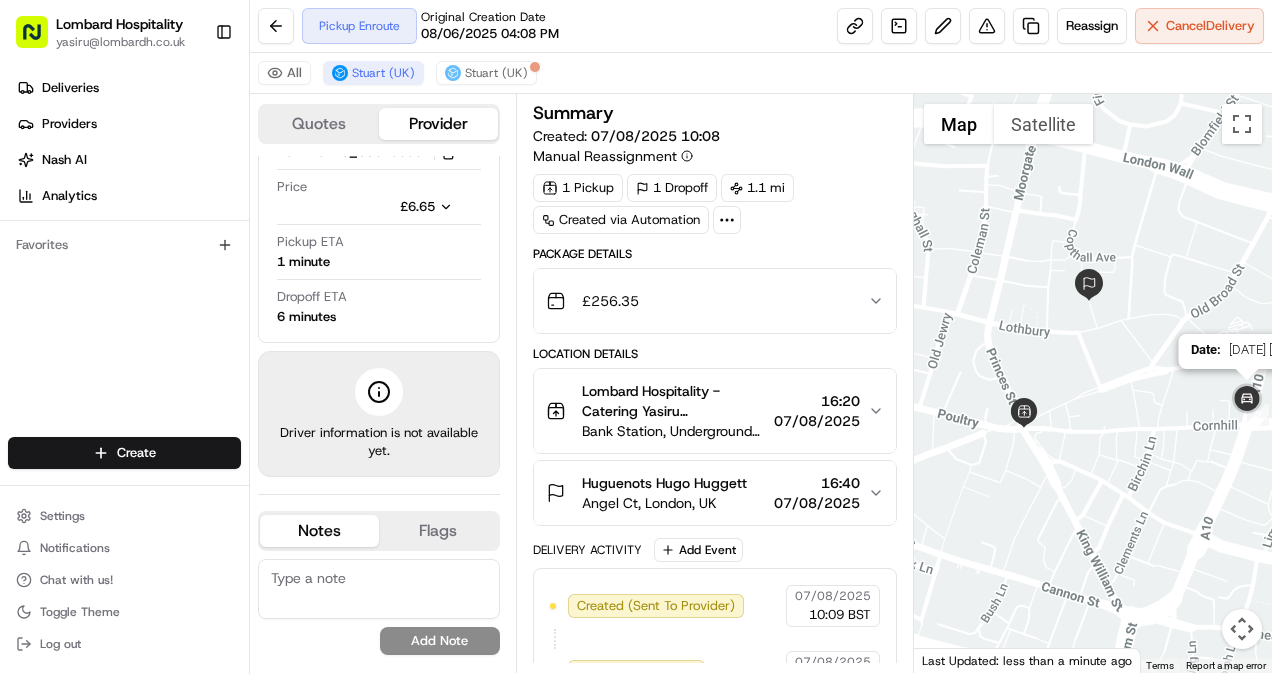 drag, startPoint x: 1108, startPoint y: 406, endPoint x: 1220, endPoint y: 411, distance: 112.11155 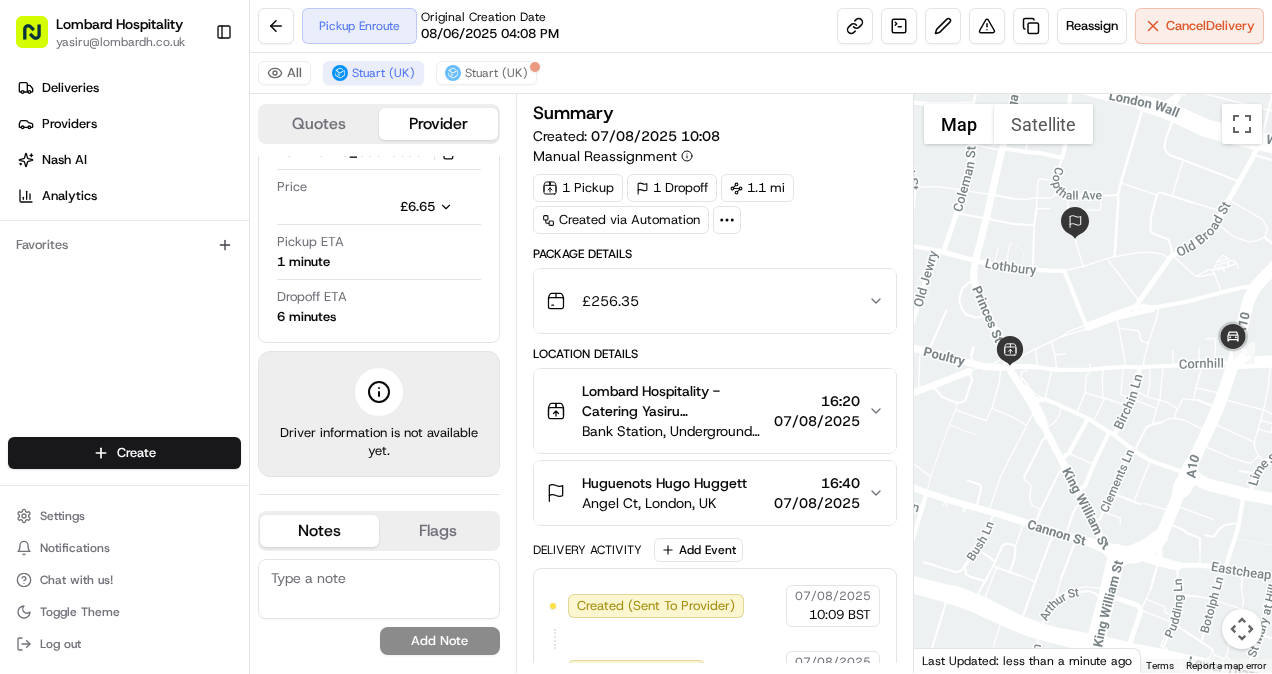 drag, startPoint x: 1117, startPoint y: 450, endPoint x: 1117, endPoint y: 390, distance: 60 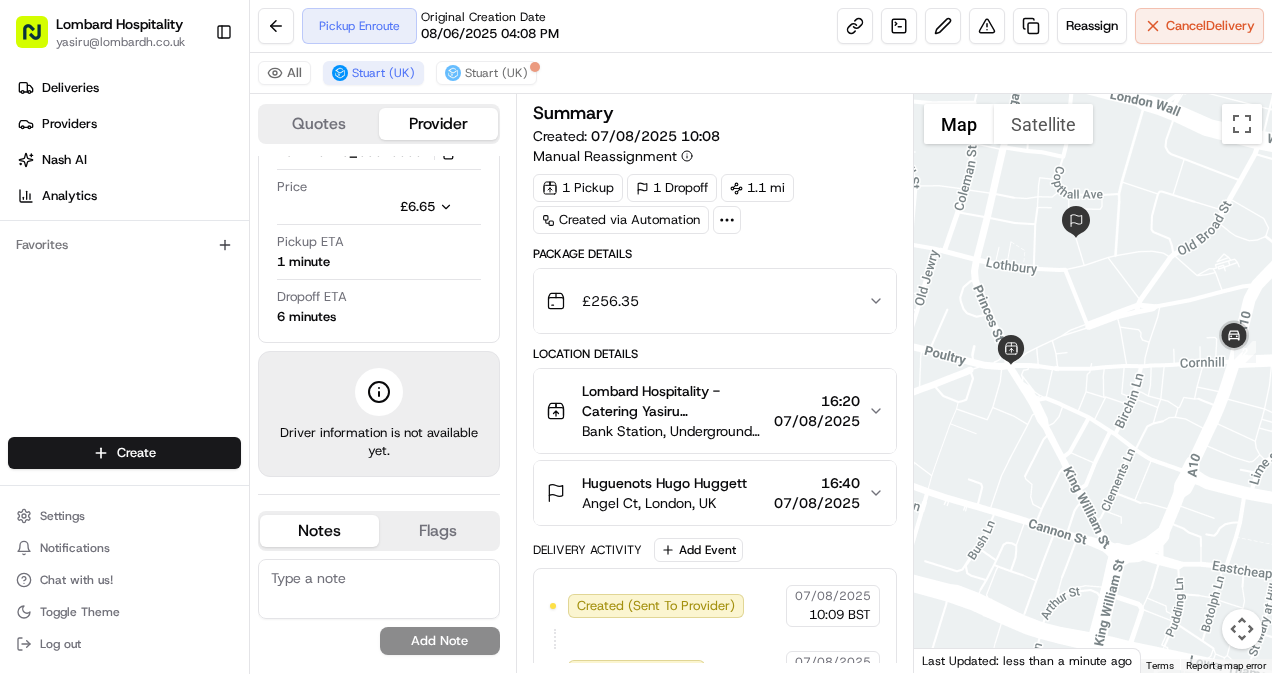 click on "Pickup Enroute Original Creation Date 08/06/2025 04:08 PM" at bounding box center (430, 26) 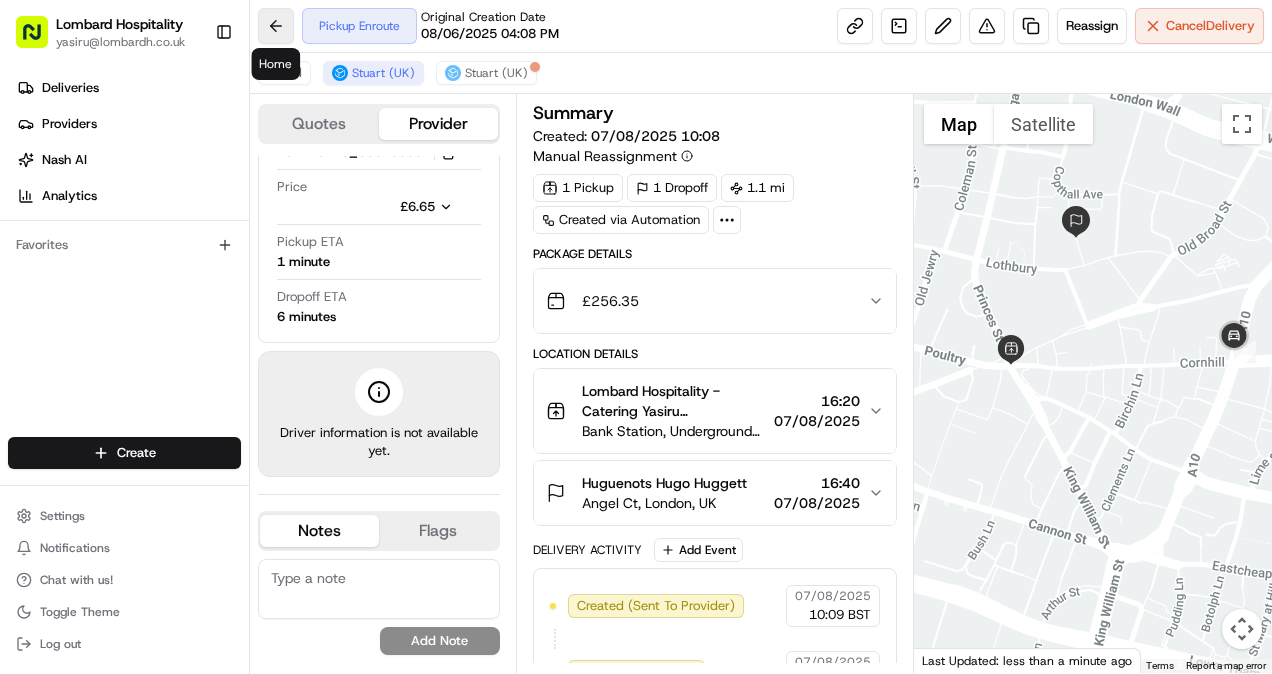 click at bounding box center (276, 26) 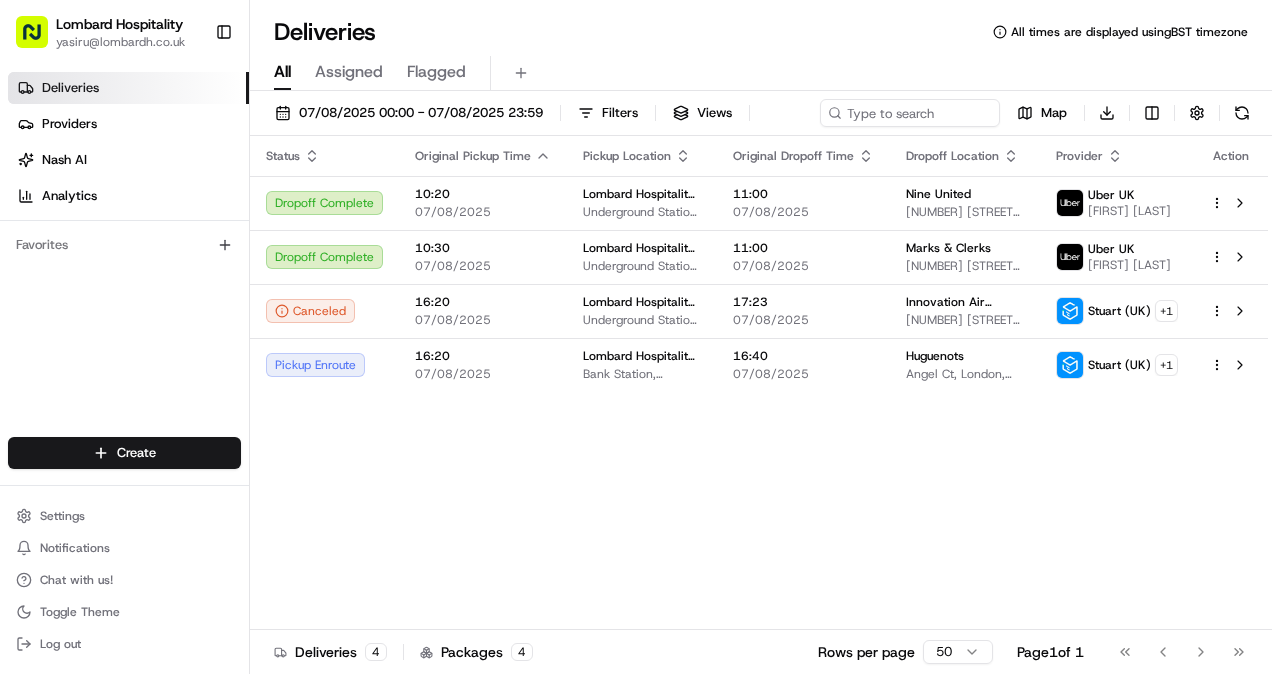 scroll, scrollTop: 0, scrollLeft: 0, axis: both 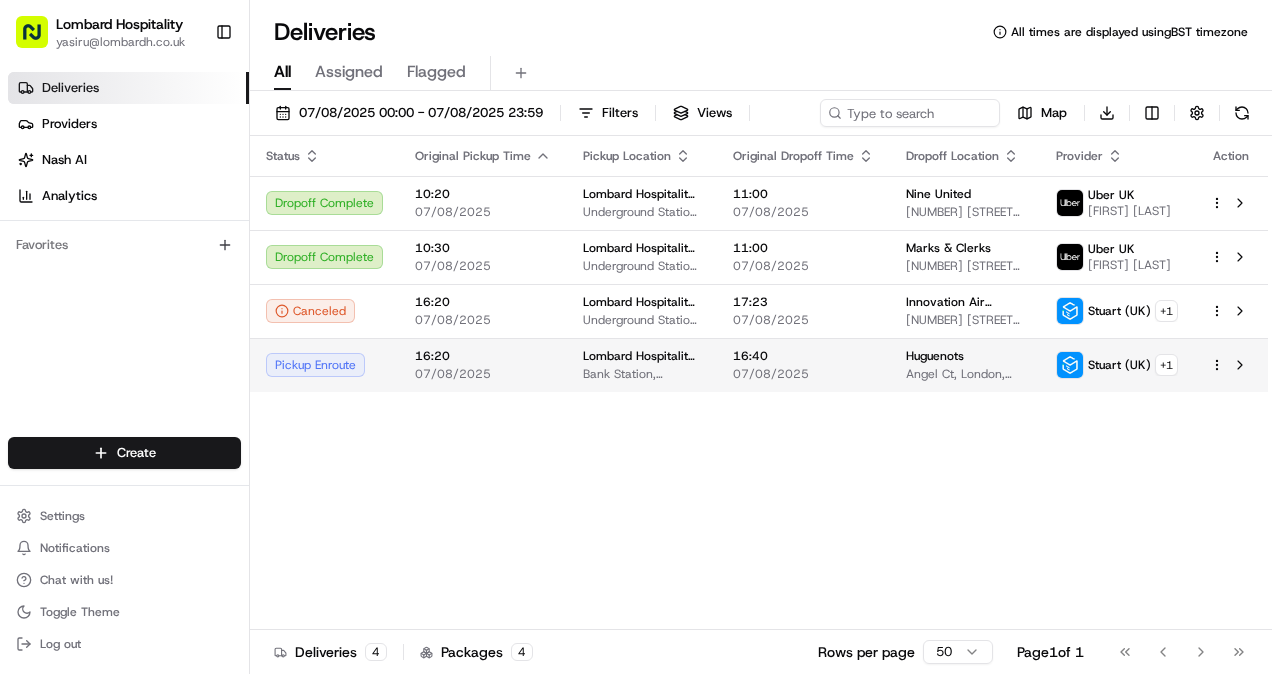 click on "07/08/2025" at bounding box center (483, 374) 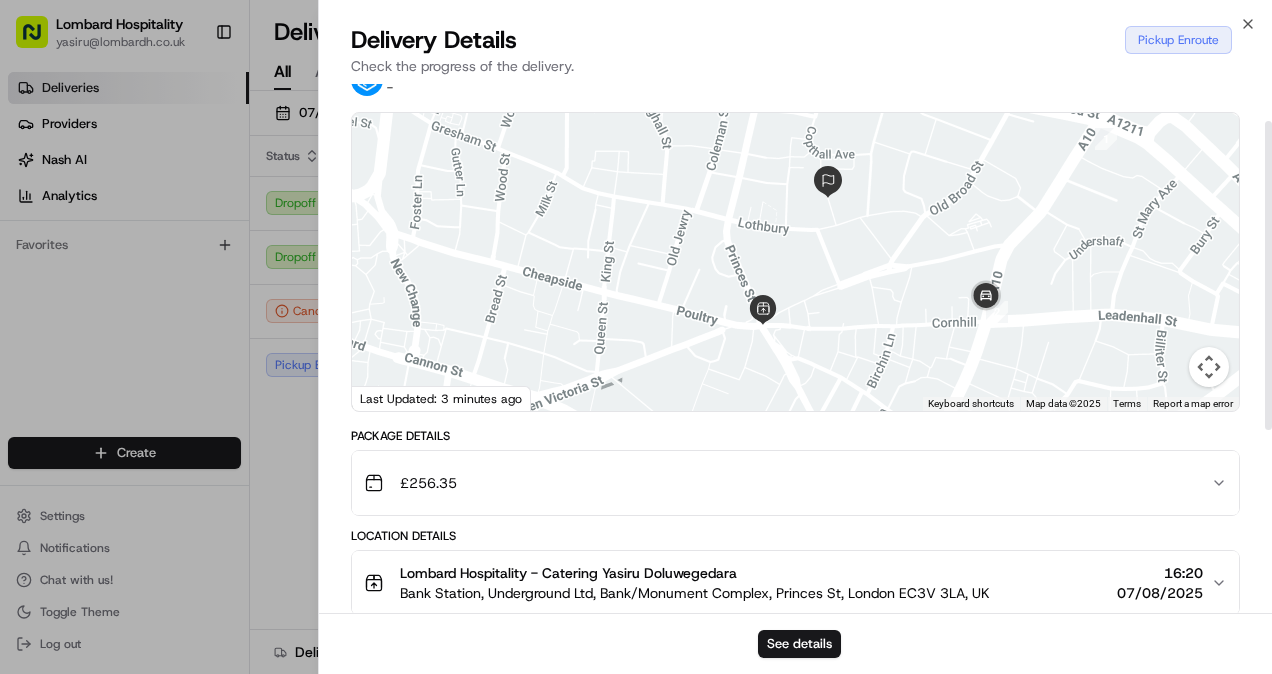 scroll, scrollTop: 49, scrollLeft: 0, axis: vertical 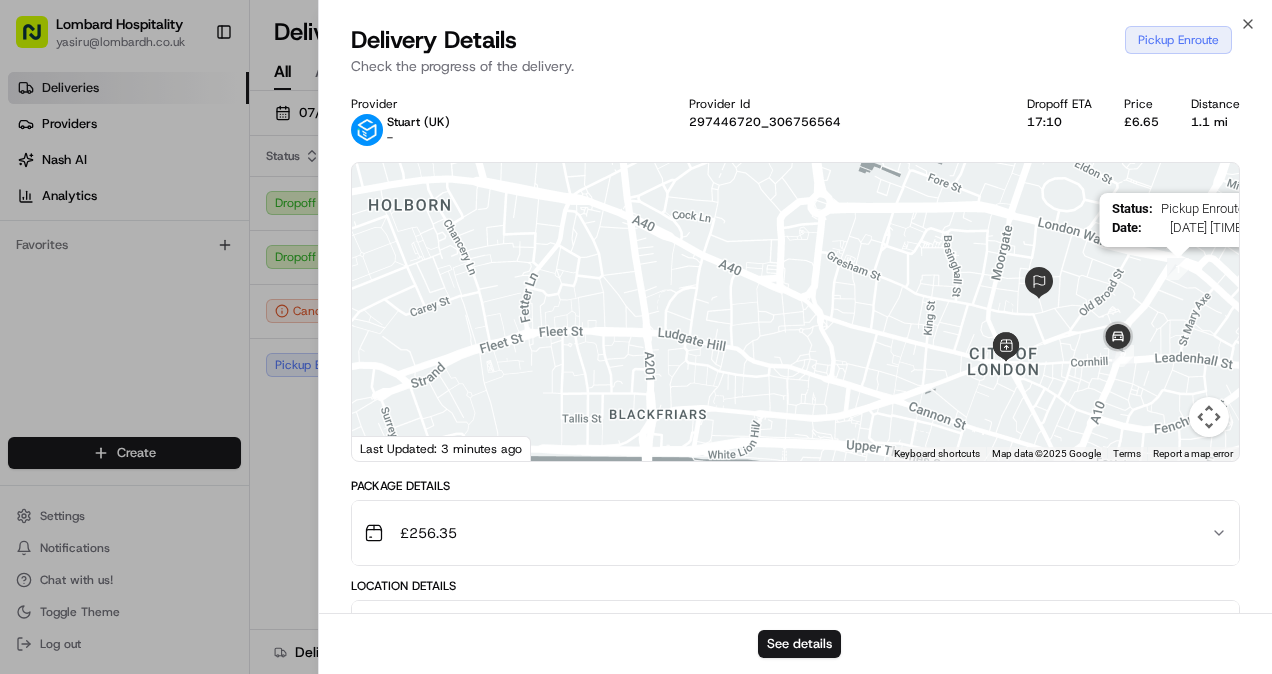 click at bounding box center [1178, 269] 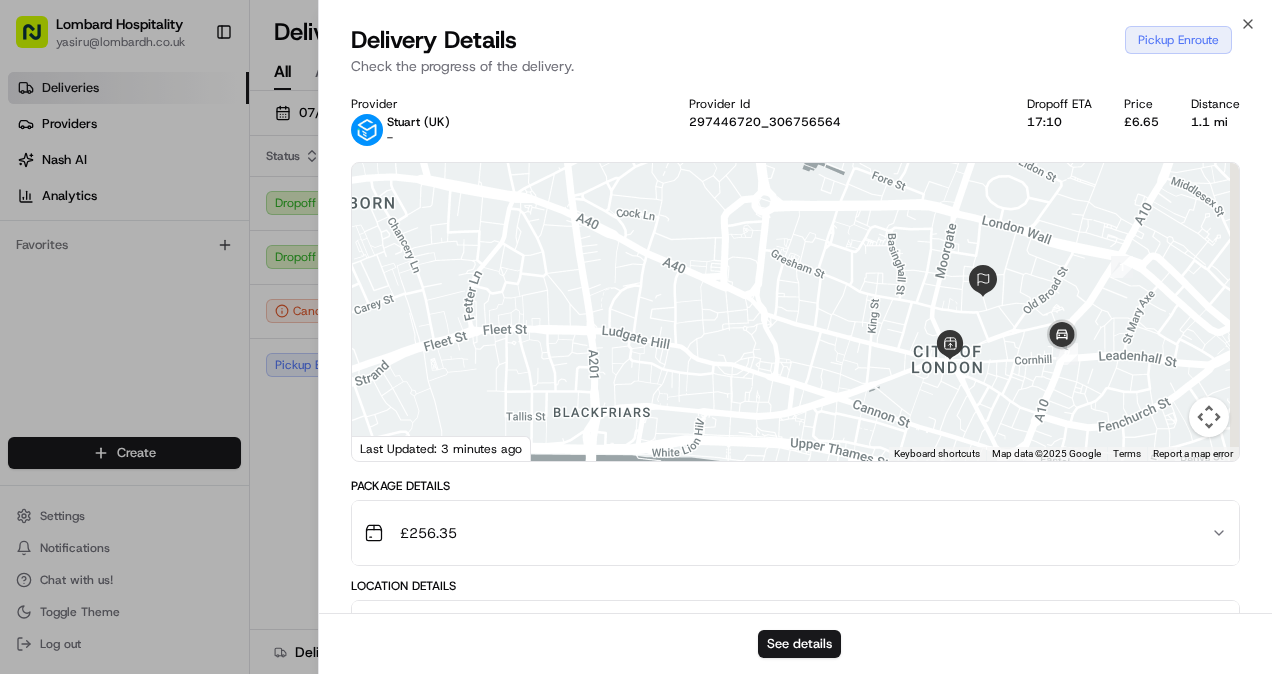 drag, startPoint x: 1154, startPoint y: 276, endPoint x: 1072, endPoint y: 278, distance: 82.02438 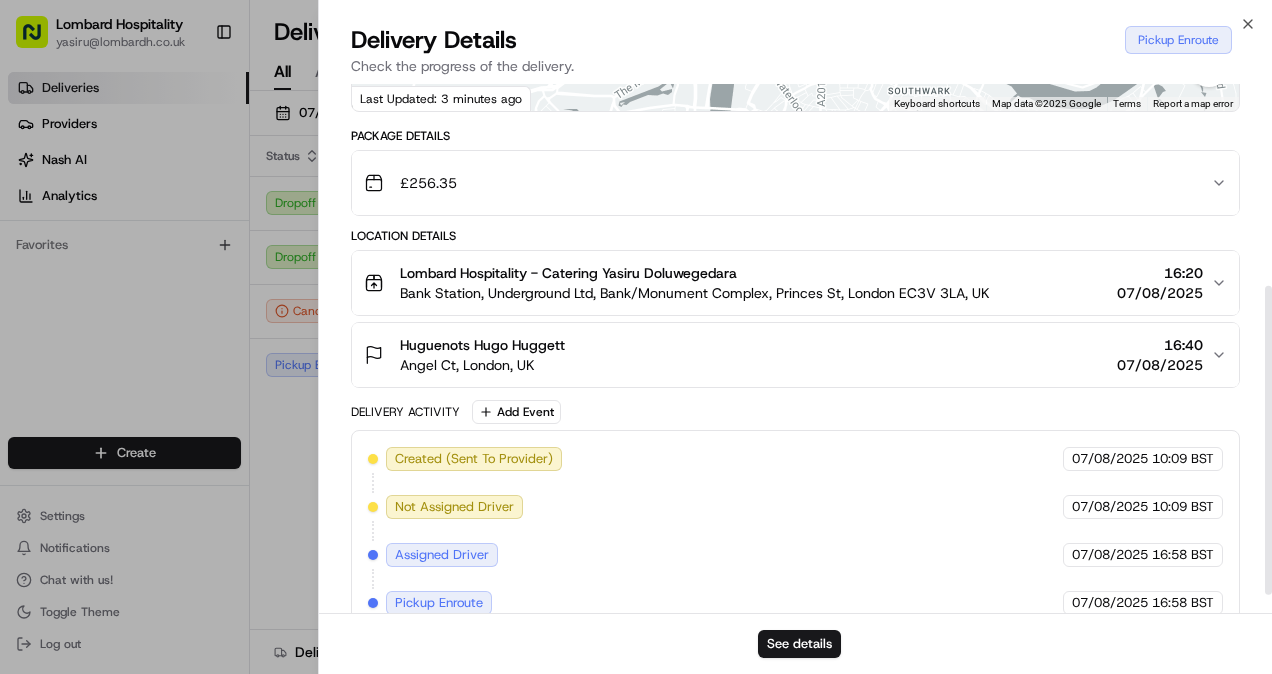 scroll, scrollTop: 375, scrollLeft: 0, axis: vertical 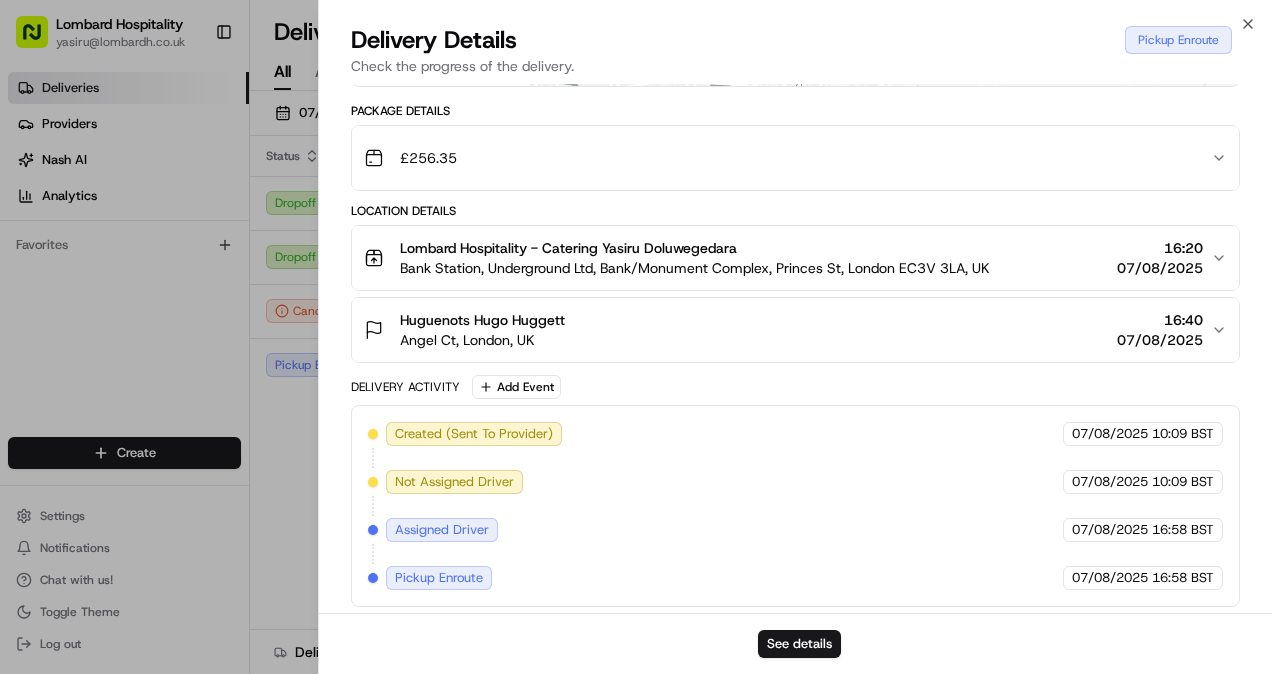 click on "Lombard Hospitality - Catering Yasiru Doluwegedara" at bounding box center (695, 248) 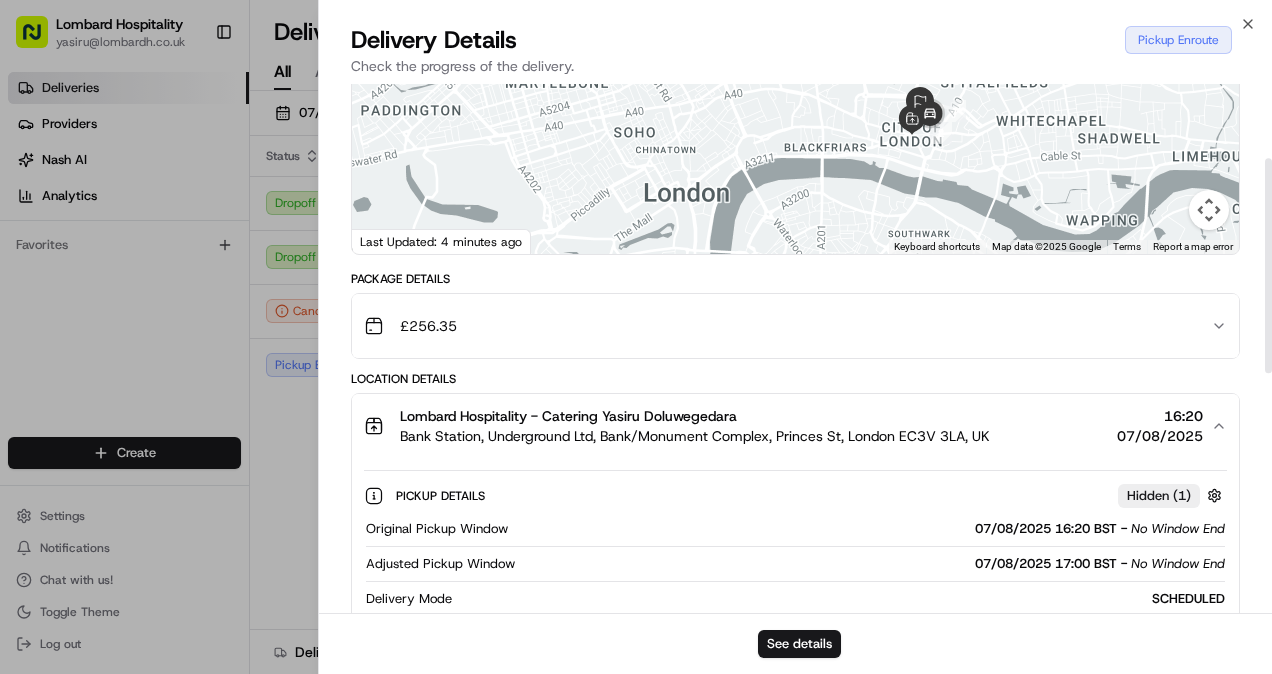scroll, scrollTop: 162, scrollLeft: 0, axis: vertical 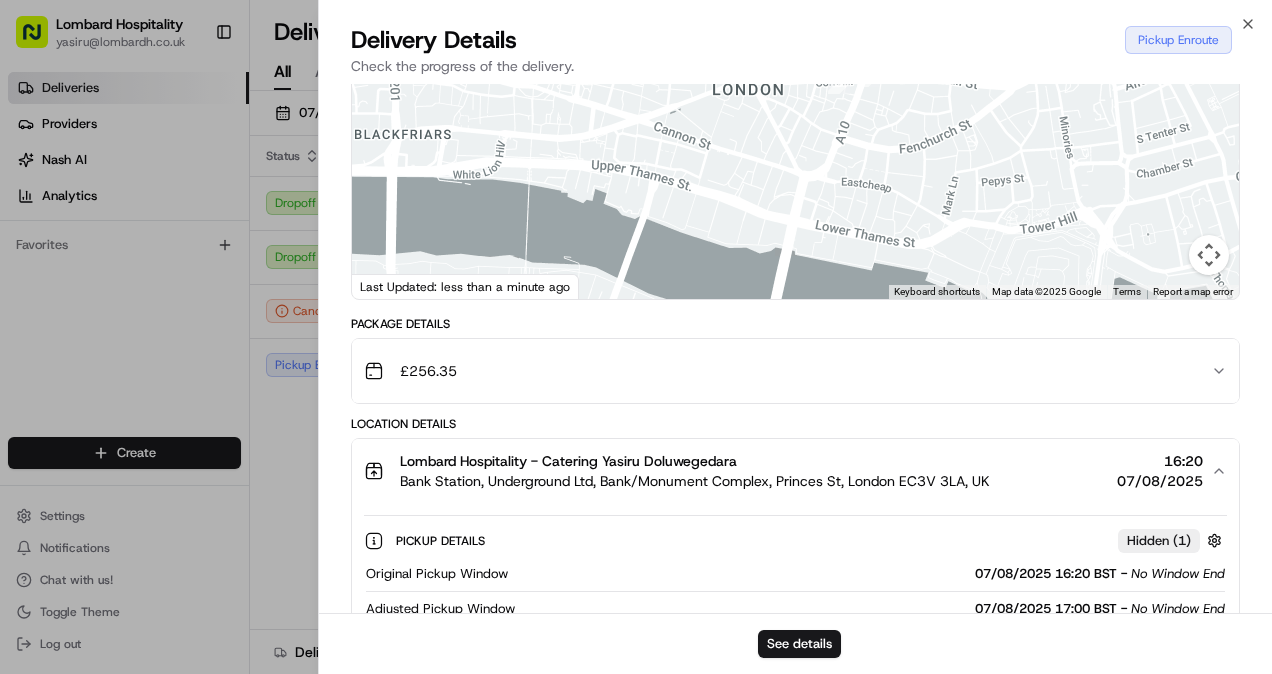 drag, startPoint x: 822, startPoint y: 338, endPoint x: 860, endPoint y: 468, distance: 135.44002 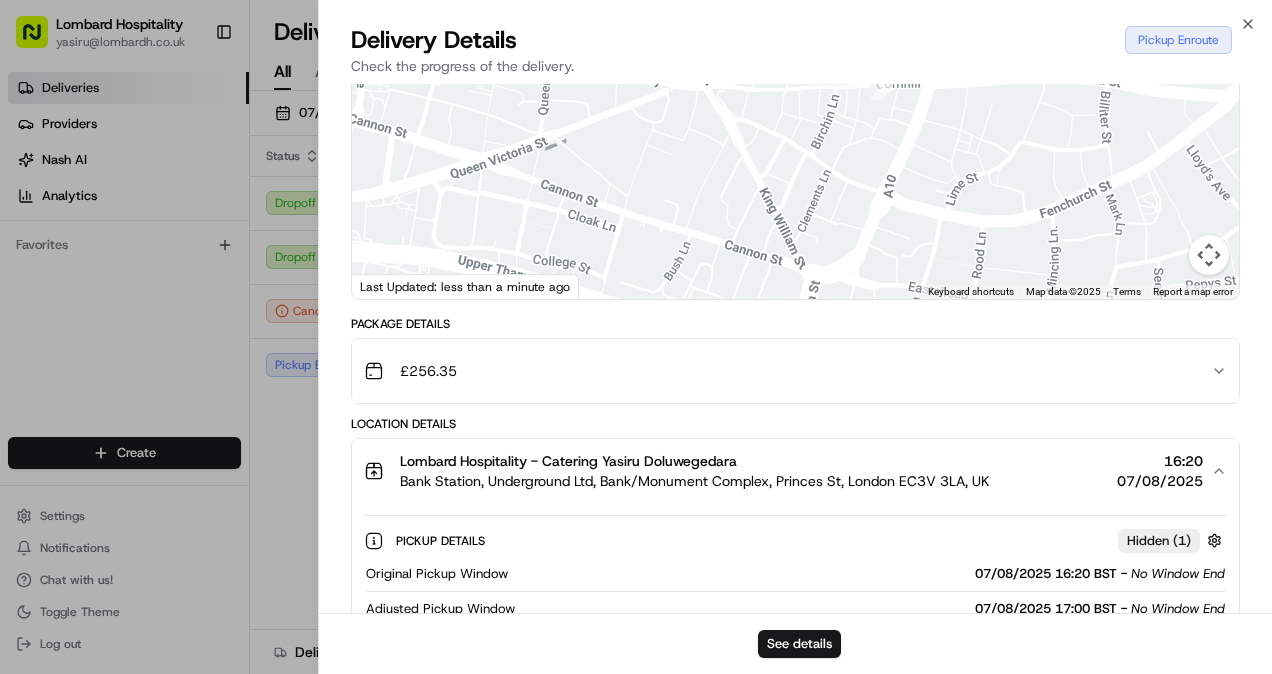 drag, startPoint x: 834, startPoint y: 210, endPoint x: 894, endPoint y: 326, distance: 130.59862 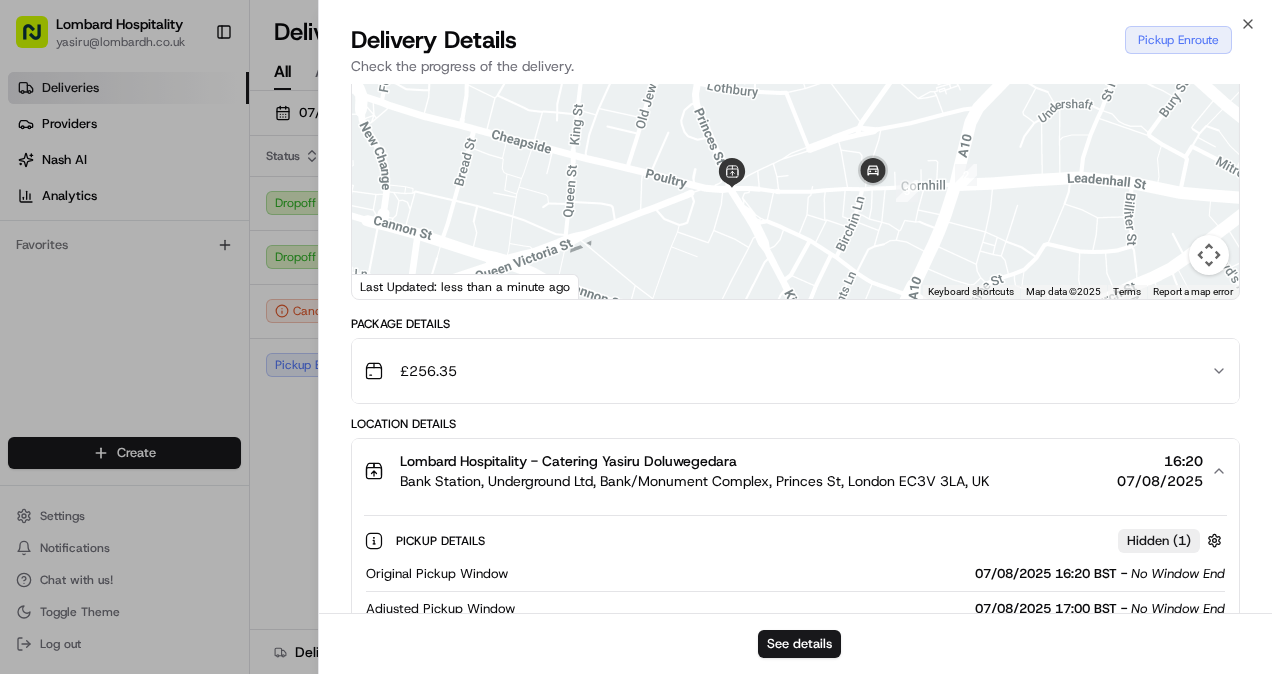 drag, startPoint x: 840, startPoint y: 173, endPoint x: 854, endPoint y: 260, distance: 88.11924 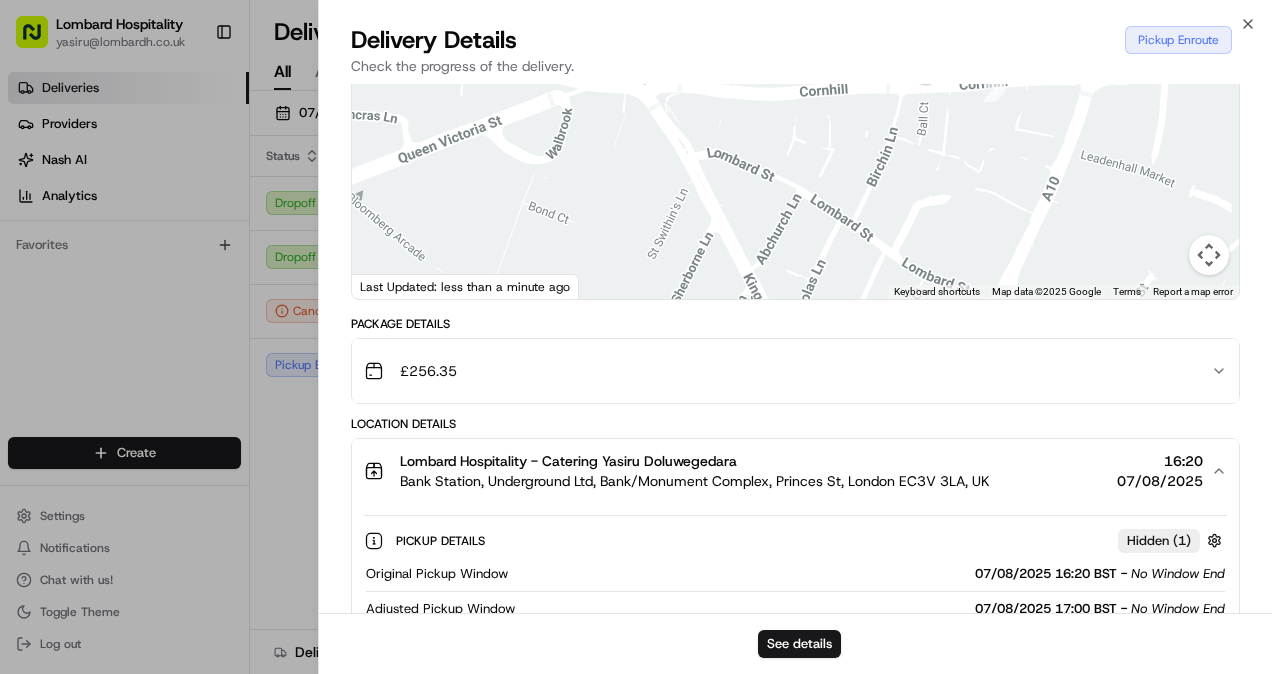 drag, startPoint x: 868, startPoint y: 242, endPoint x: 854, endPoint y: 124, distance: 118.82761 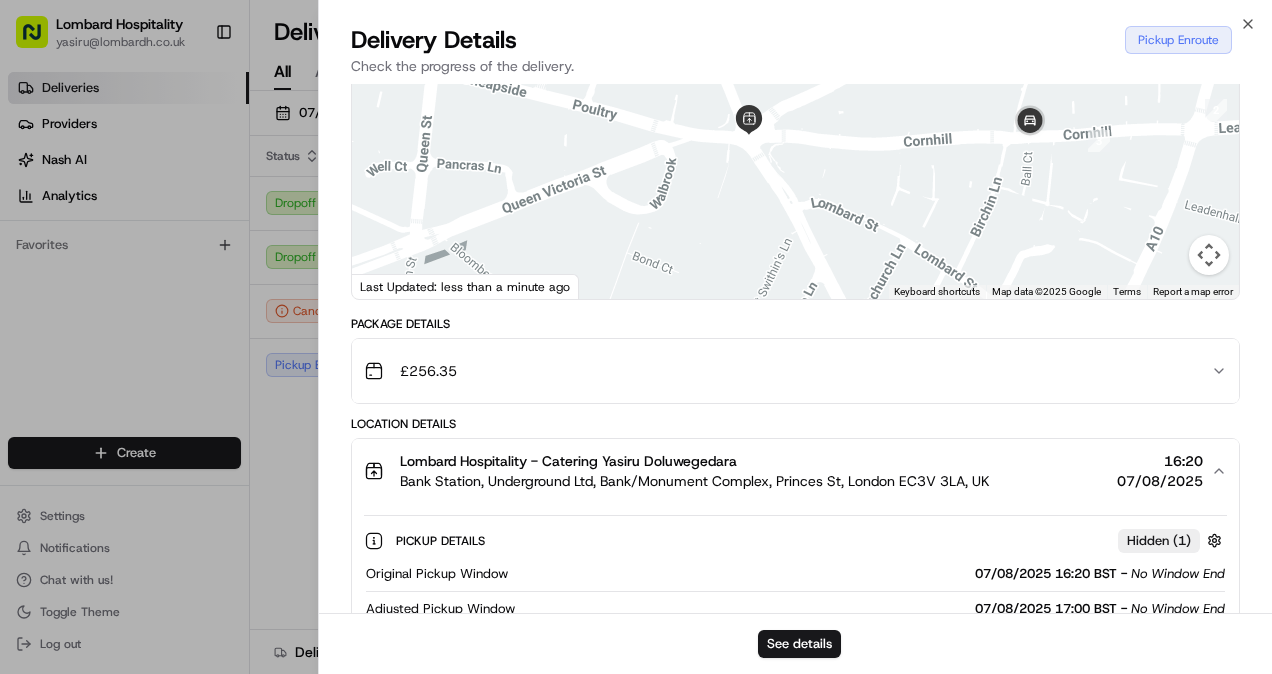 drag, startPoint x: 843, startPoint y: 182, endPoint x: 948, endPoint y: 249, distance: 124.55521 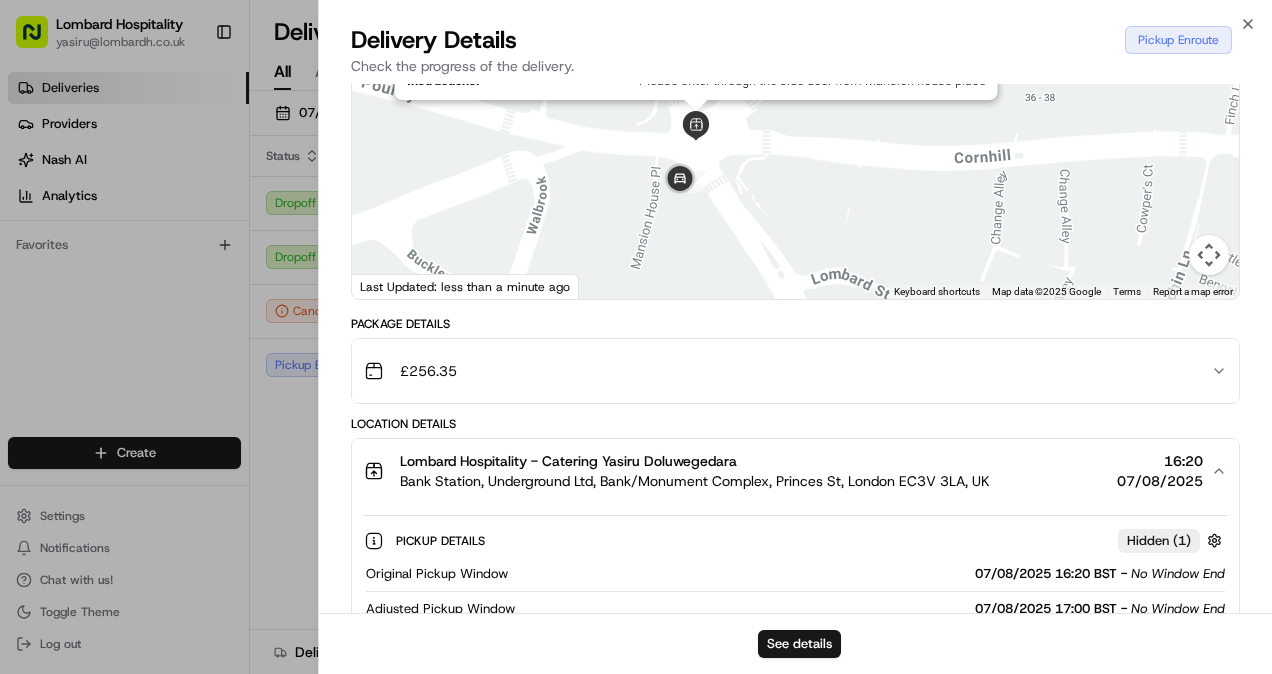 click at bounding box center [696, 126] 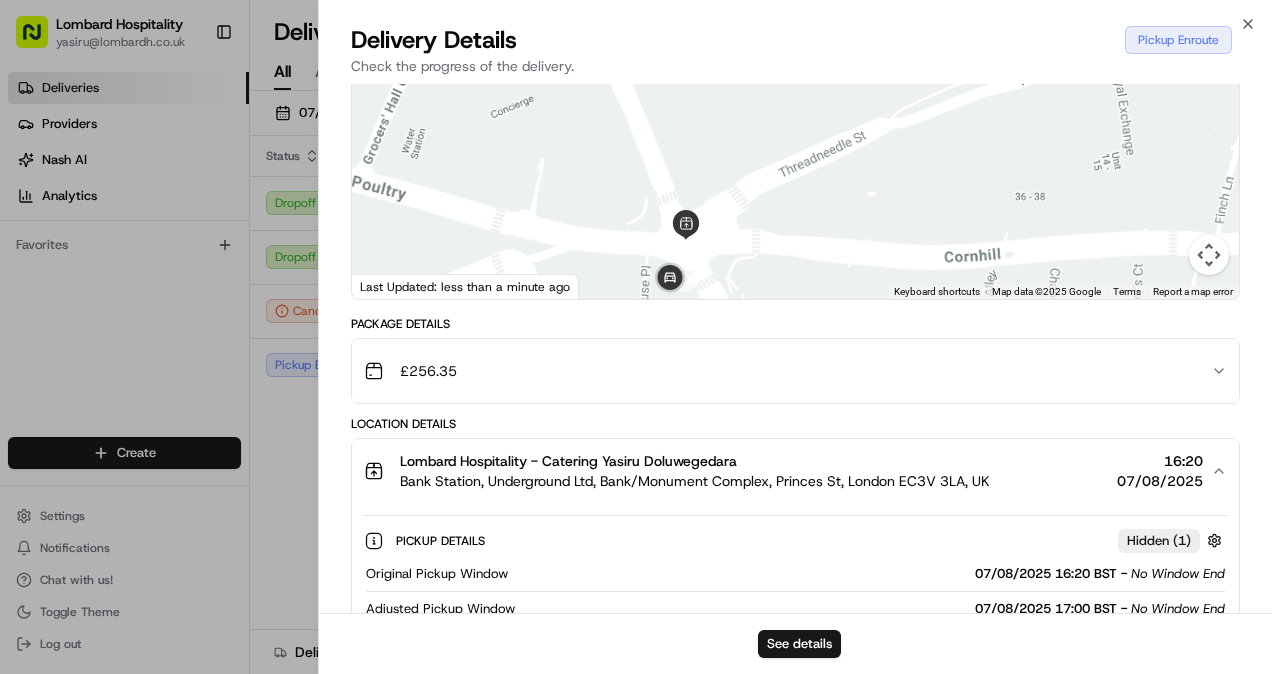 drag, startPoint x: 743, startPoint y: 120, endPoint x: 725, endPoint y: 232, distance: 113.43721 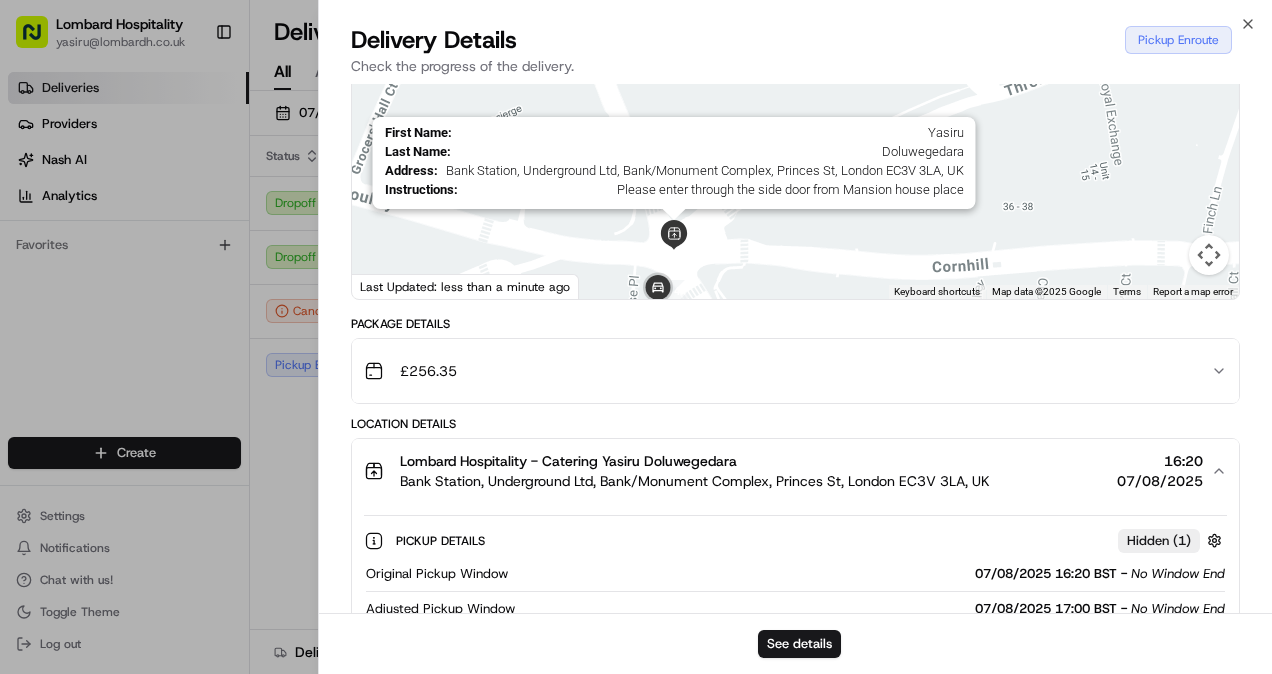 drag, startPoint x: 676, startPoint y: 227, endPoint x: 750, endPoint y: 188, distance: 83.64807 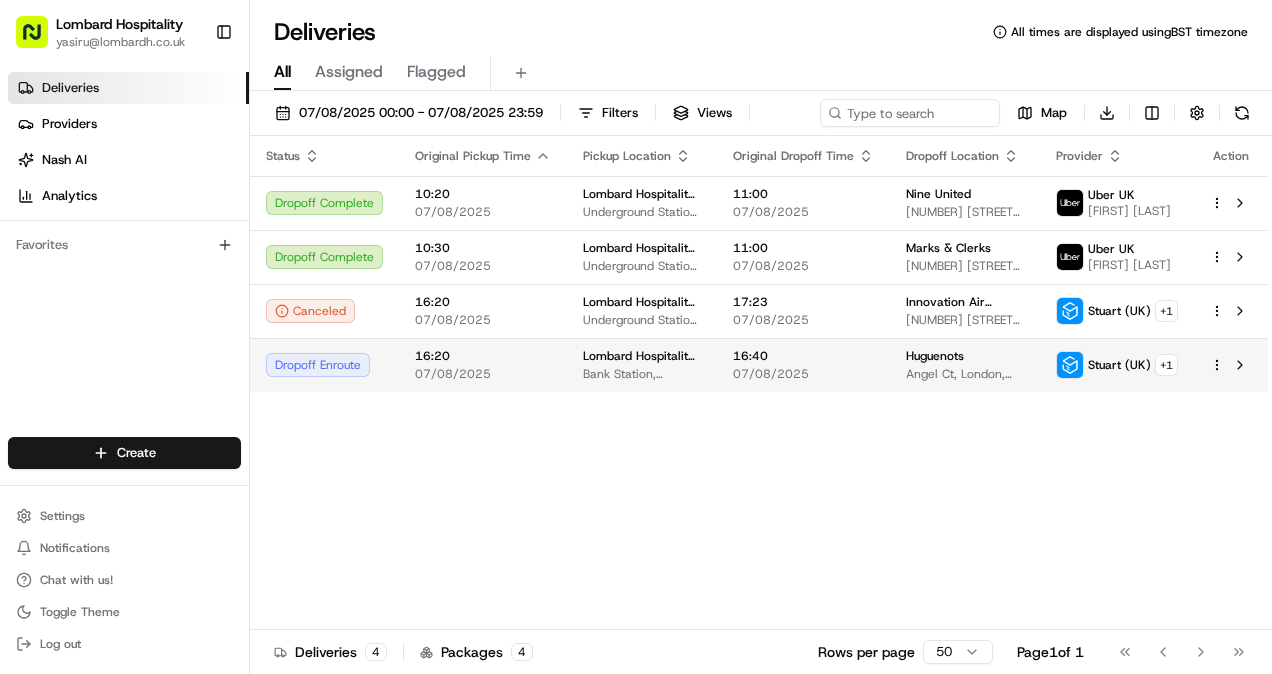 click on "16:20" at bounding box center (483, 356) 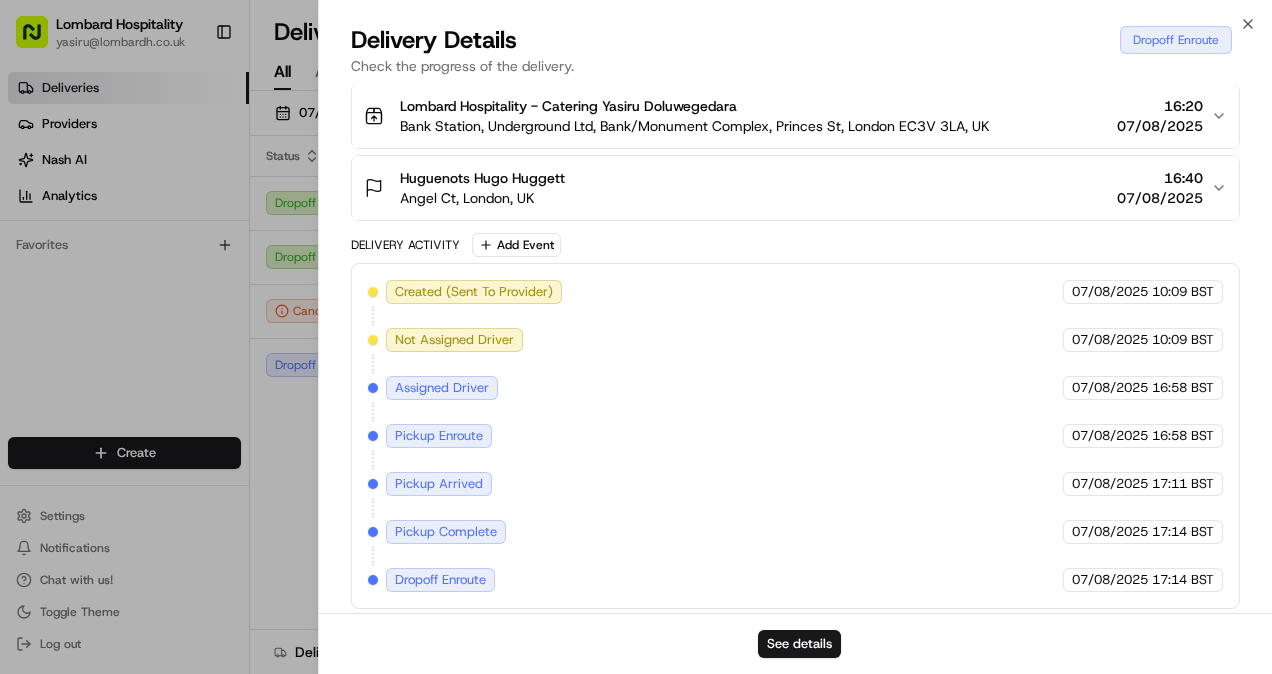 scroll, scrollTop: 0, scrollLeft: 0, axis: both 